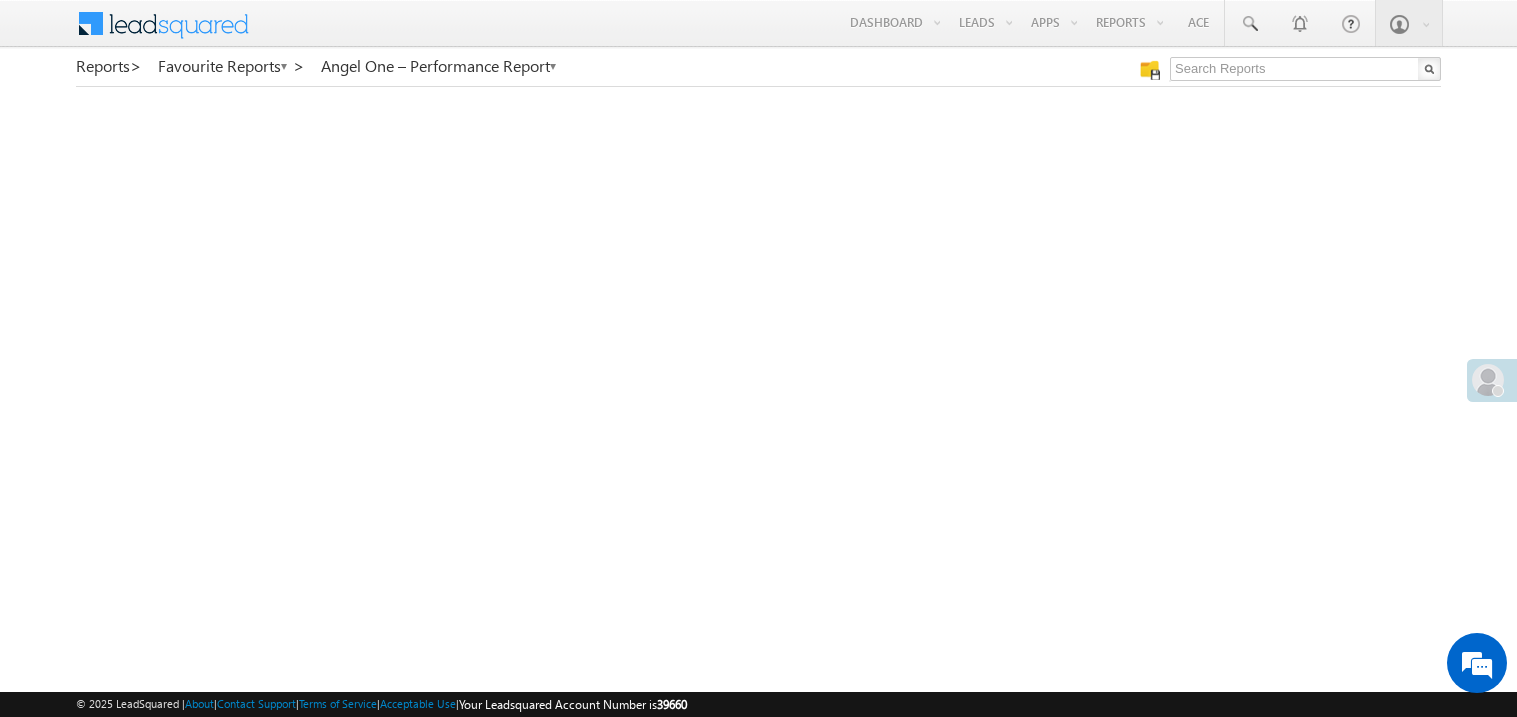 scroll, scrollTop: 0, scrollLeft: 0, axis: both 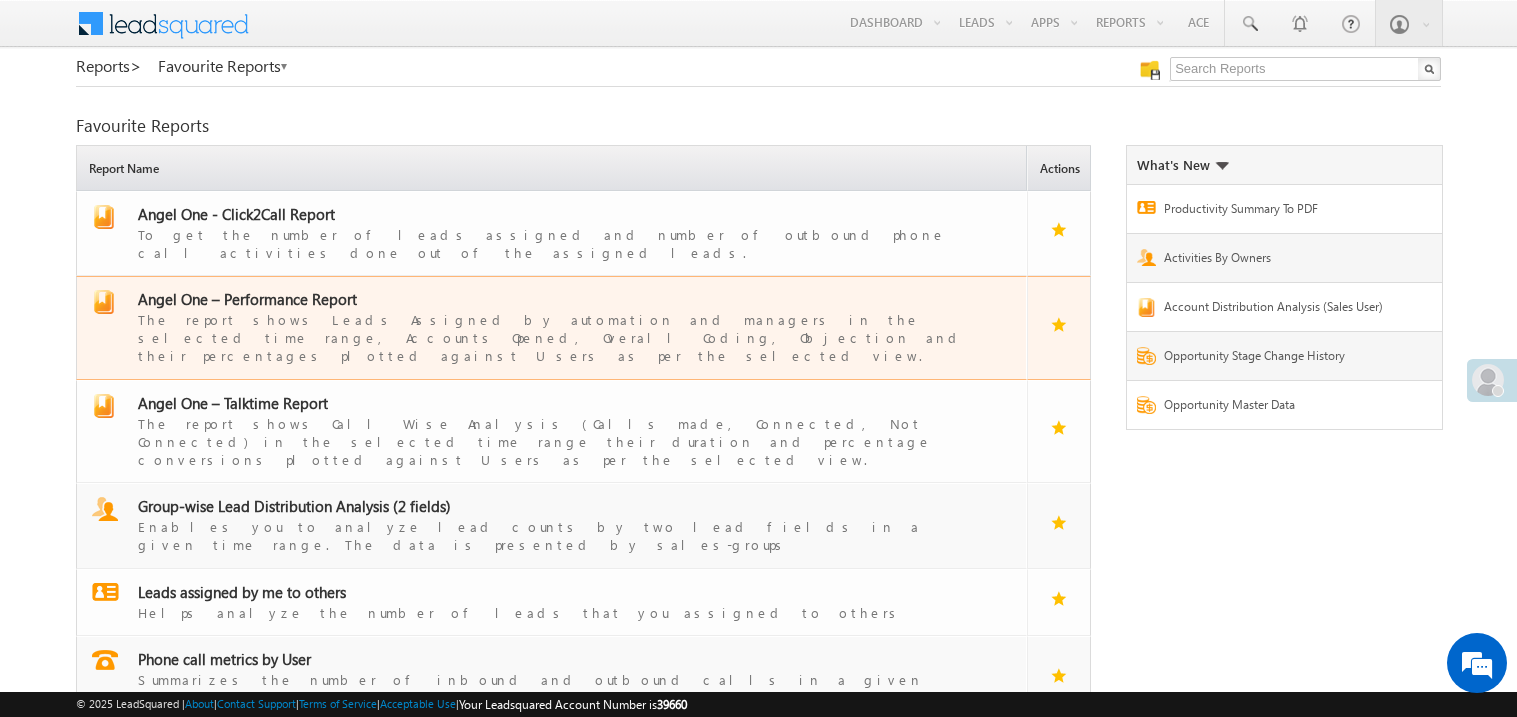 click on "Angel One – Performance Report" at bounding box center [247, 299] 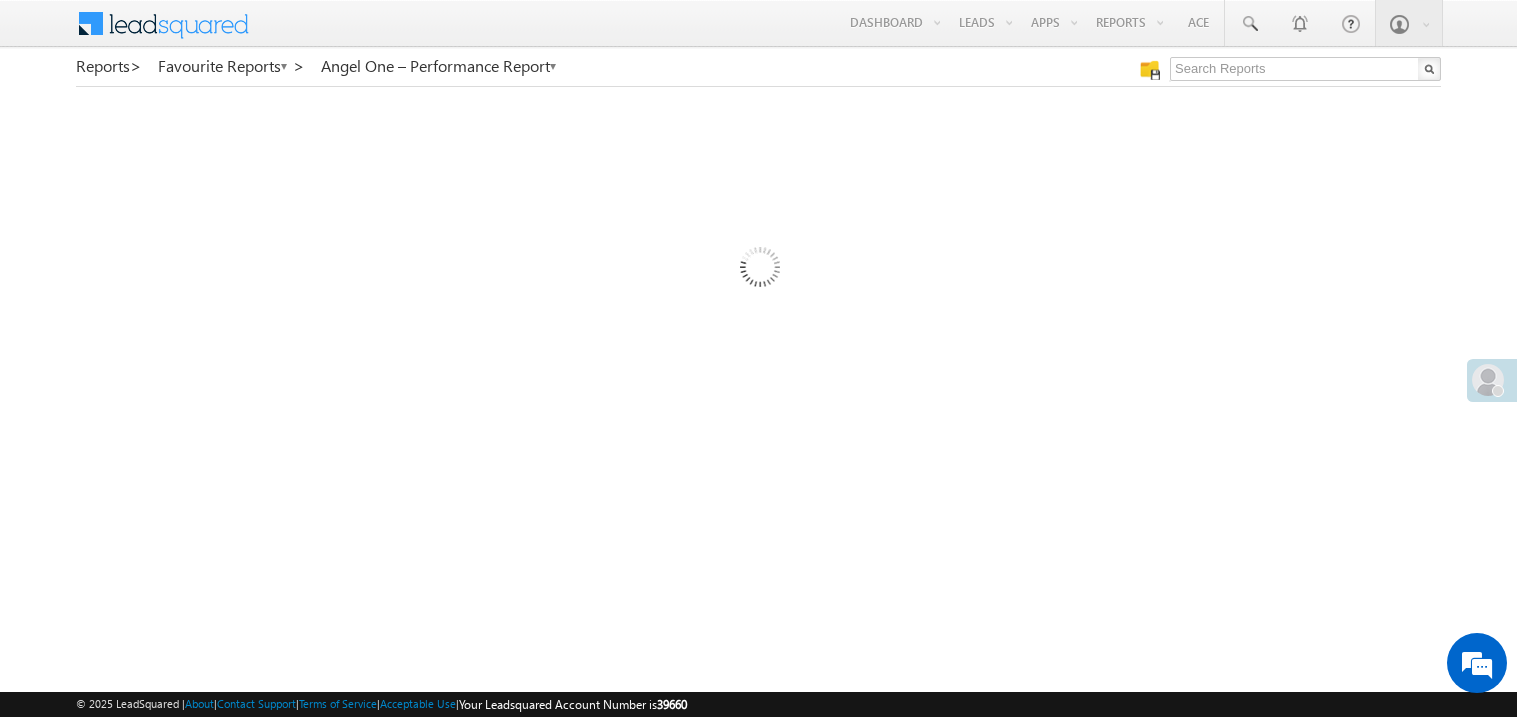 scroll, scrollTop: 0, scrollLeft: 0, axis: both 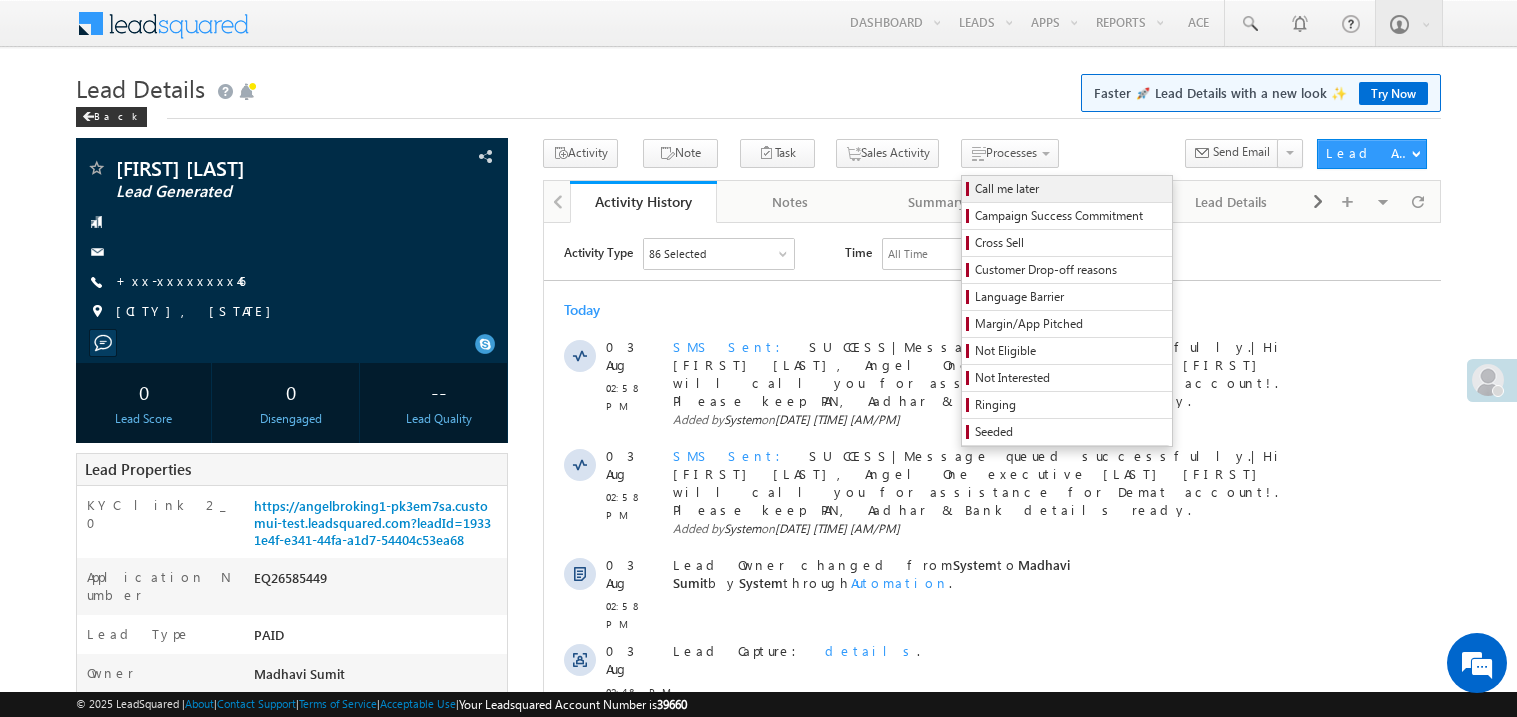 click on "Call me later" at bounding box center (1070, 189) 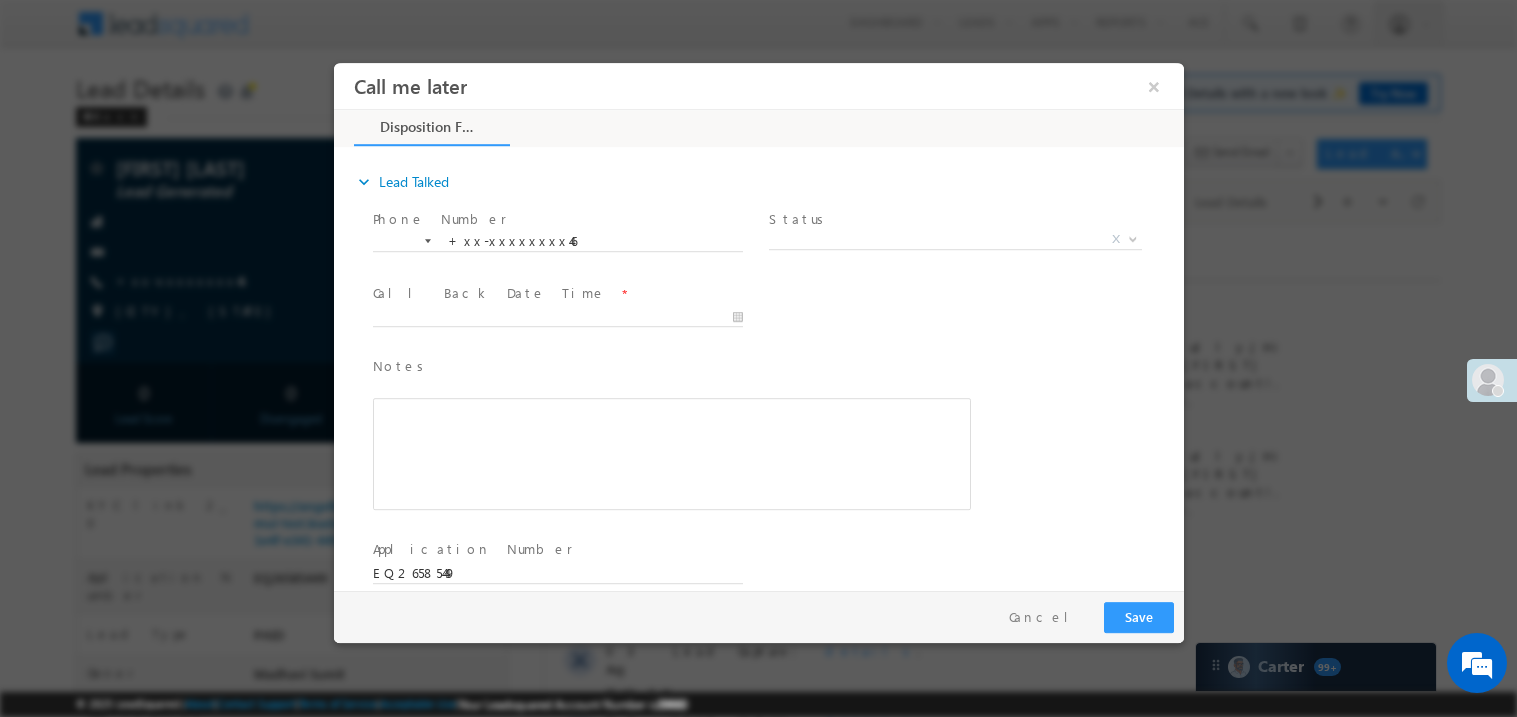scroll, scrollTop: 0, scrollLeft: 0, axis: both 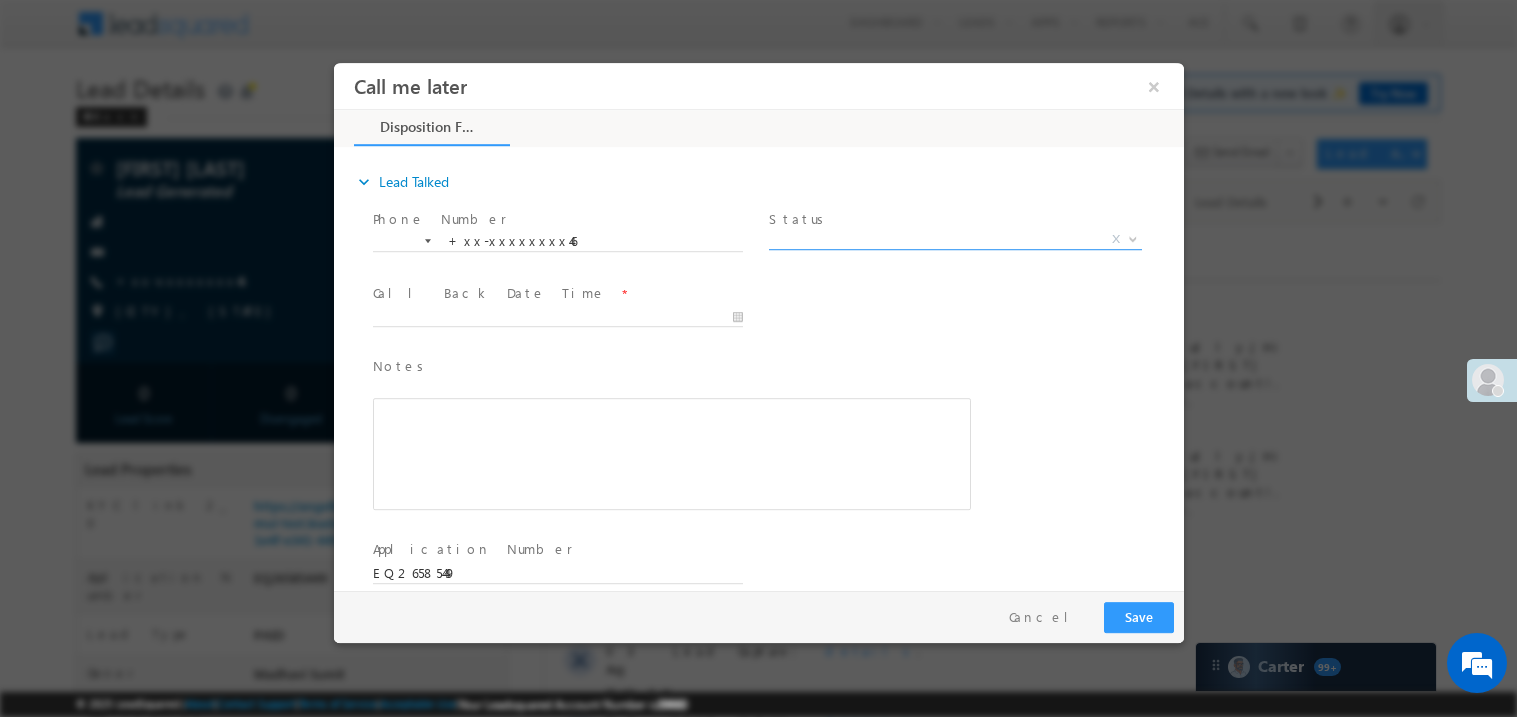 click on "X" at bounding box center (954, 239) 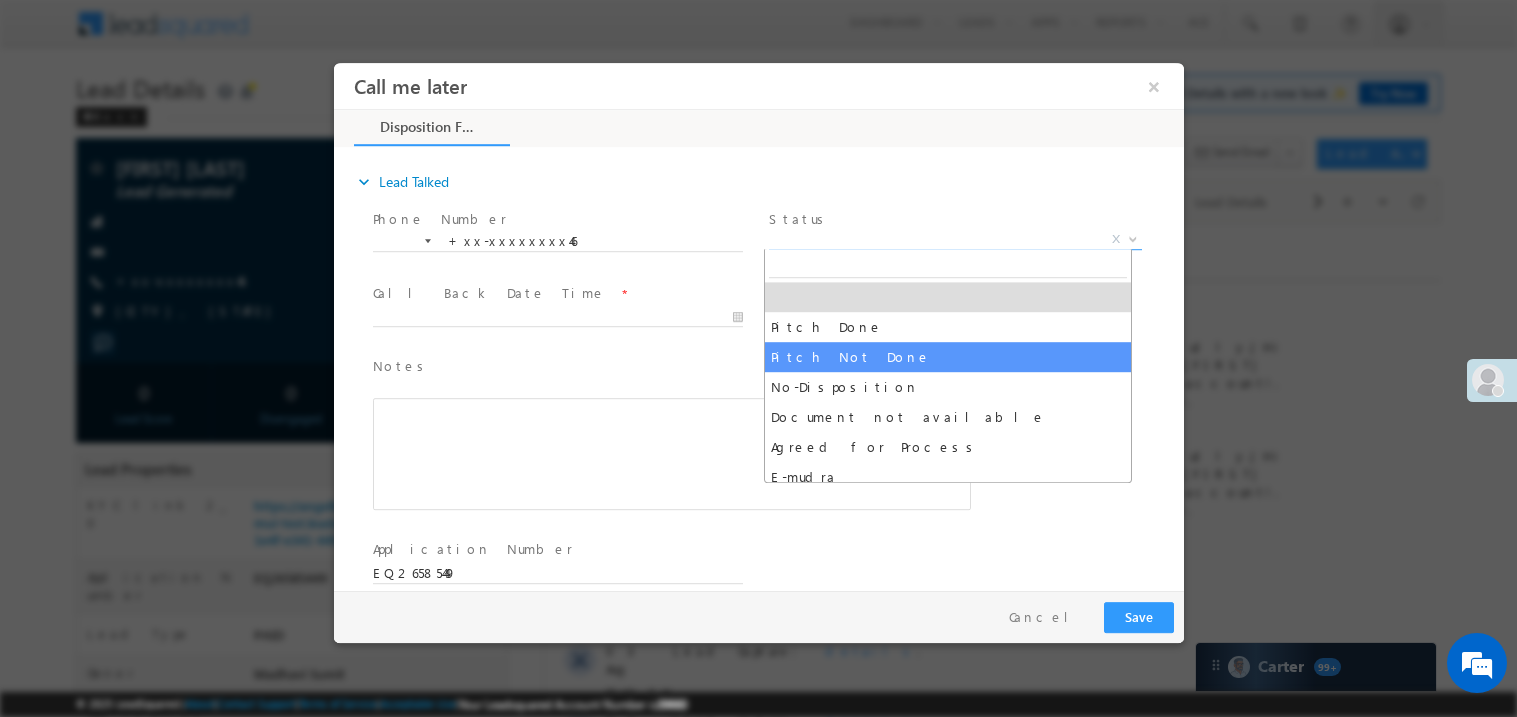 select on "Pitch Not Done" 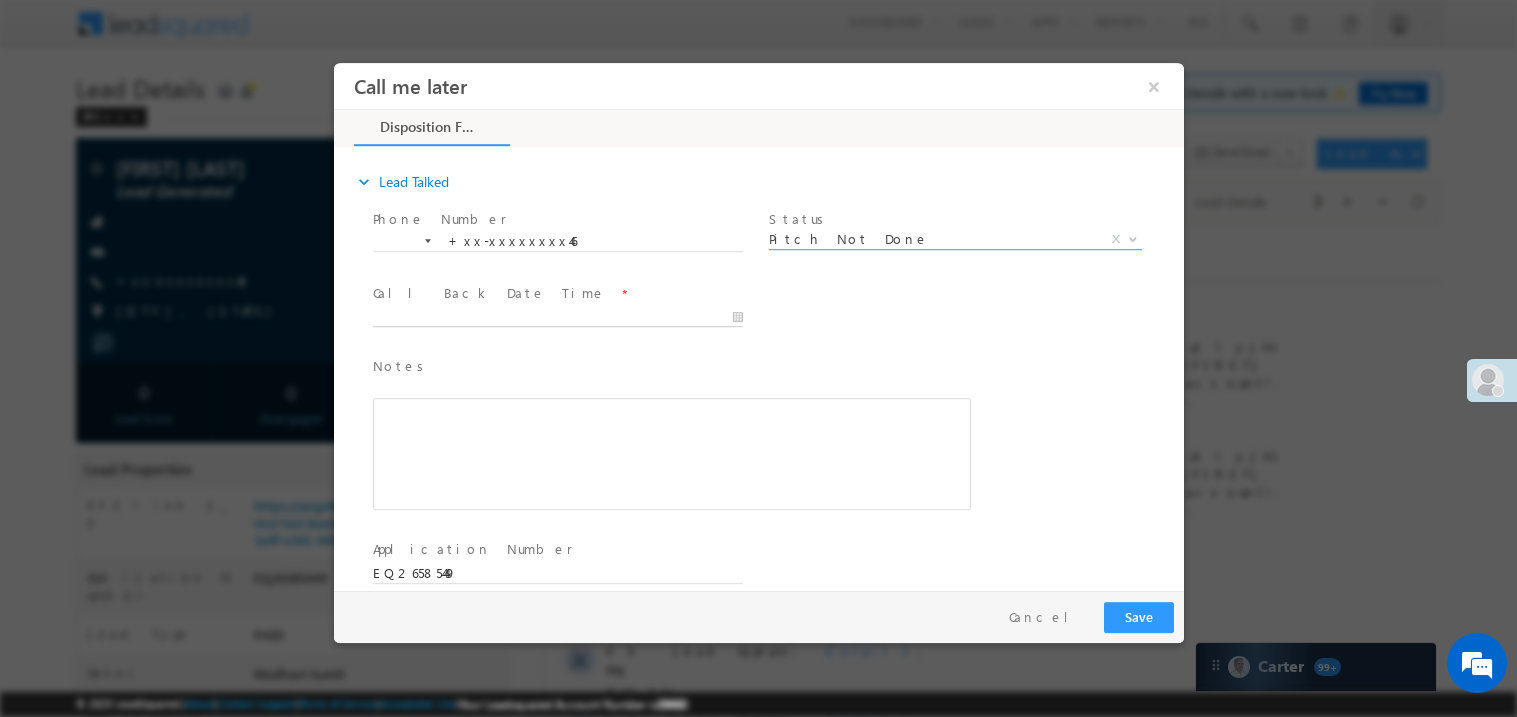 click on "Call me later
×" at bounding box center (758, 325) 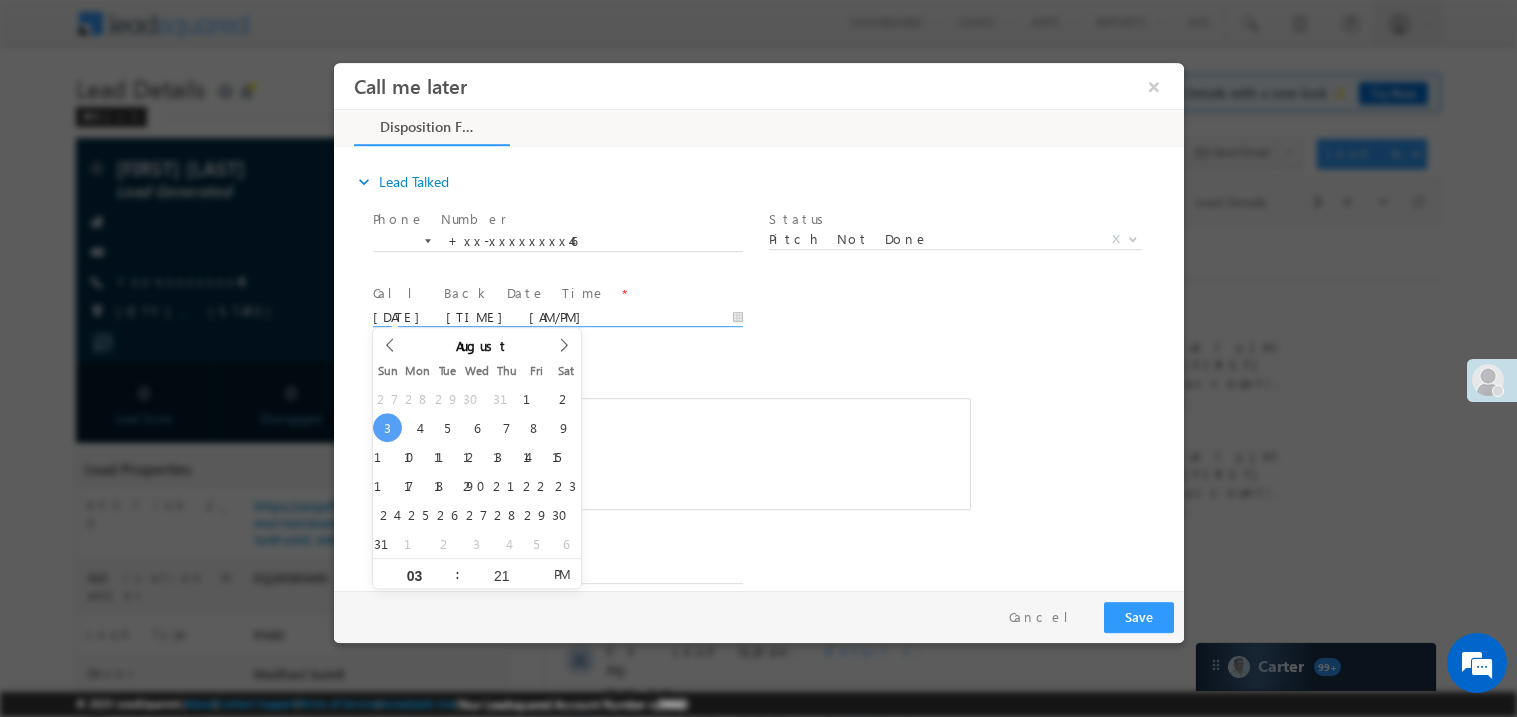 click at bounding box center (671, 453) 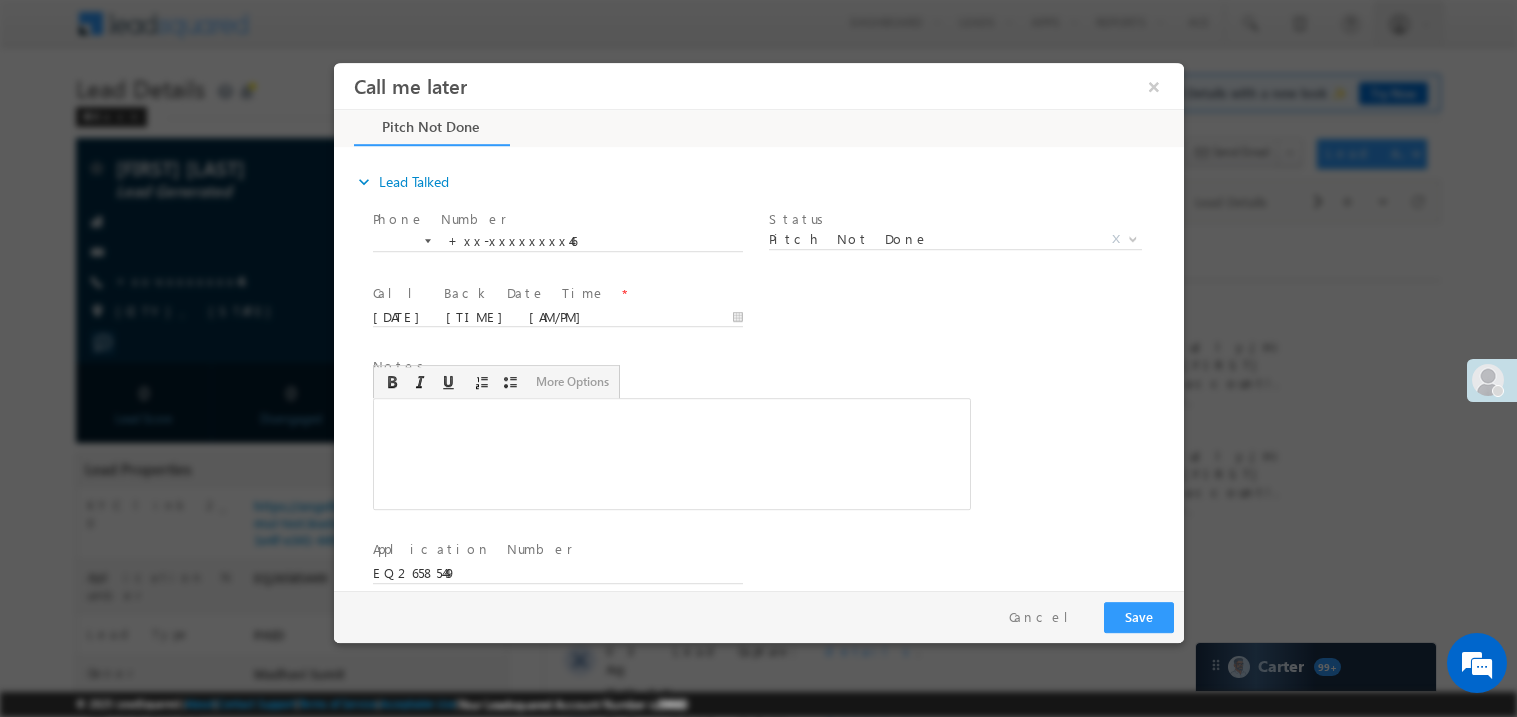 type 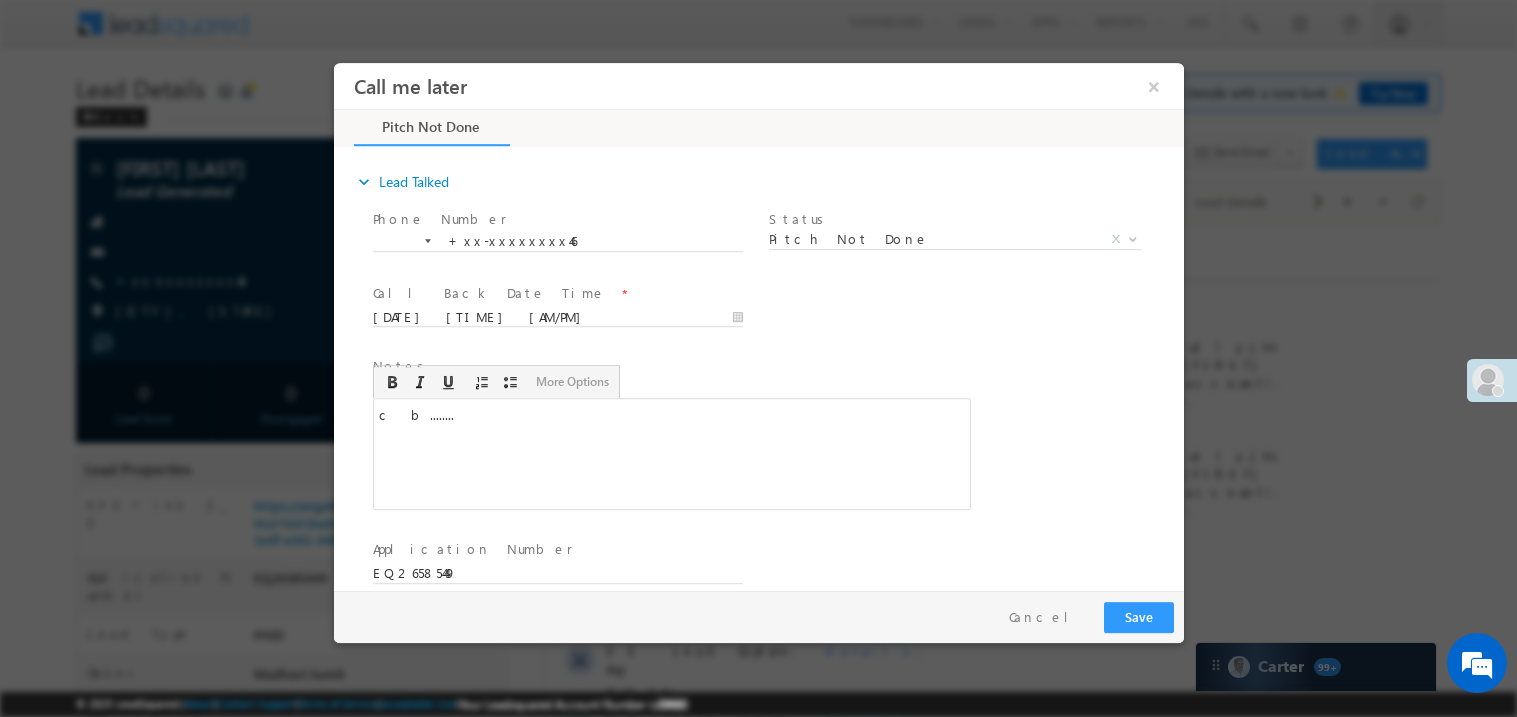 scroll, scrollTop: 0, scrollLeft: 0, axis: both 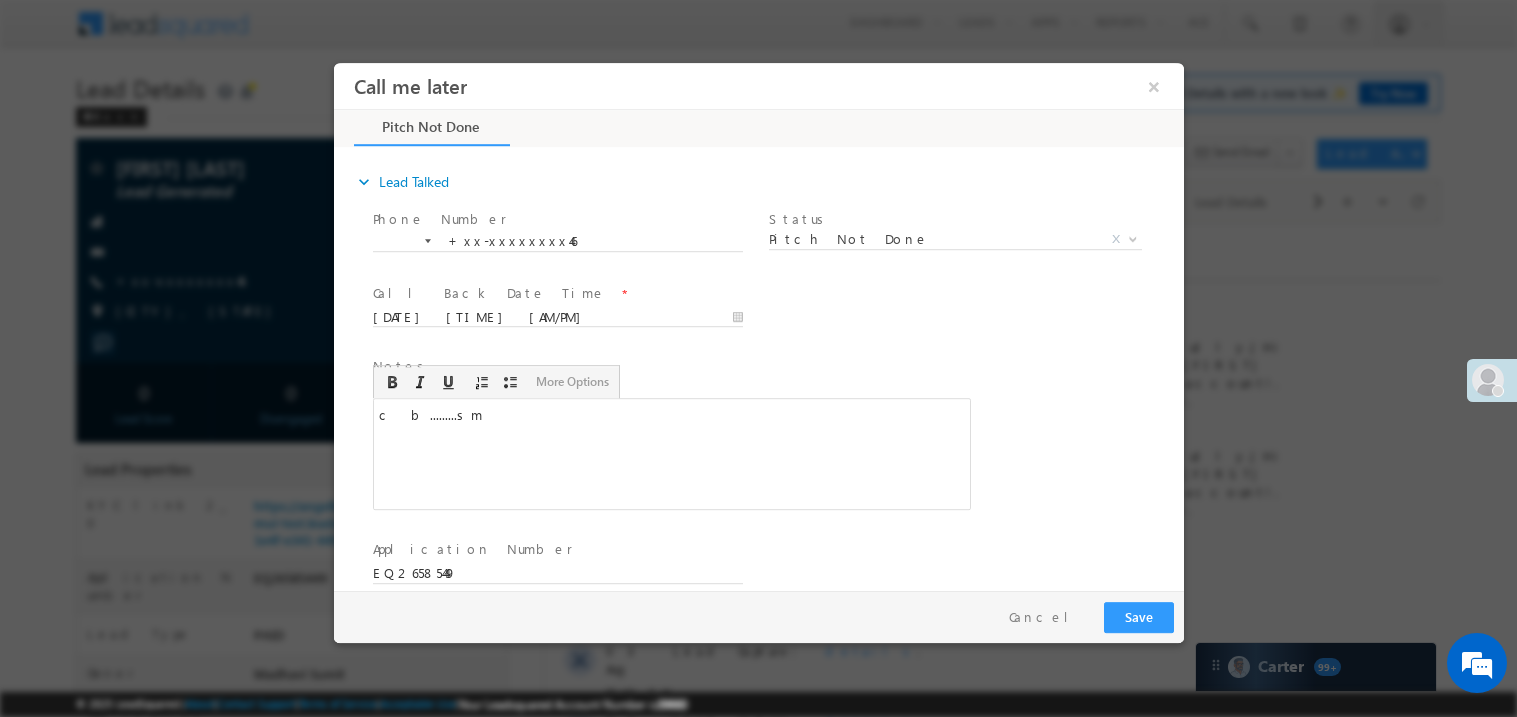 click on "Pay & Save
Save
Cancel" at bounding box center [763, 616] 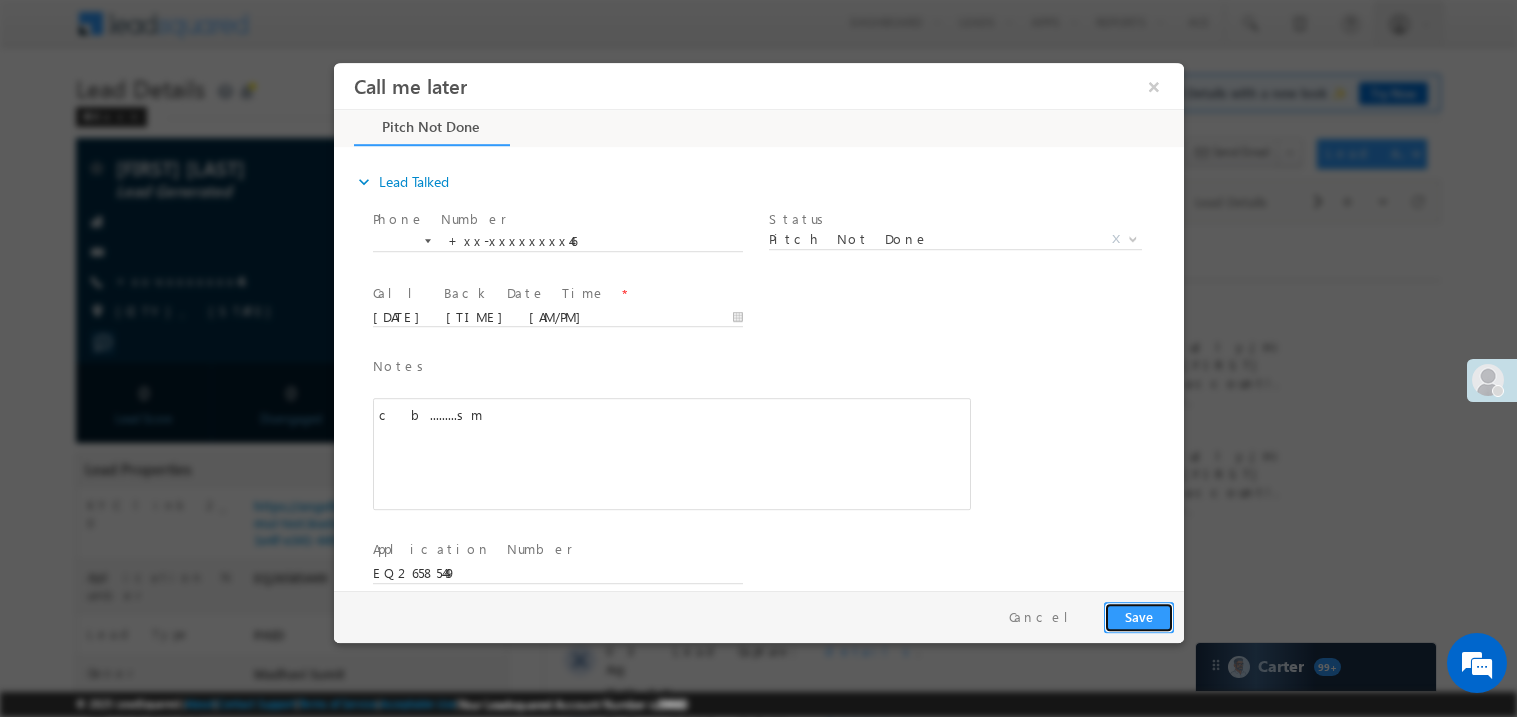click on "Save" at bounding box center (1138, 616) 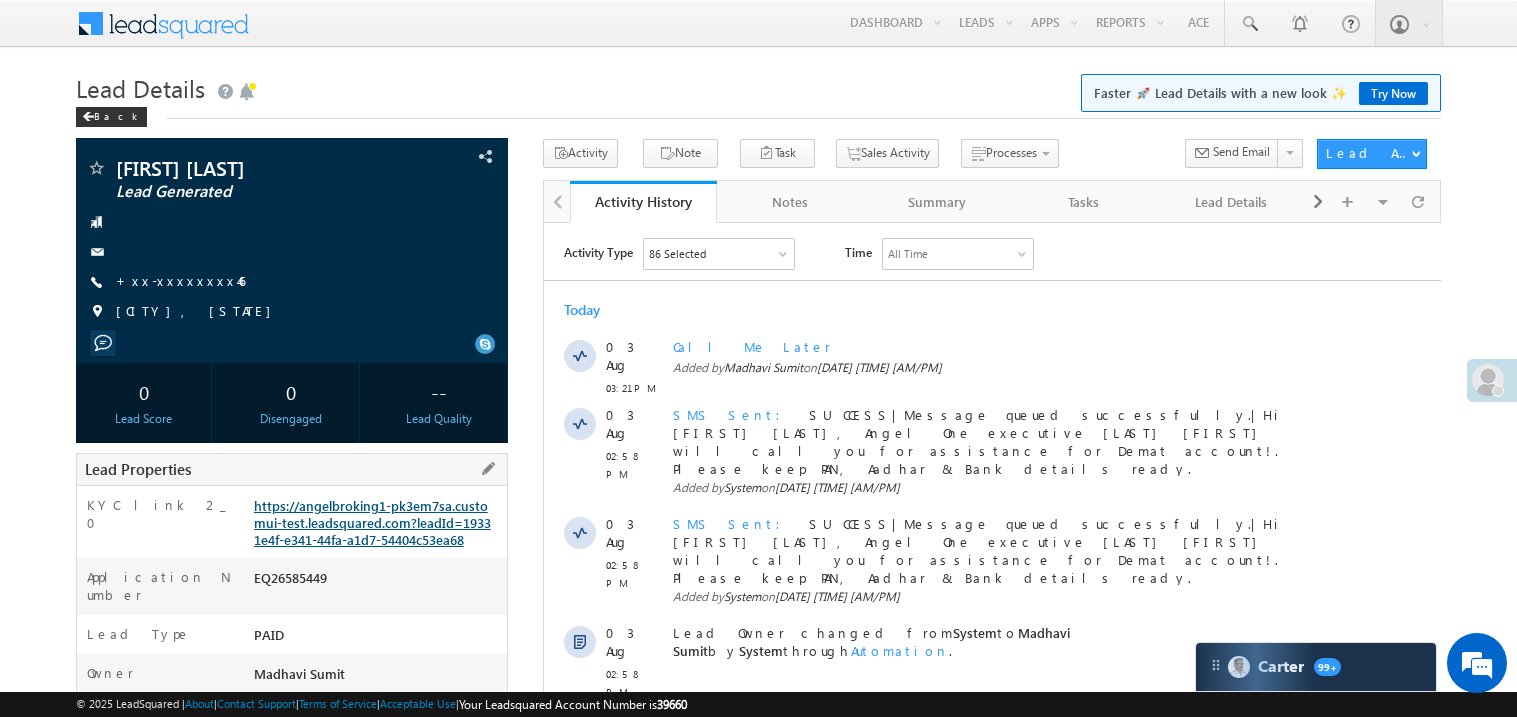 click on "https://angelbroking1-pk3em7sa.customui-test.leadsquared.com?leadId=19331e4f-e341-44fa-a1d7-54404c53ea68" at bounding box center (372, 522) 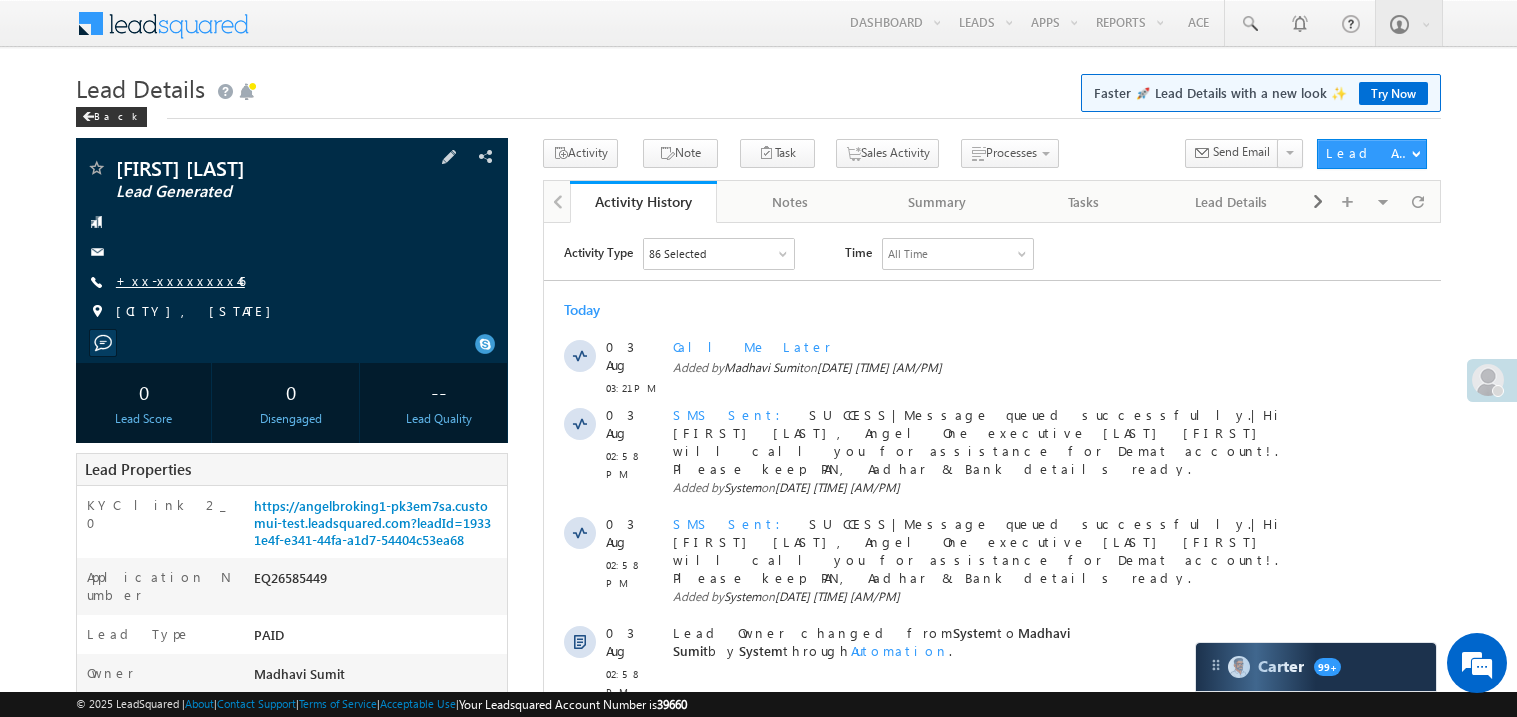click on "+xx-xxxxxxxx46" at bounding box center [180, 280] 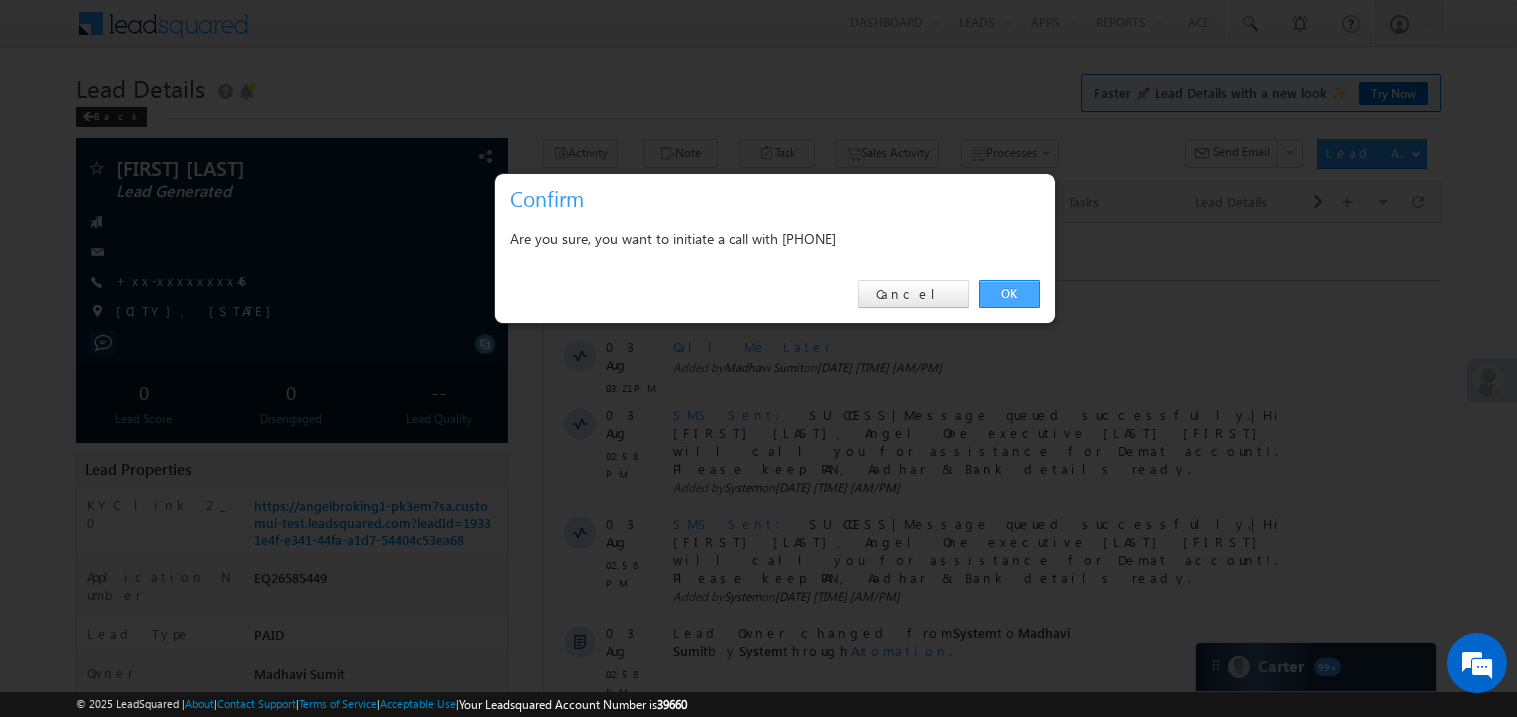 click on "OK" at bounding box center [1009, 294] 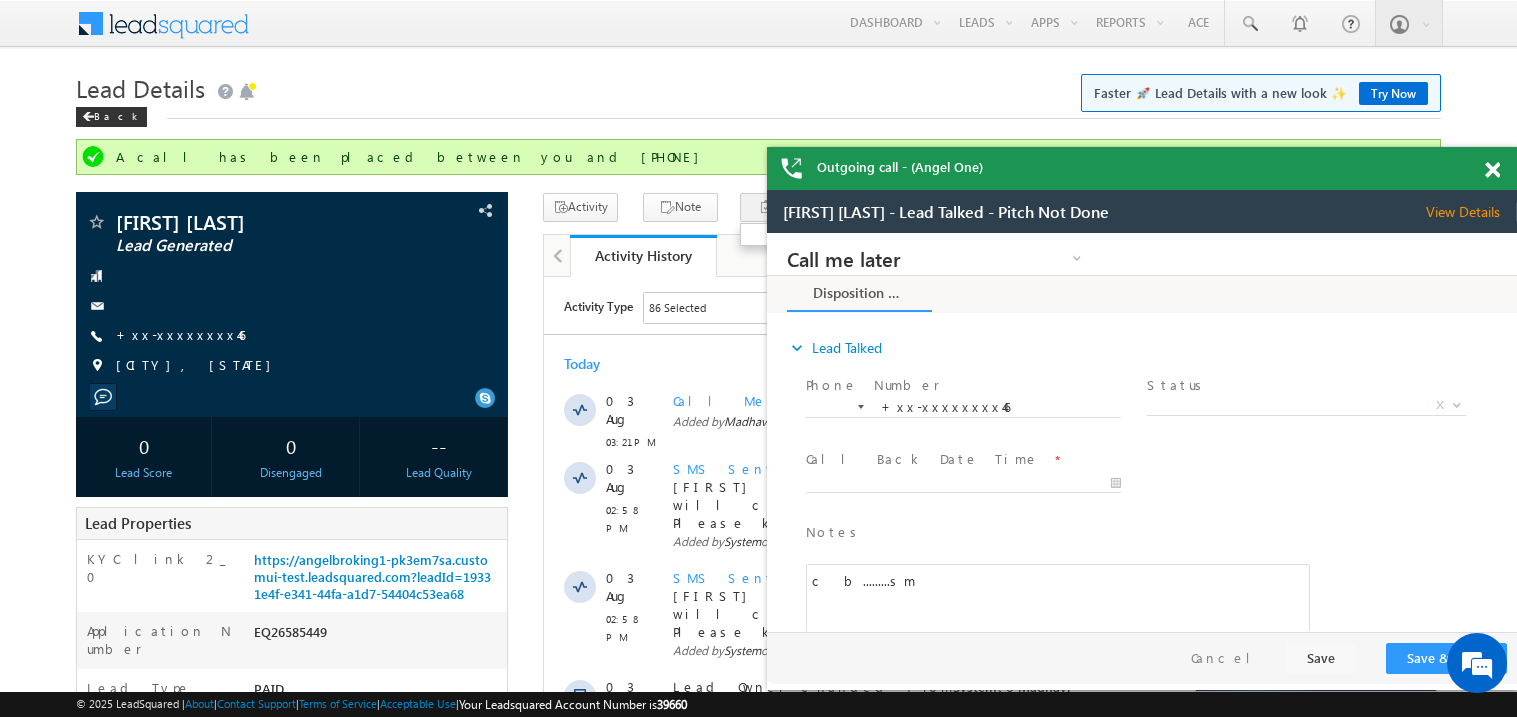 scroll, scrollTop: 0, scrollLeft: 0, axis: both 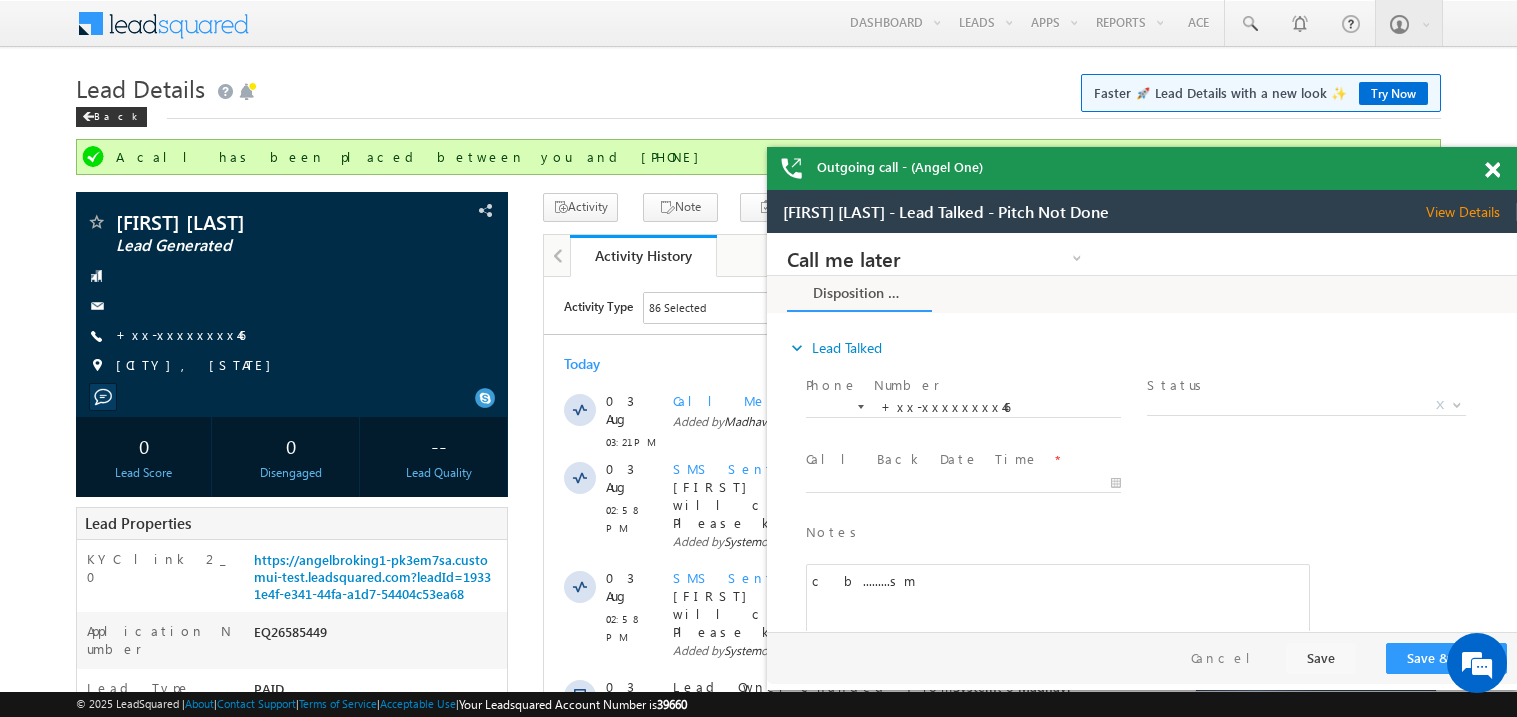 click at bounding box center (1492, 170) 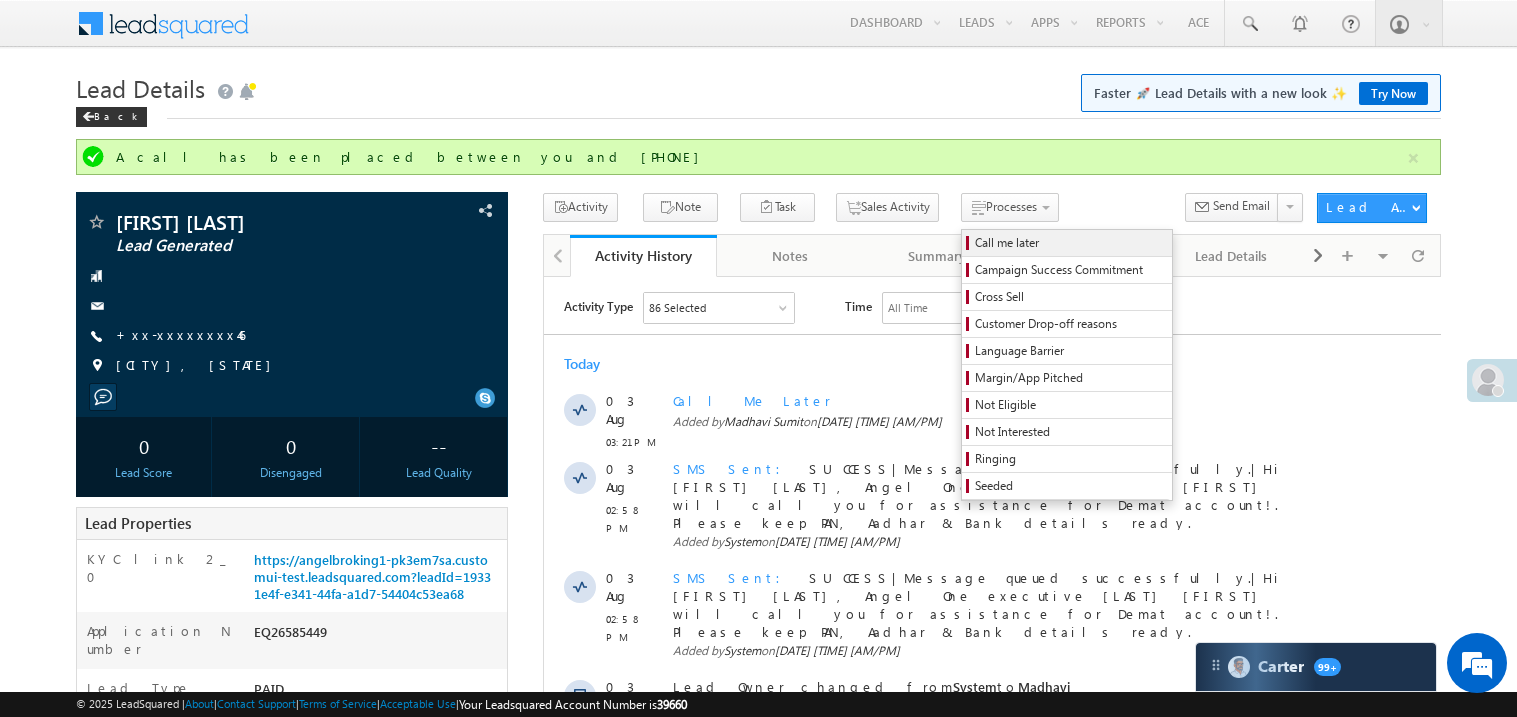 click on "Call me later" at bounding box center (1070, 243) 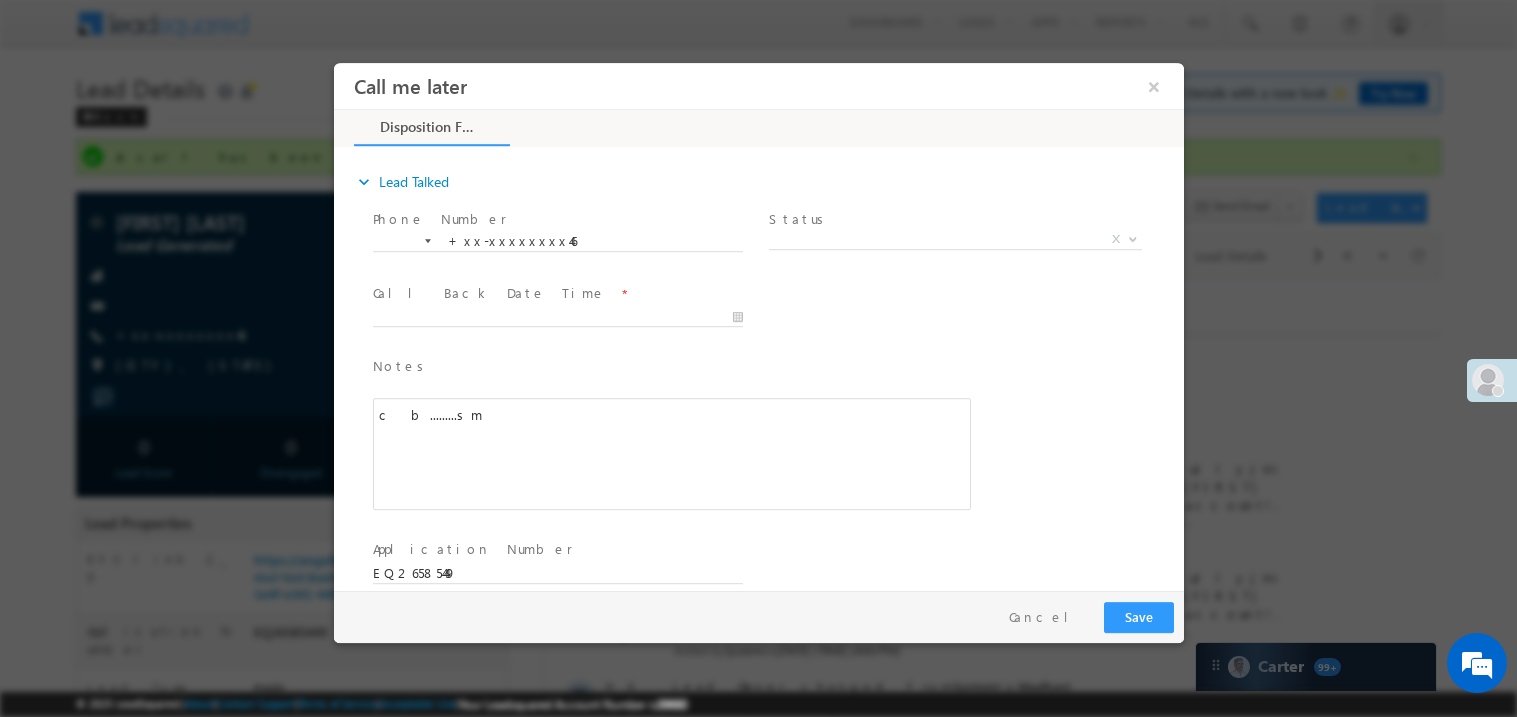 scroll, scrollTop: 0, scrollLeft: 0, axis: both 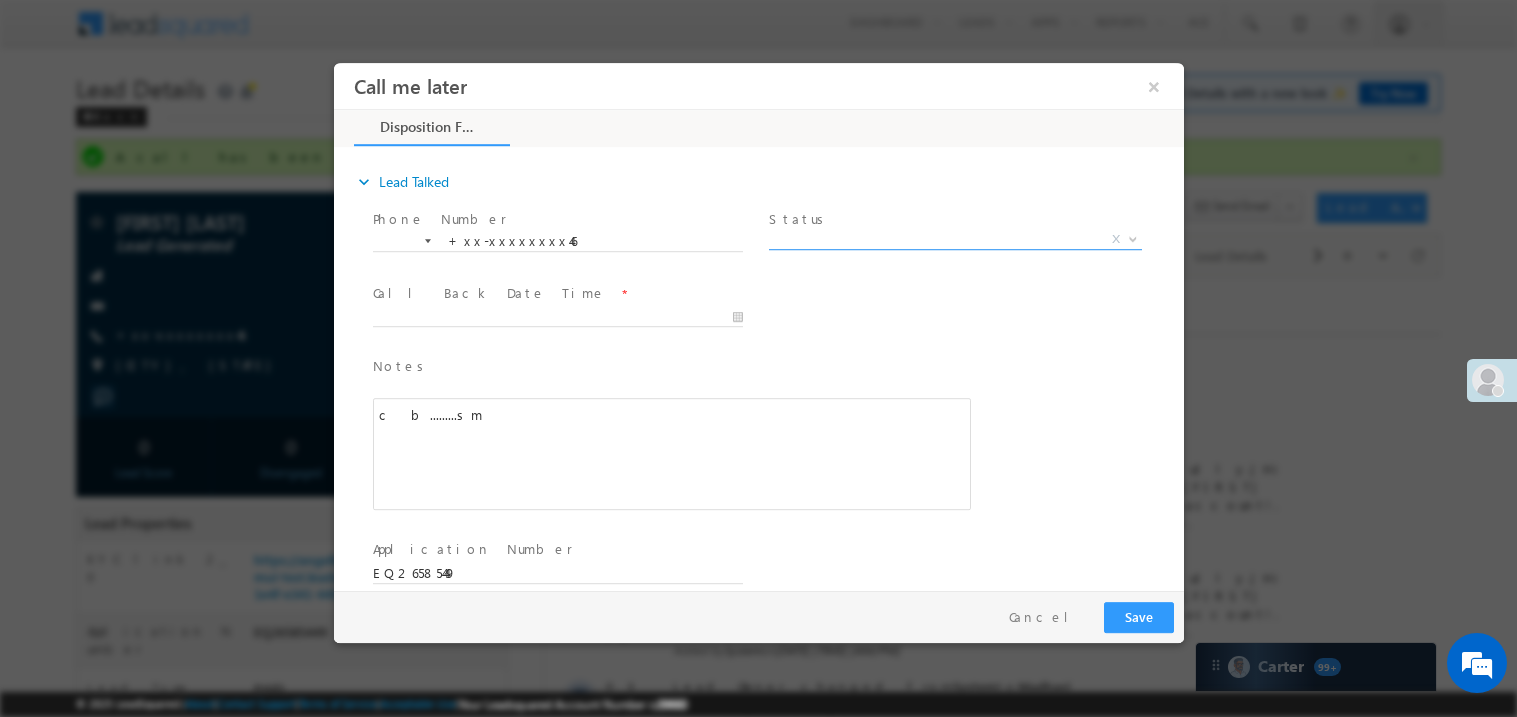 click at bounding box center (954, 248) 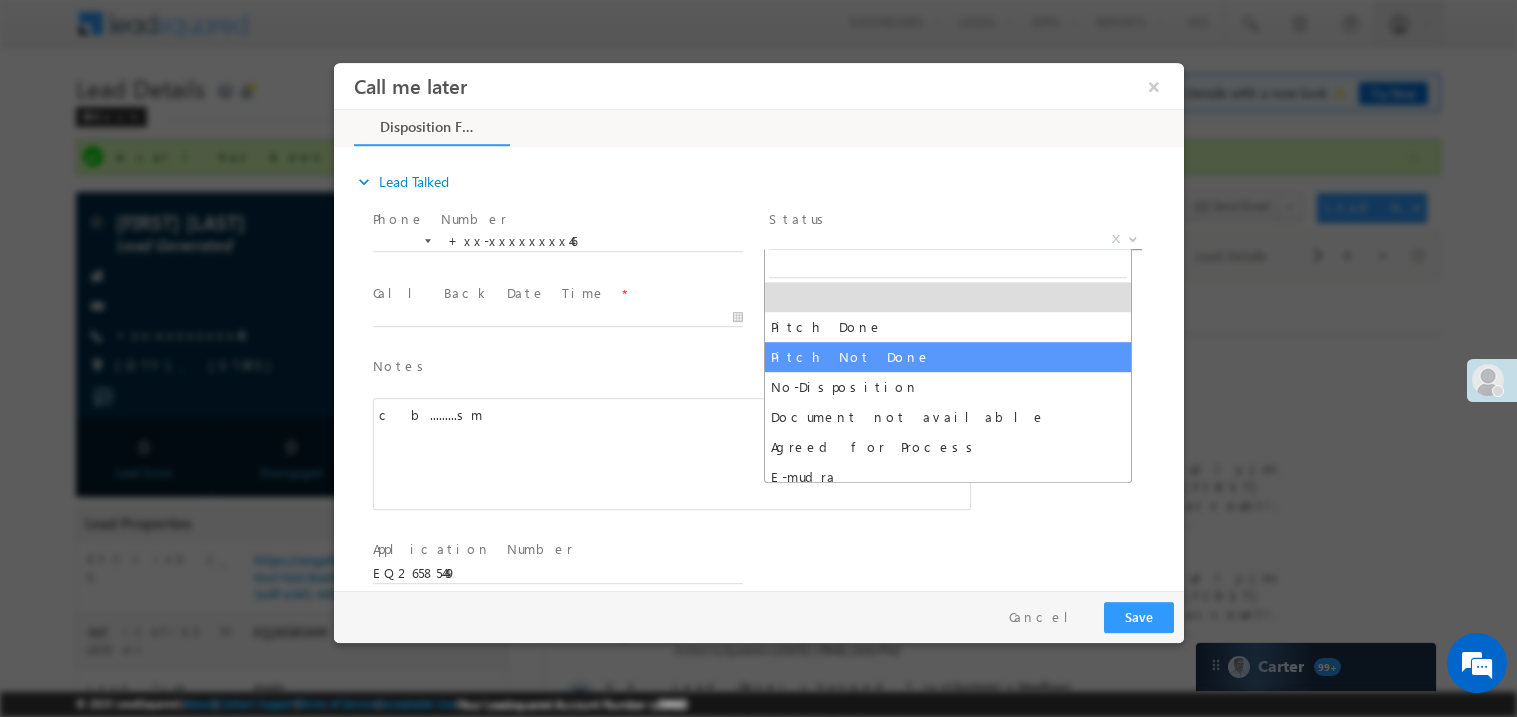 select on "Pitch Not Done" 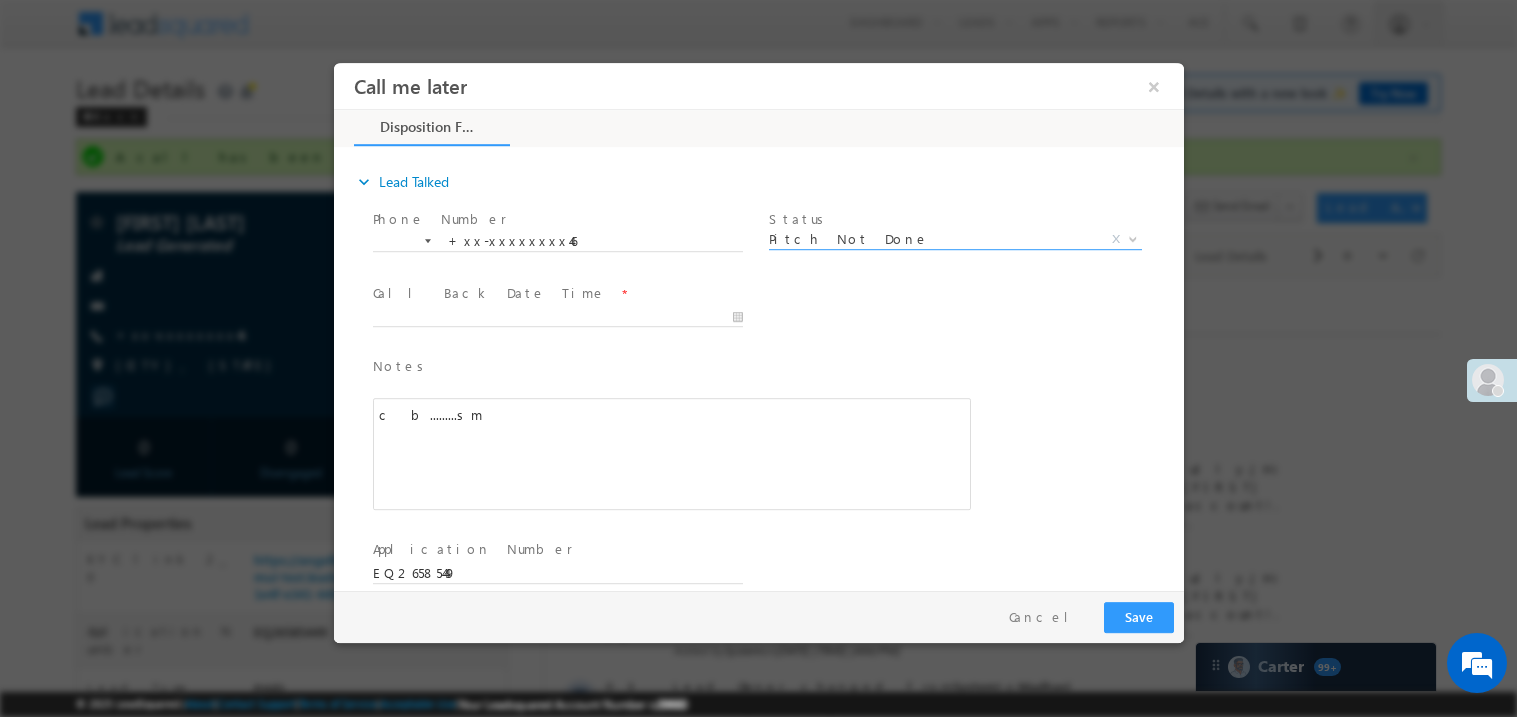 click on "Call Back Date Time
*" at bounding box center [566, 315] 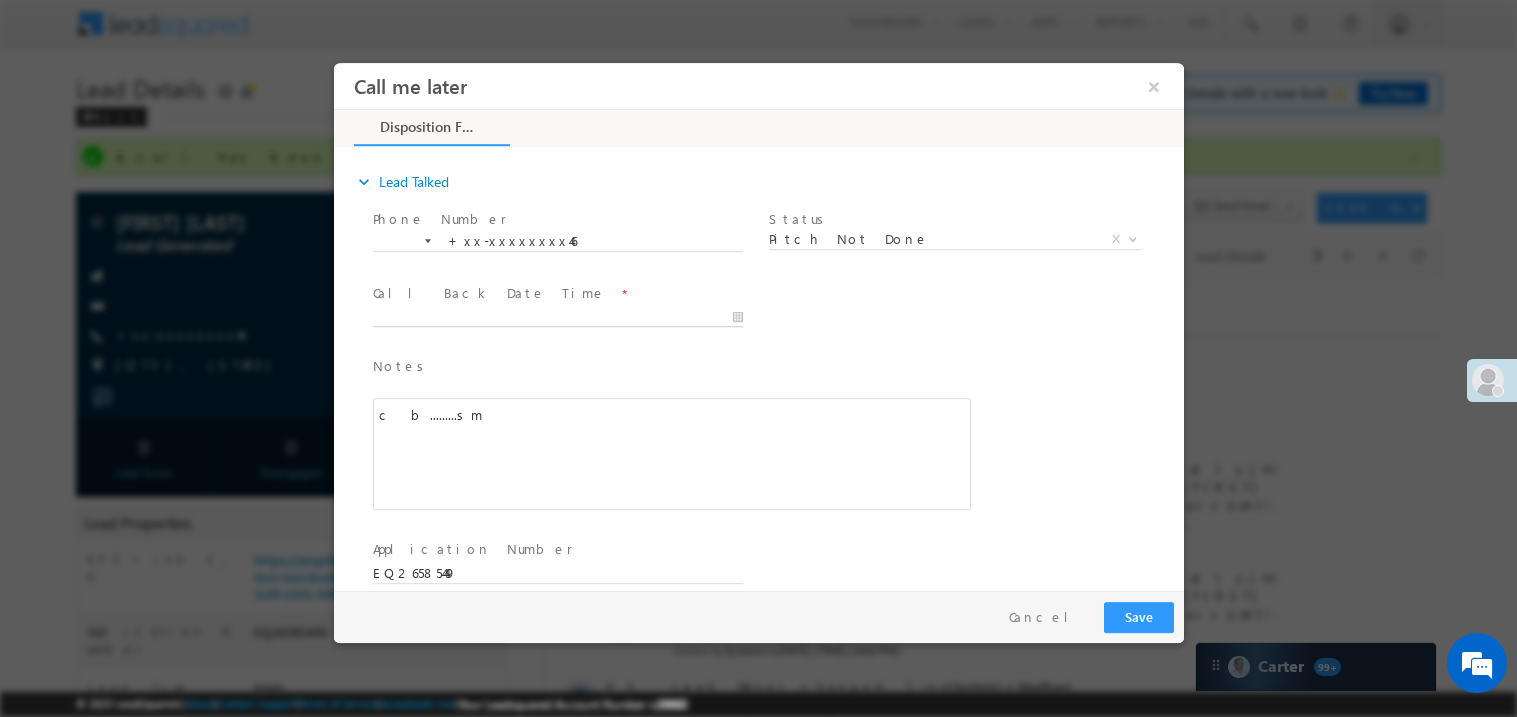 click on "Call me later
×" at bounding box center [758, 325] 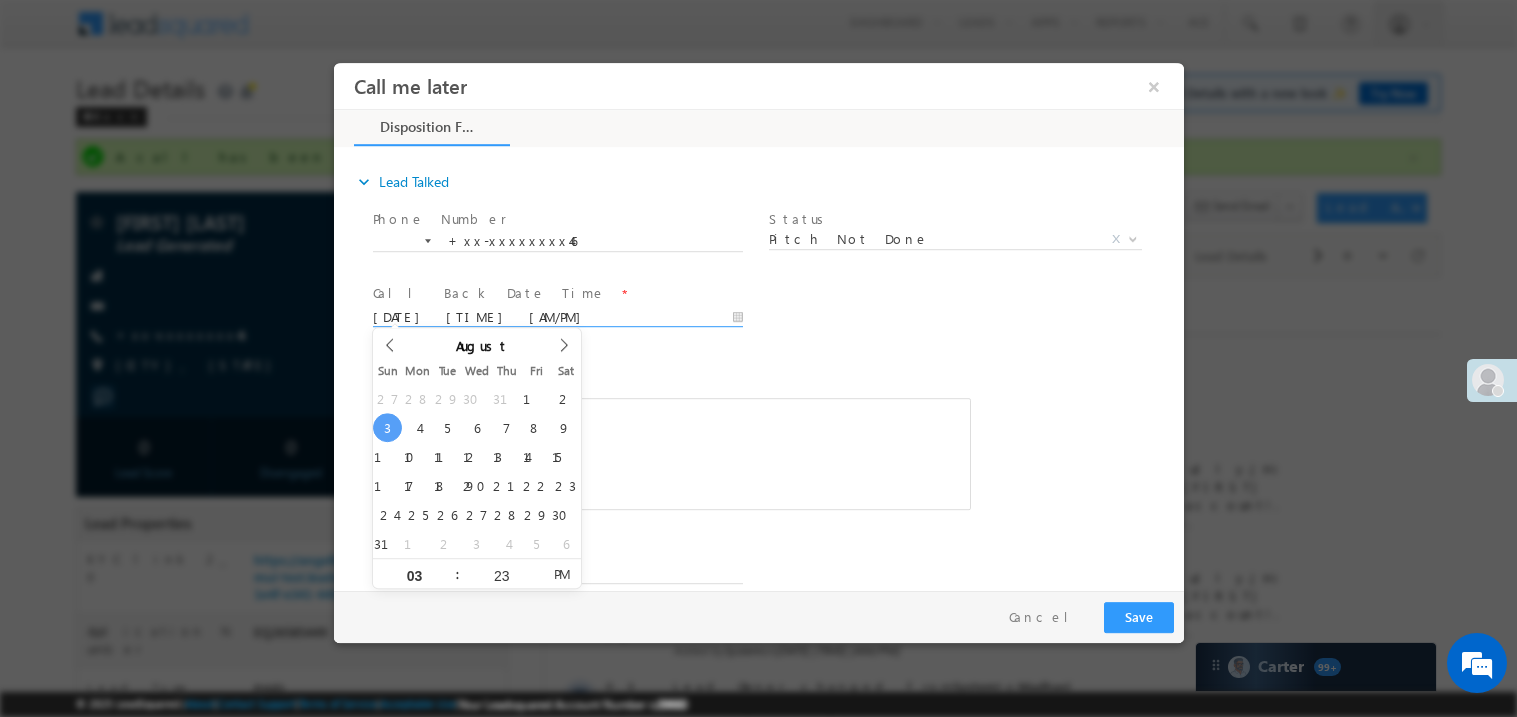 click on "c b.........sm" at bounding box center (671, 453) 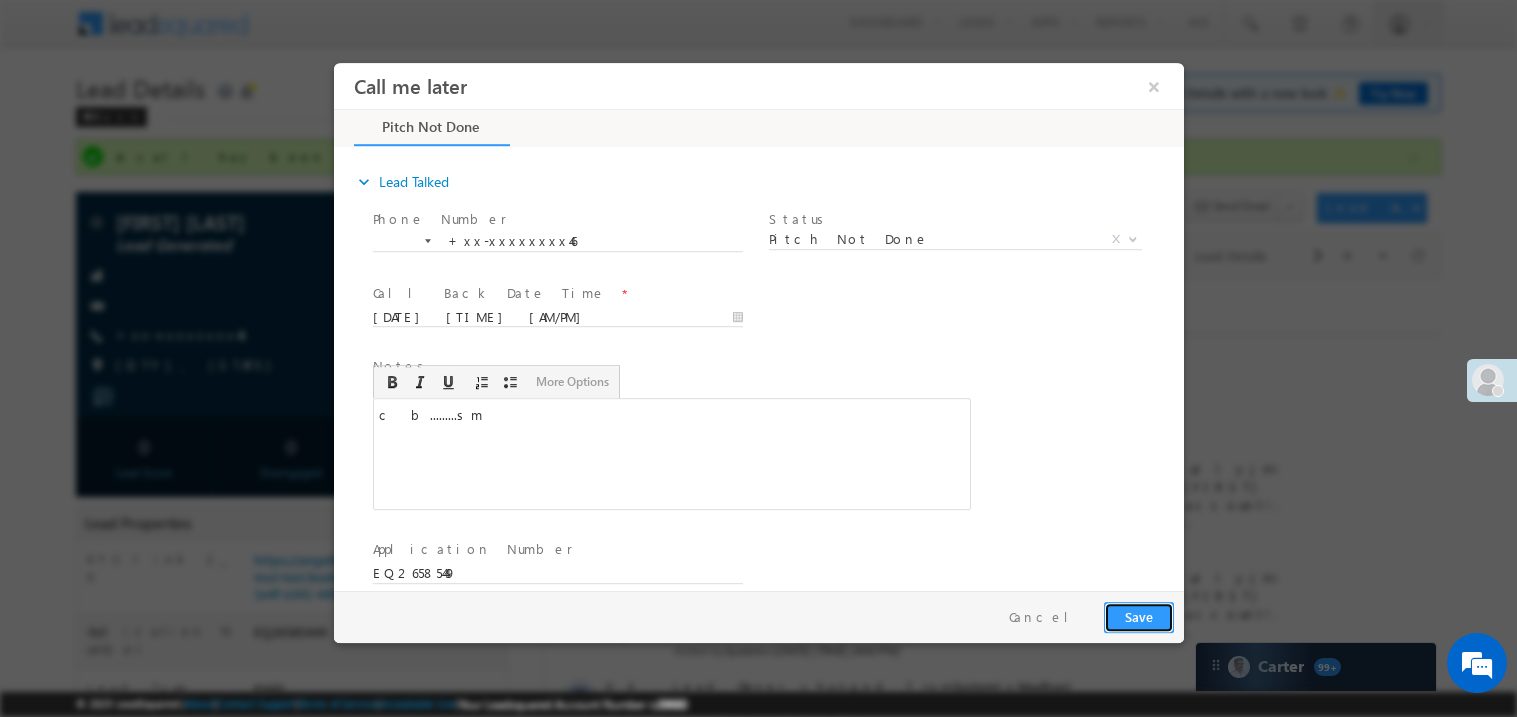 click on "Save" at bounding box center [1138, 616] 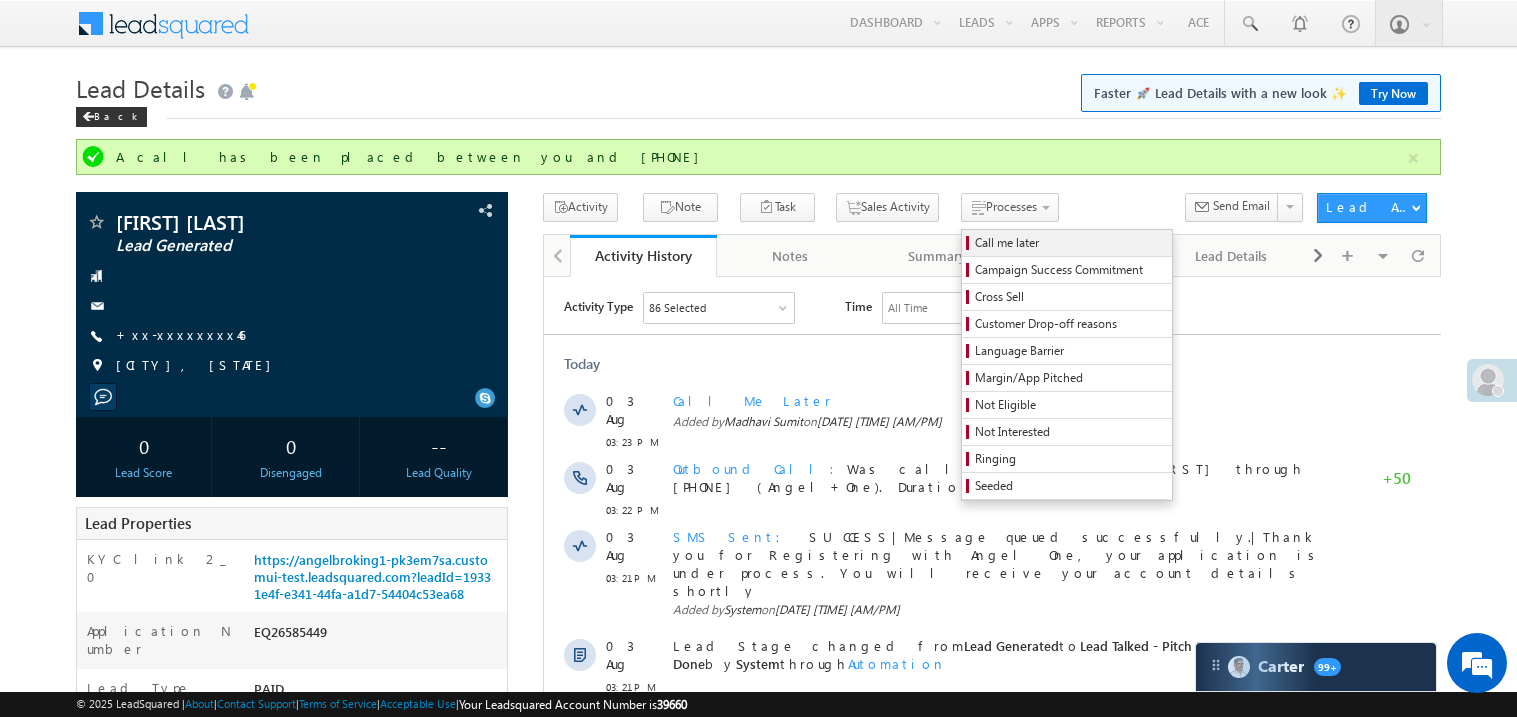 click on "Call me later" at bounding box center (1070, 243) 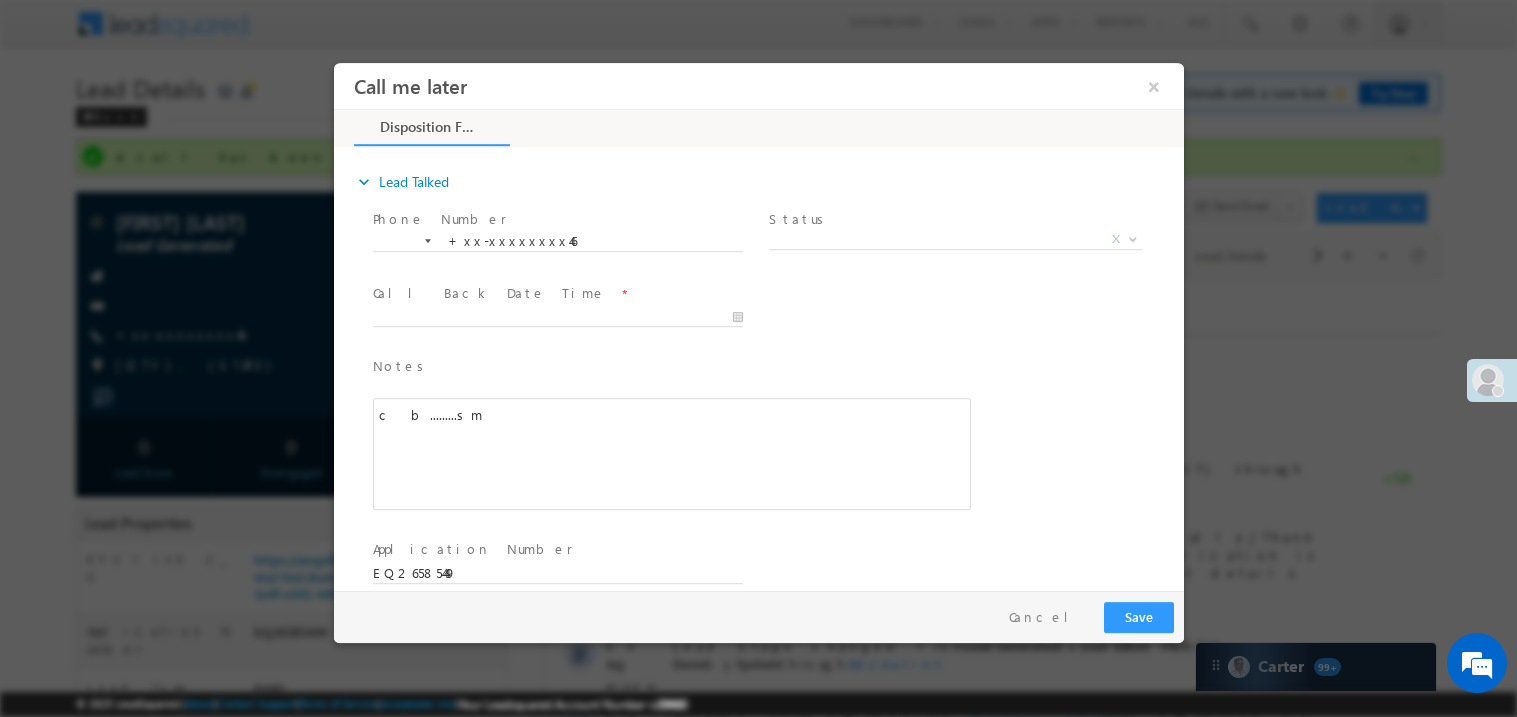 scroll, scrollTop: 0, scrollLeft: 0, axis: both 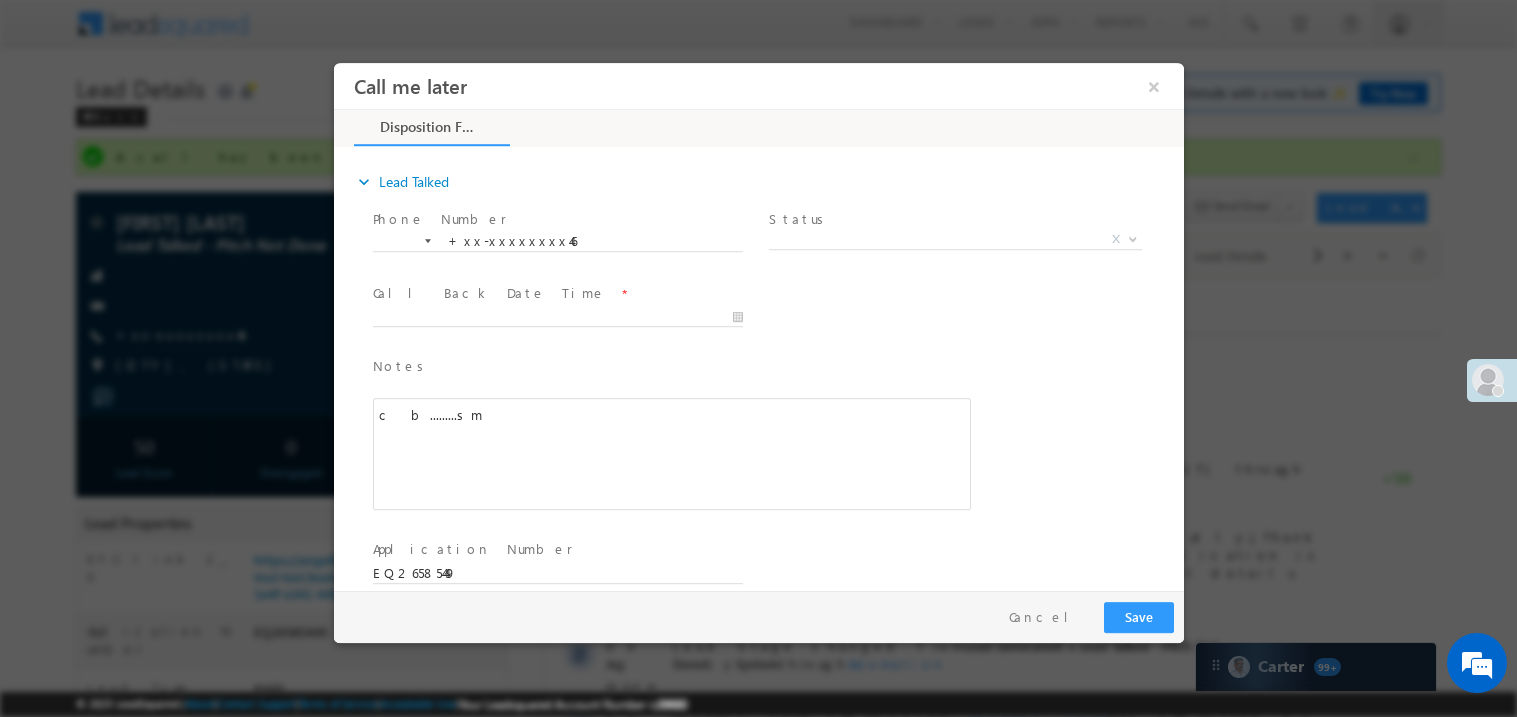 click on "Status
*" at bounding box center [952, 219] 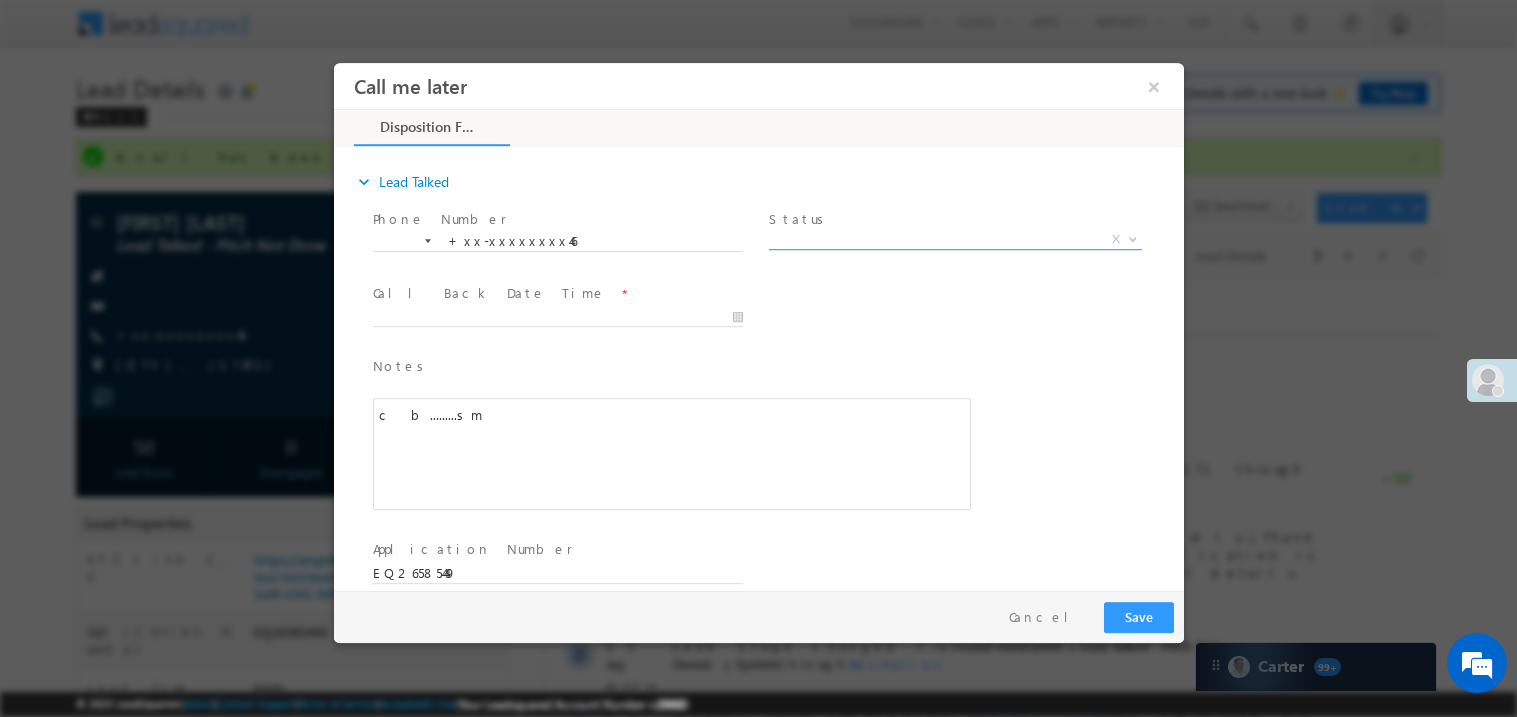 click on "X" at bounding box center (954, 239) 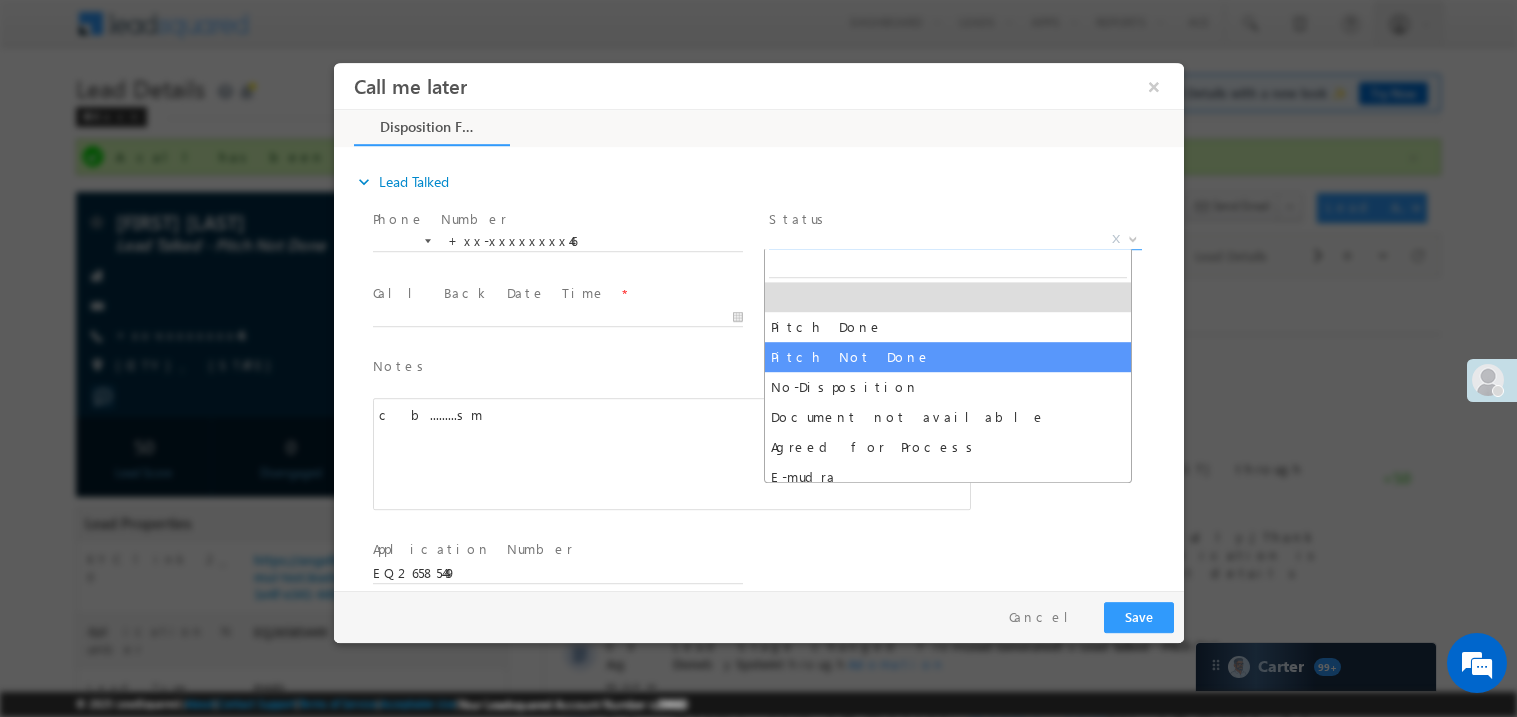 select on "Pitch Not Done" 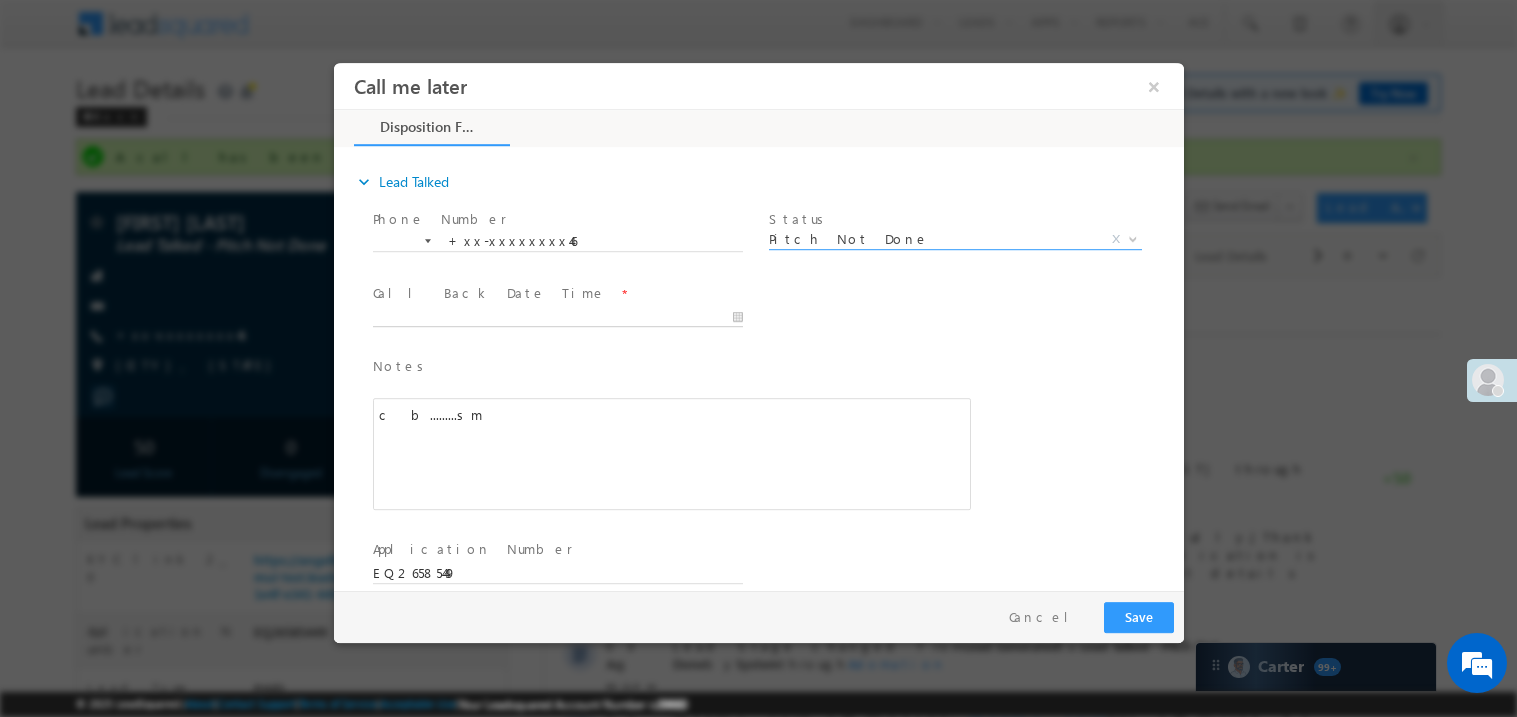 click on "Call me later
×" at bounding box center [758, 325] 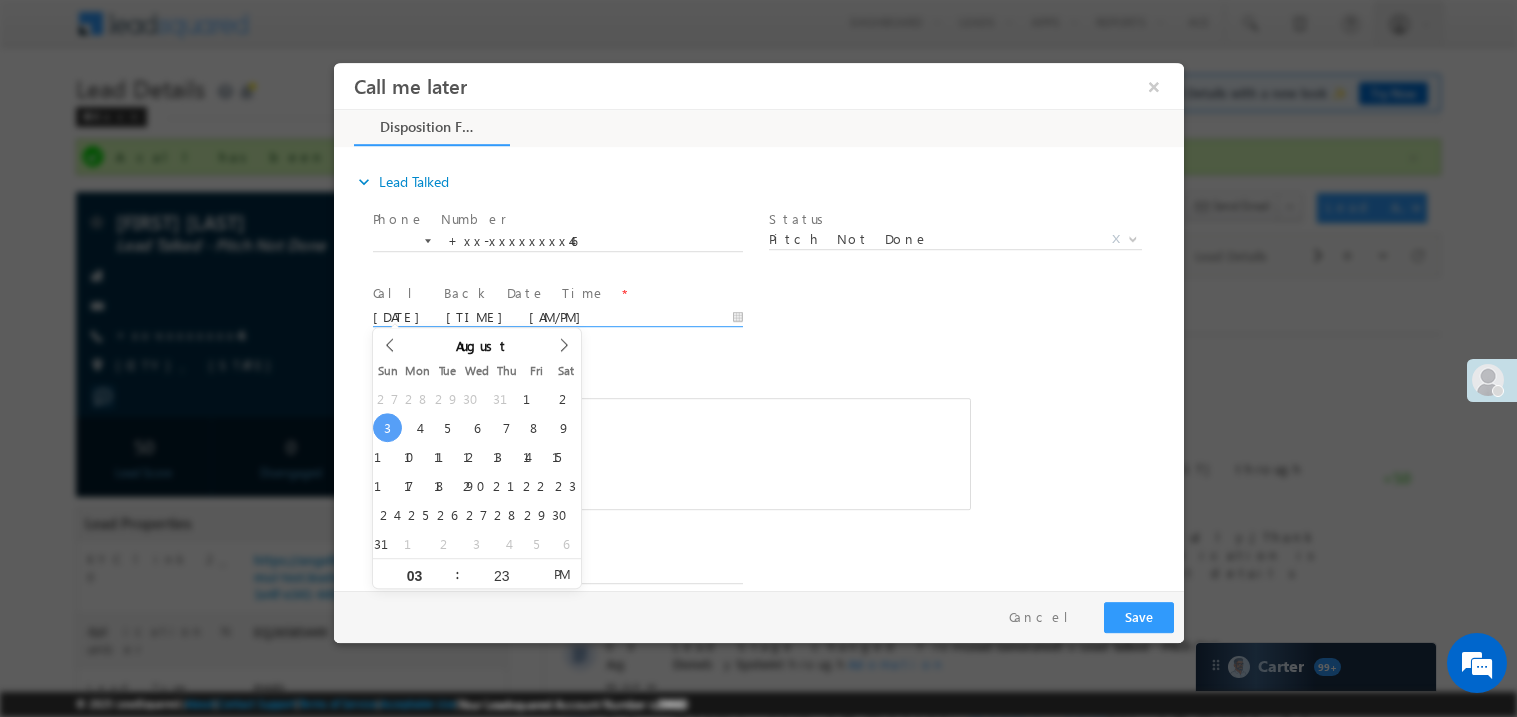 click on "c b.........sm" at bounding box center [671, 453] 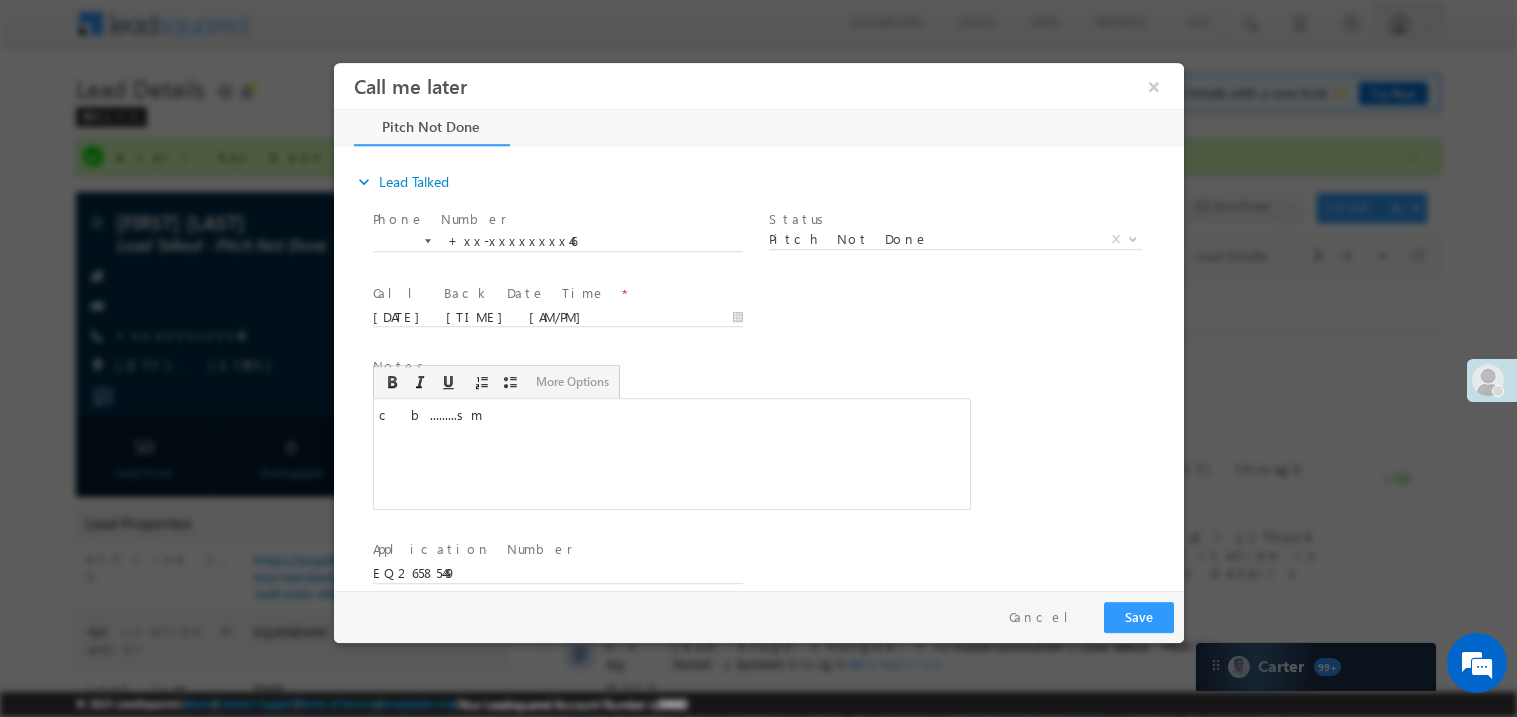 type 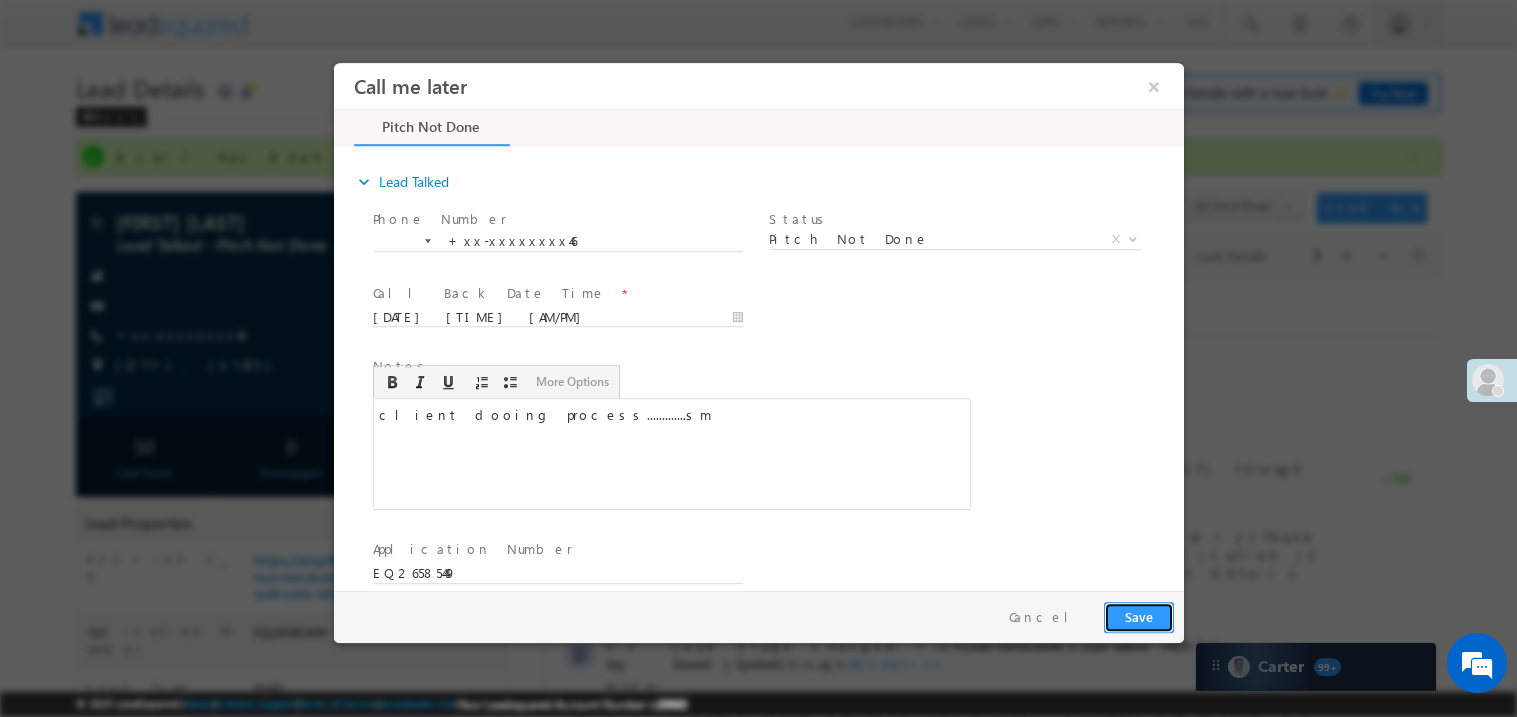 click on "Save" at bounding box center [1138, 616] 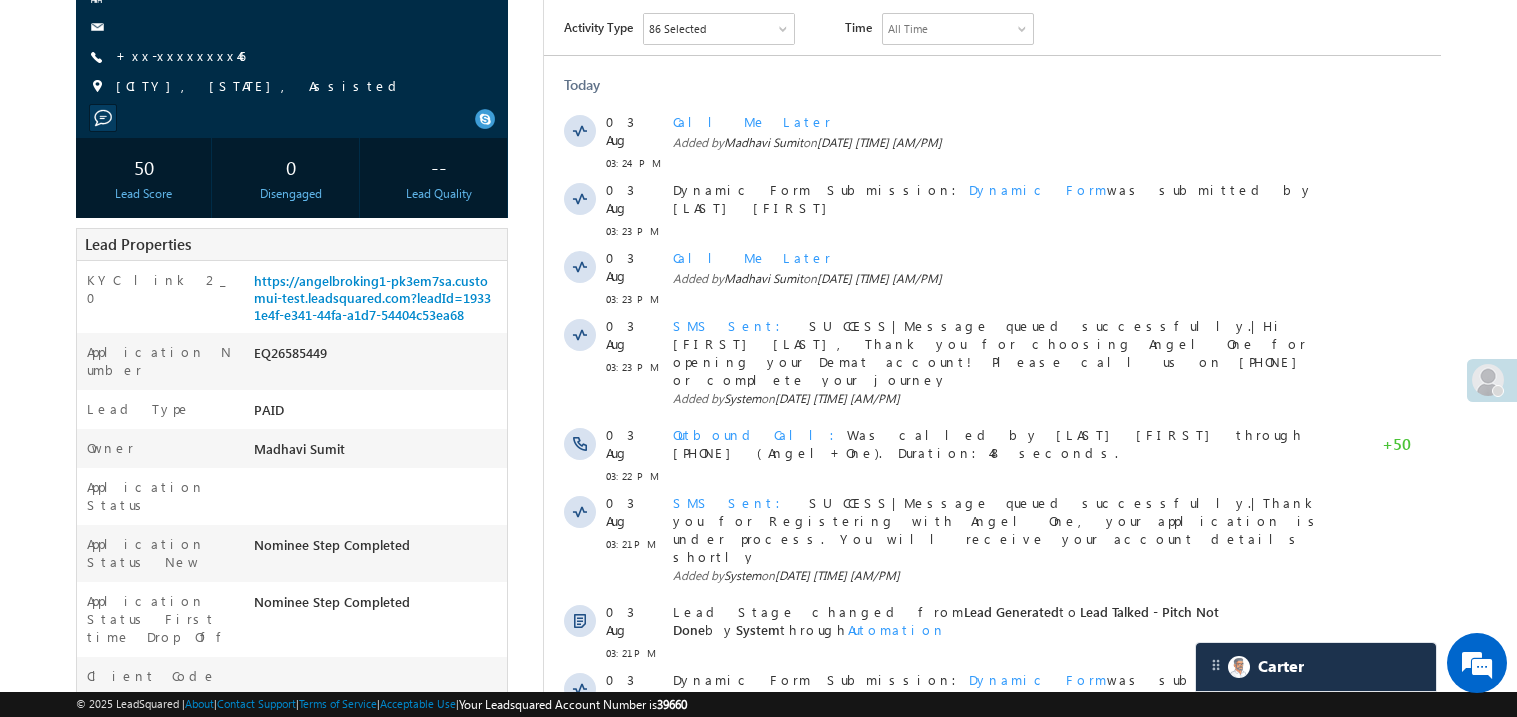 scroll, scrollTop: 319, scrollLeft: 0, axis: vertical 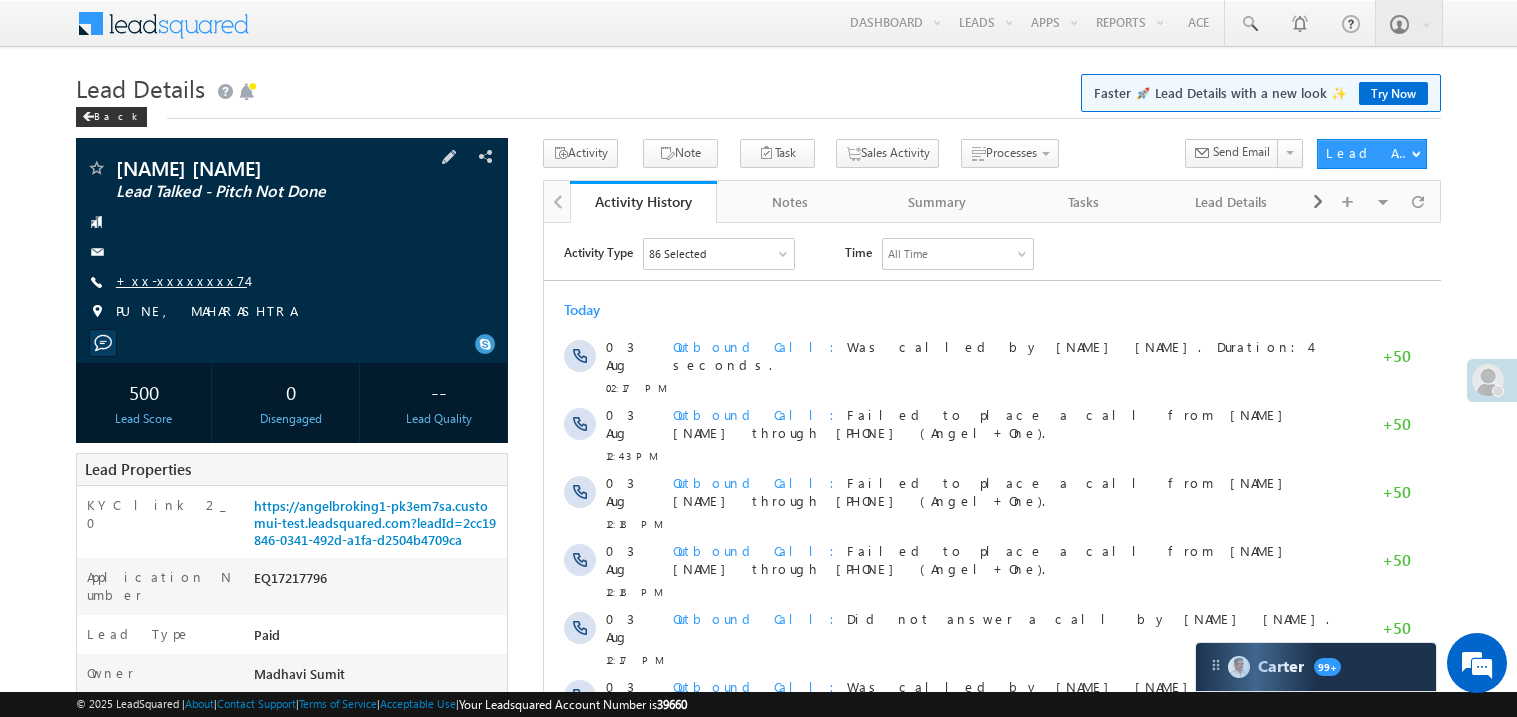 click on "+xx-xxxxxxxx74" at bounding box center [181, 280] 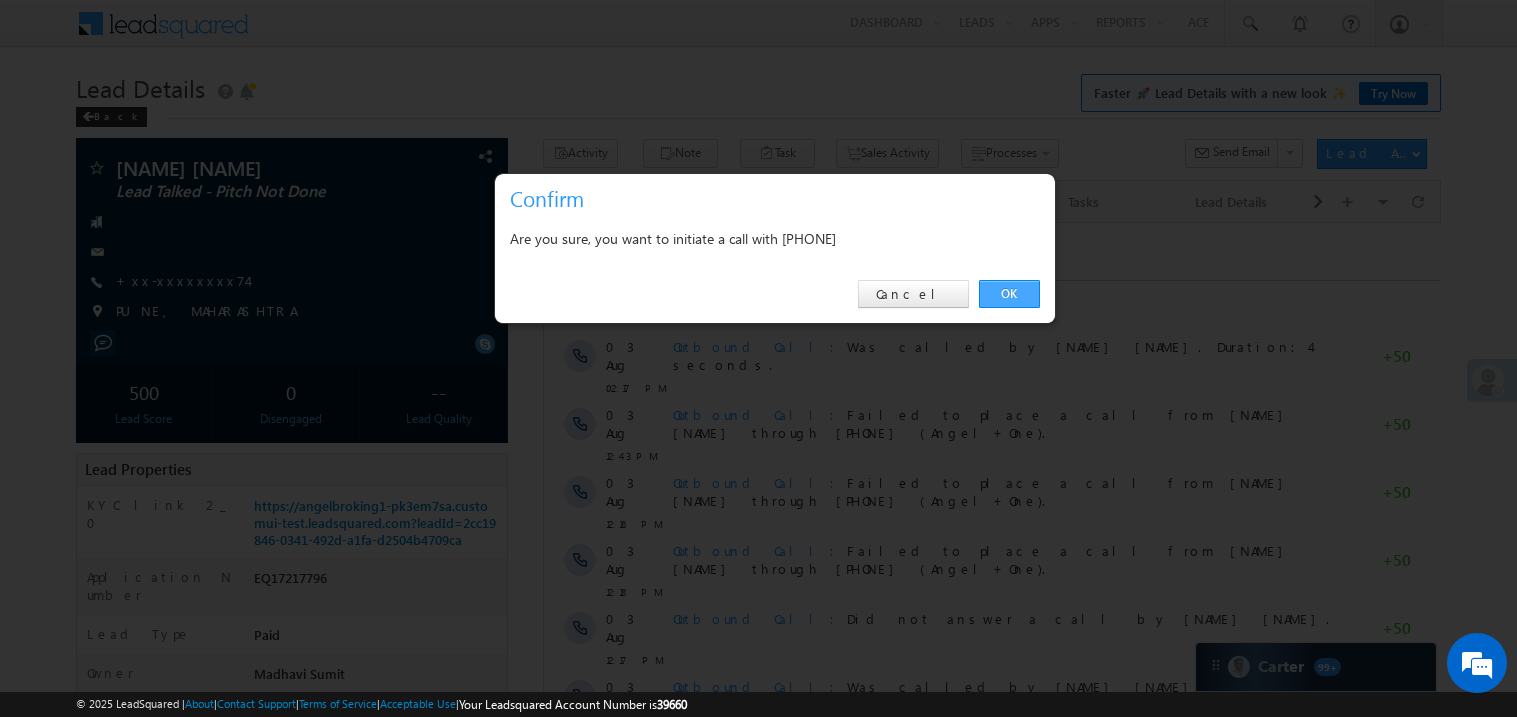 click on "OK" at bounding box center (1009, 294) 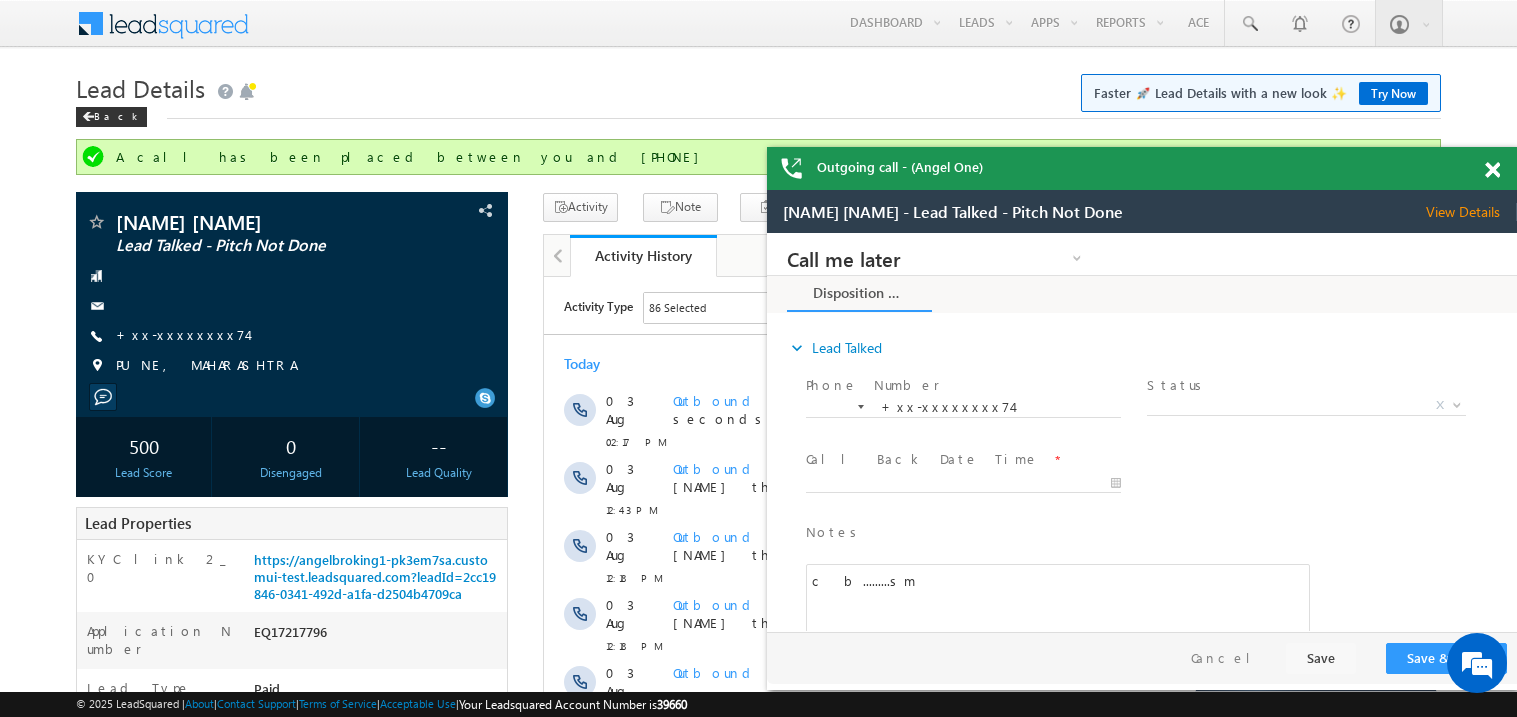 scroll, scrollTop: 0, scrollLeft: 0, axis: both 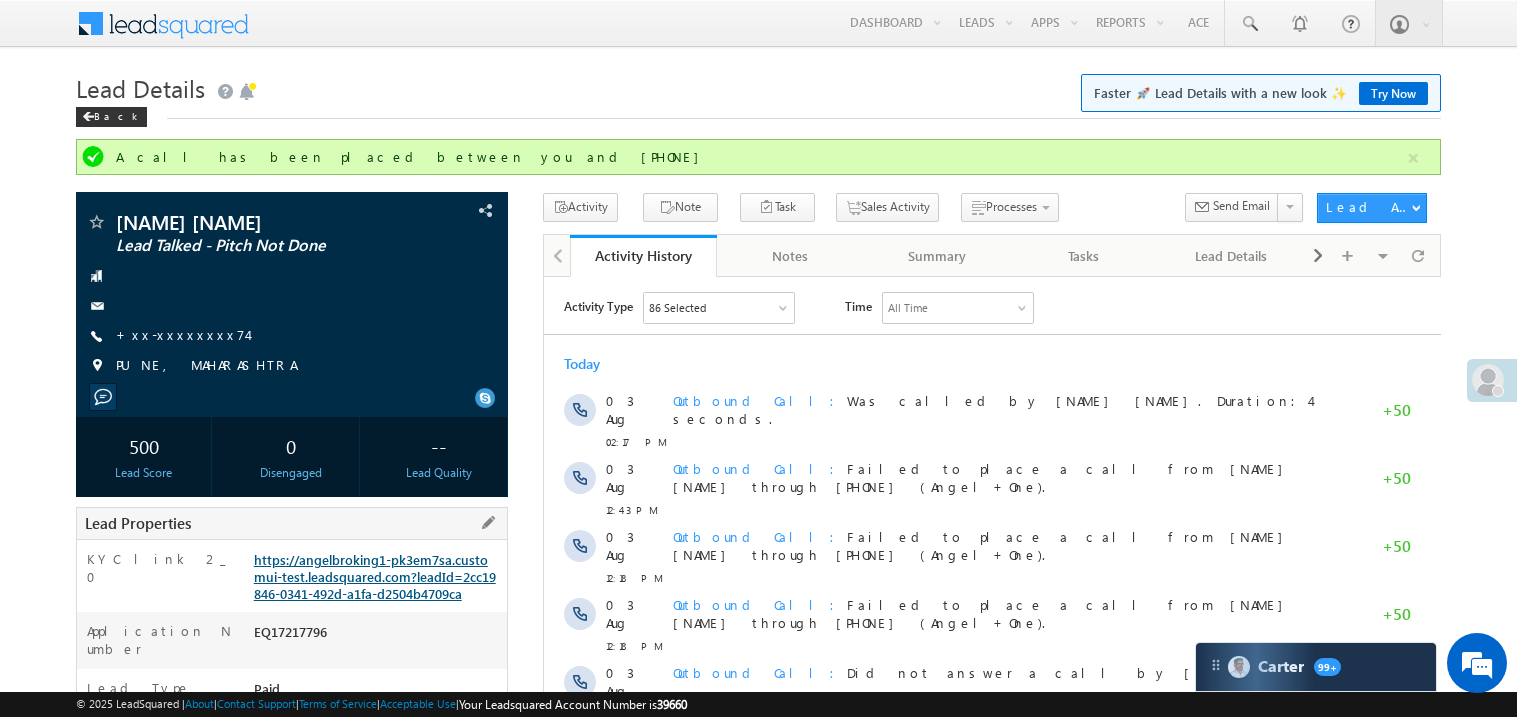 click on "https://angelbroking1-pk3em7sa.customui-test.leadsquared.com?leadId=2cc19846-0341-492d-a1fa-d2504b4709ca" at bounding box center [375, 576] 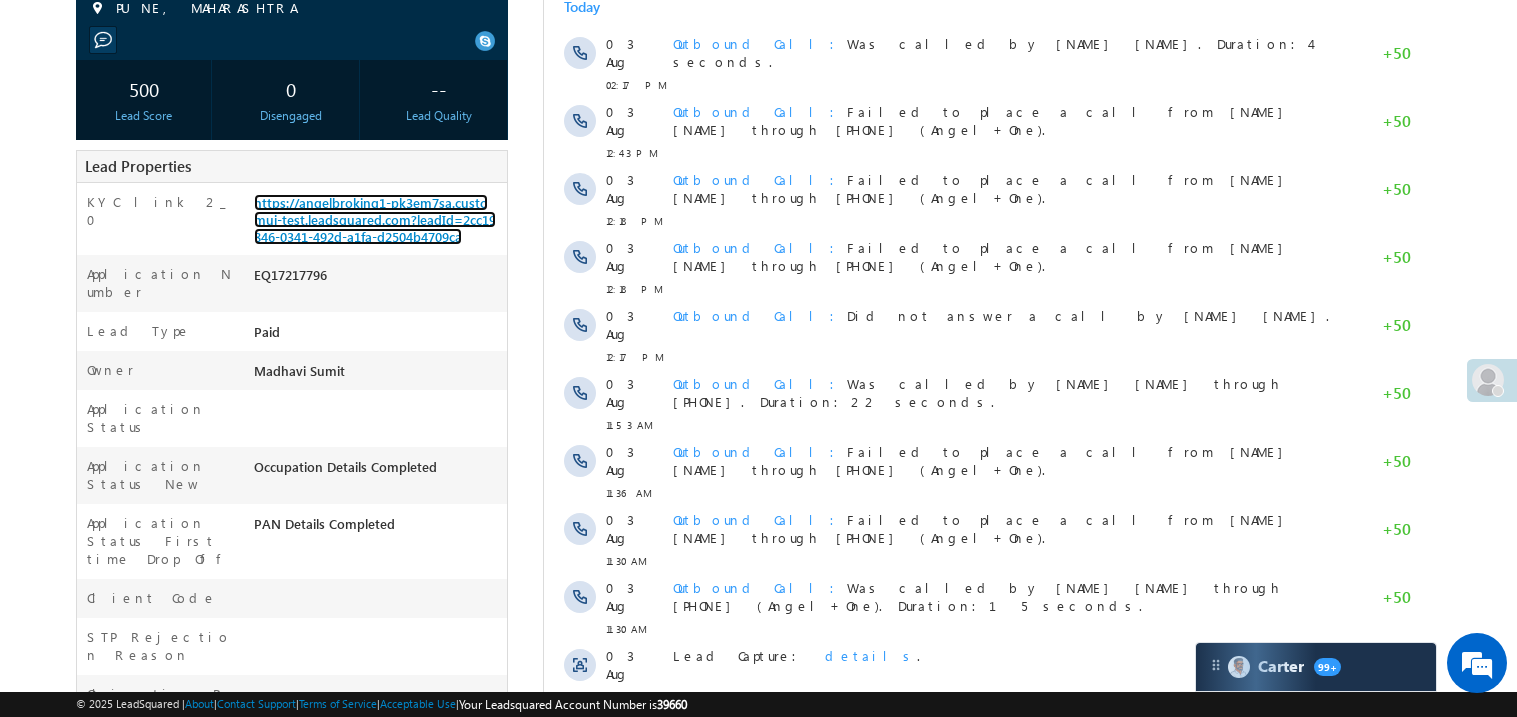 scroll, scrollTop: 359, scrollLeft: 0, axis: vertical 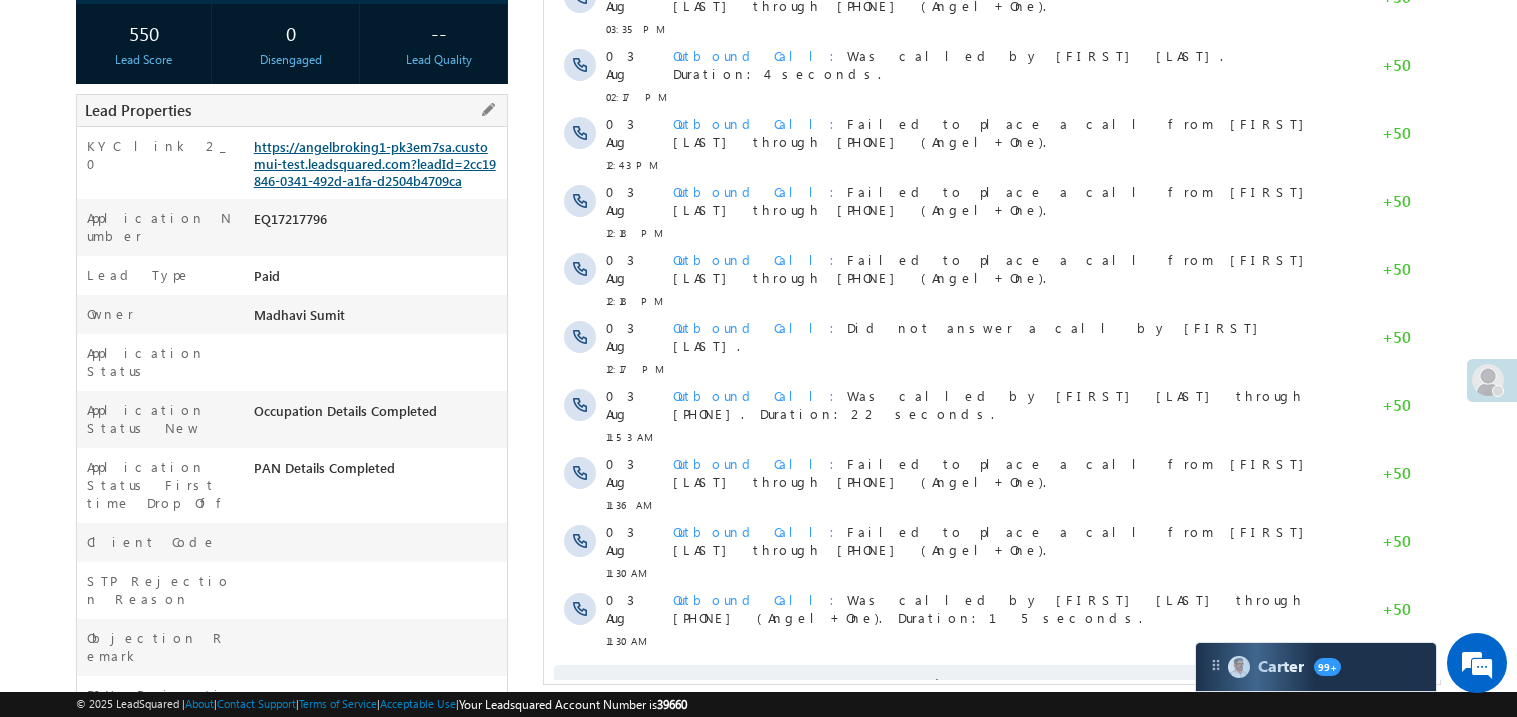 click on "https://angelbroking1-pk3em7sa.customui-test.leadsquared.com?leadId=2cc19846-0341-492d-a1fa-d2504b4709ca" at bounding box center (375, 163) 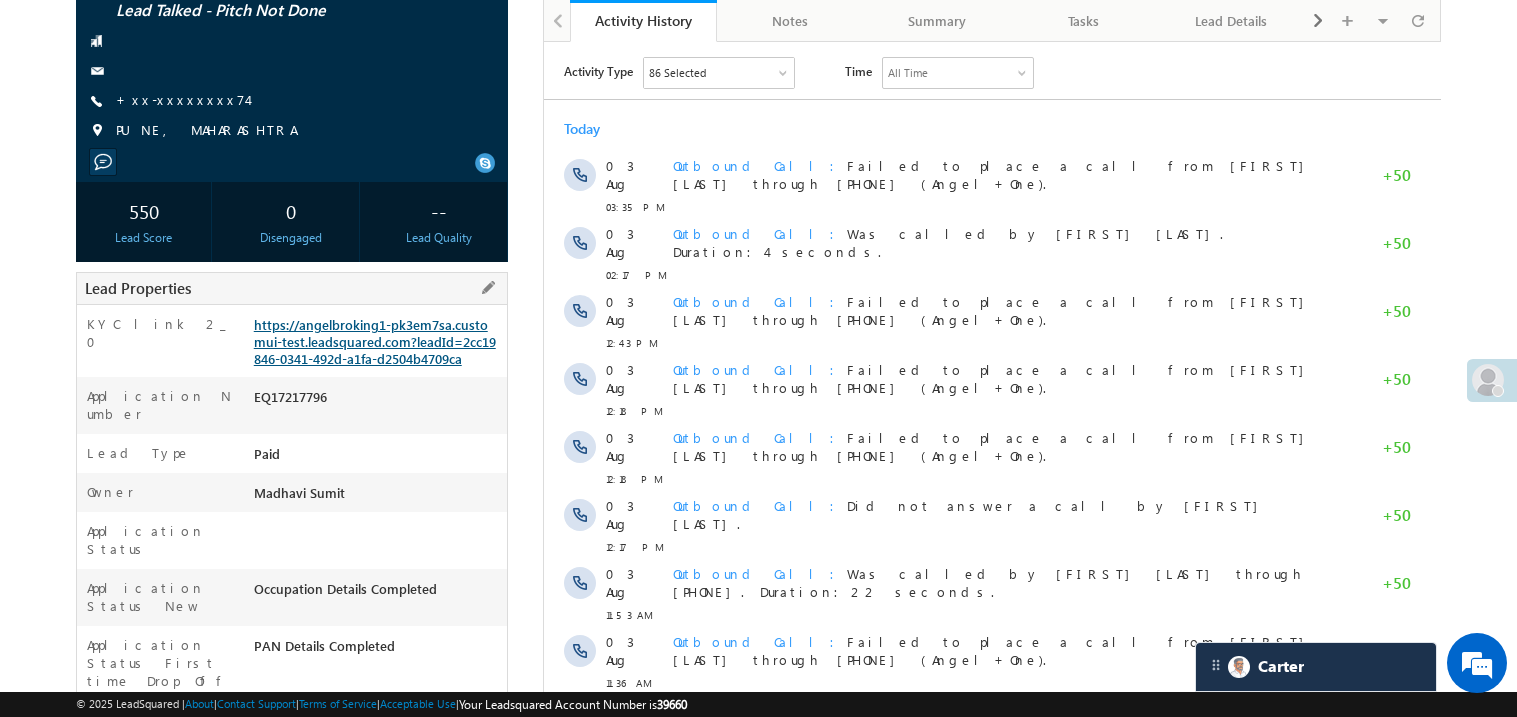 scroll, scrollTop: 159, scrollLeft: 0, axis: vertical 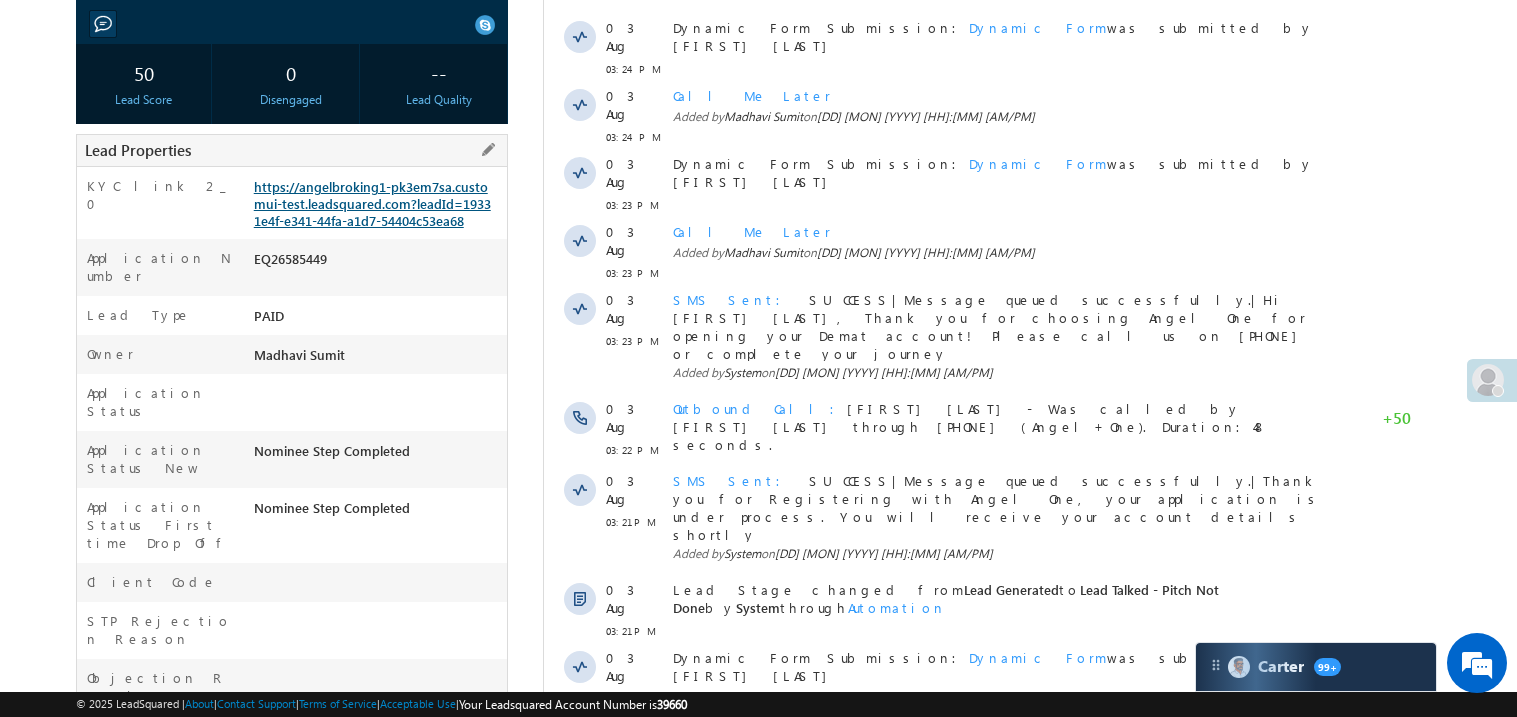 click on "EQ26585449" at bounding box center [378, 263] 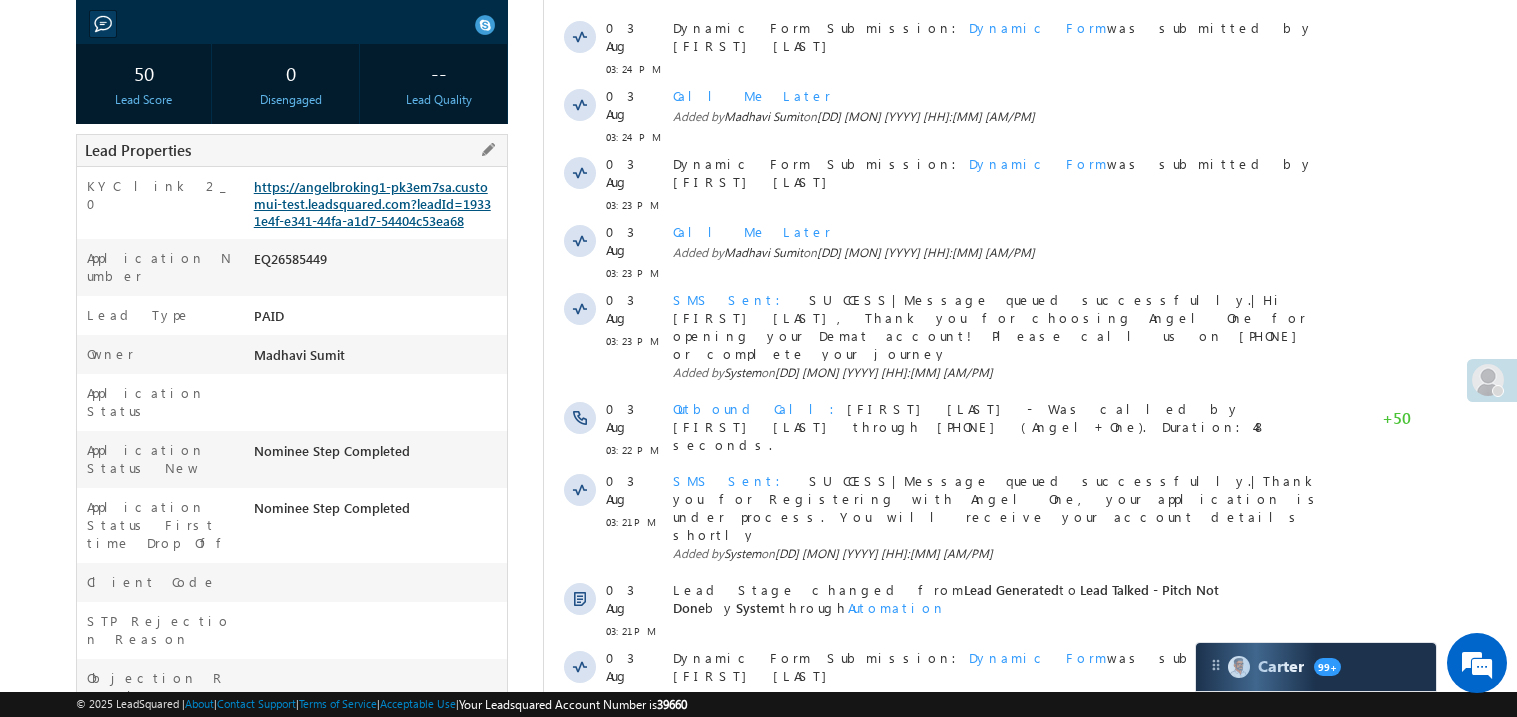 click on "https://angelbroking1-pk3em7sa.customui-test.leadsquared.com?leadId=19331e4f-e341-44fa-a1d7-54404c53ea68" at bounding box center (372, 203) 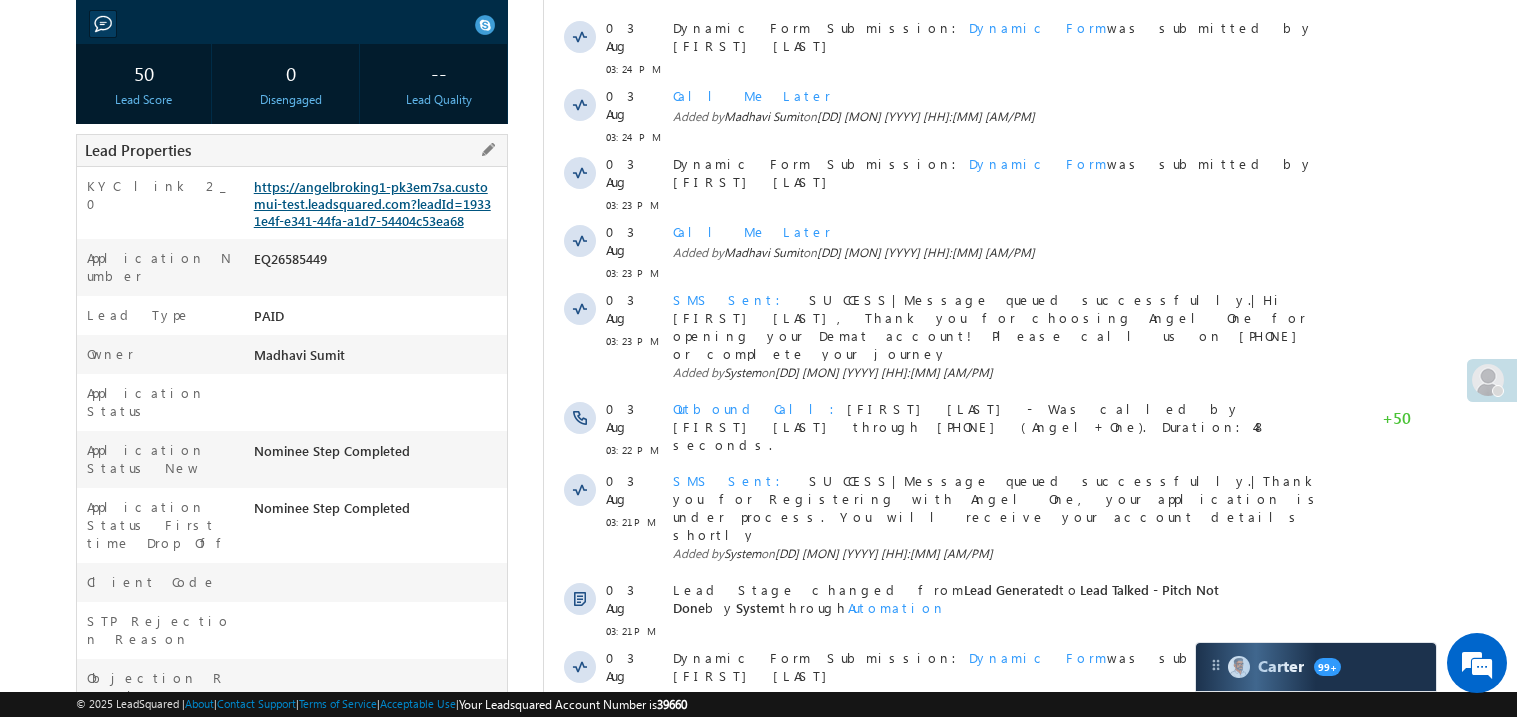 scroll, scrollTop: 0, scrollLeft: 0, axis: both 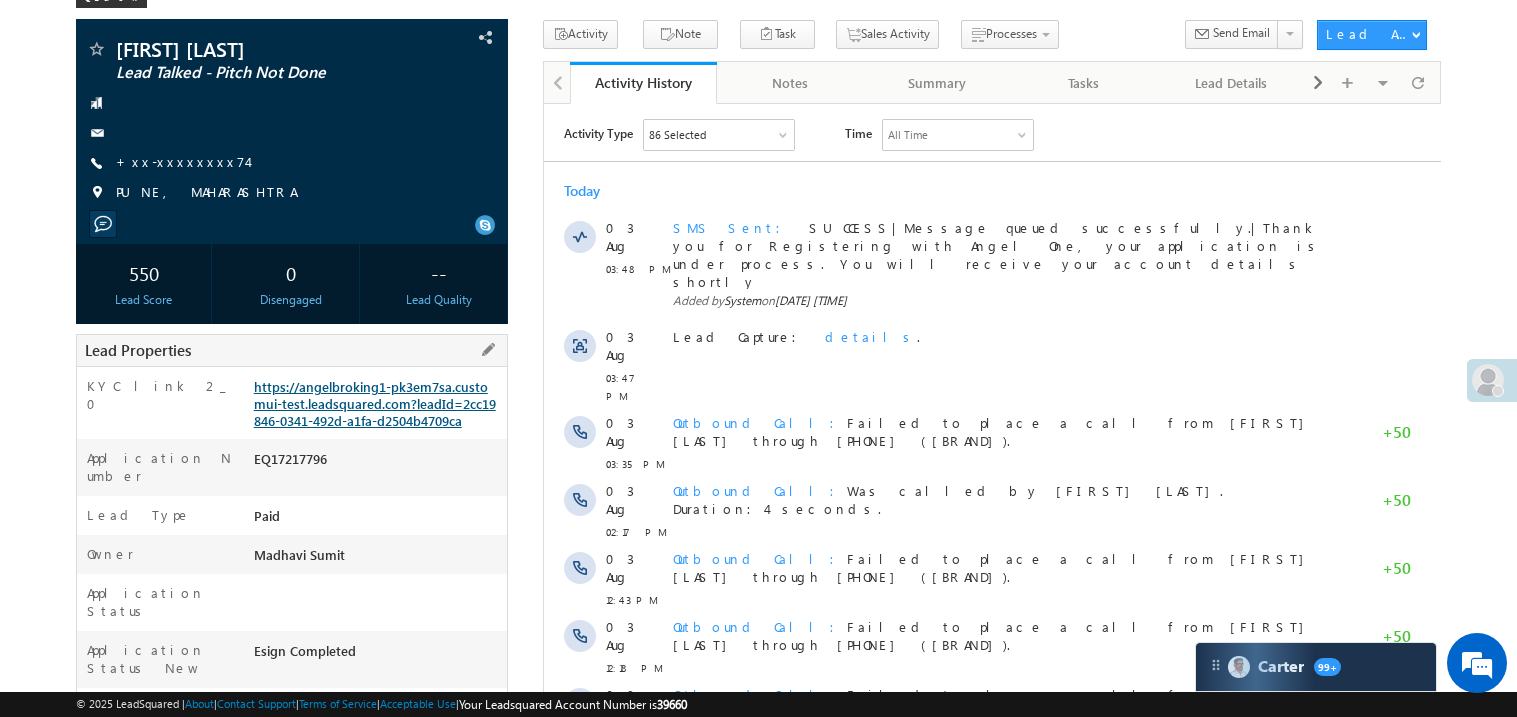click on "https://angelbroking1-pk3em7sa.customui-test.leadsquared.com?leadId=2cc19846-0341-492d-a1fa-d2504b4709ca" at bounding box center [375, 403] 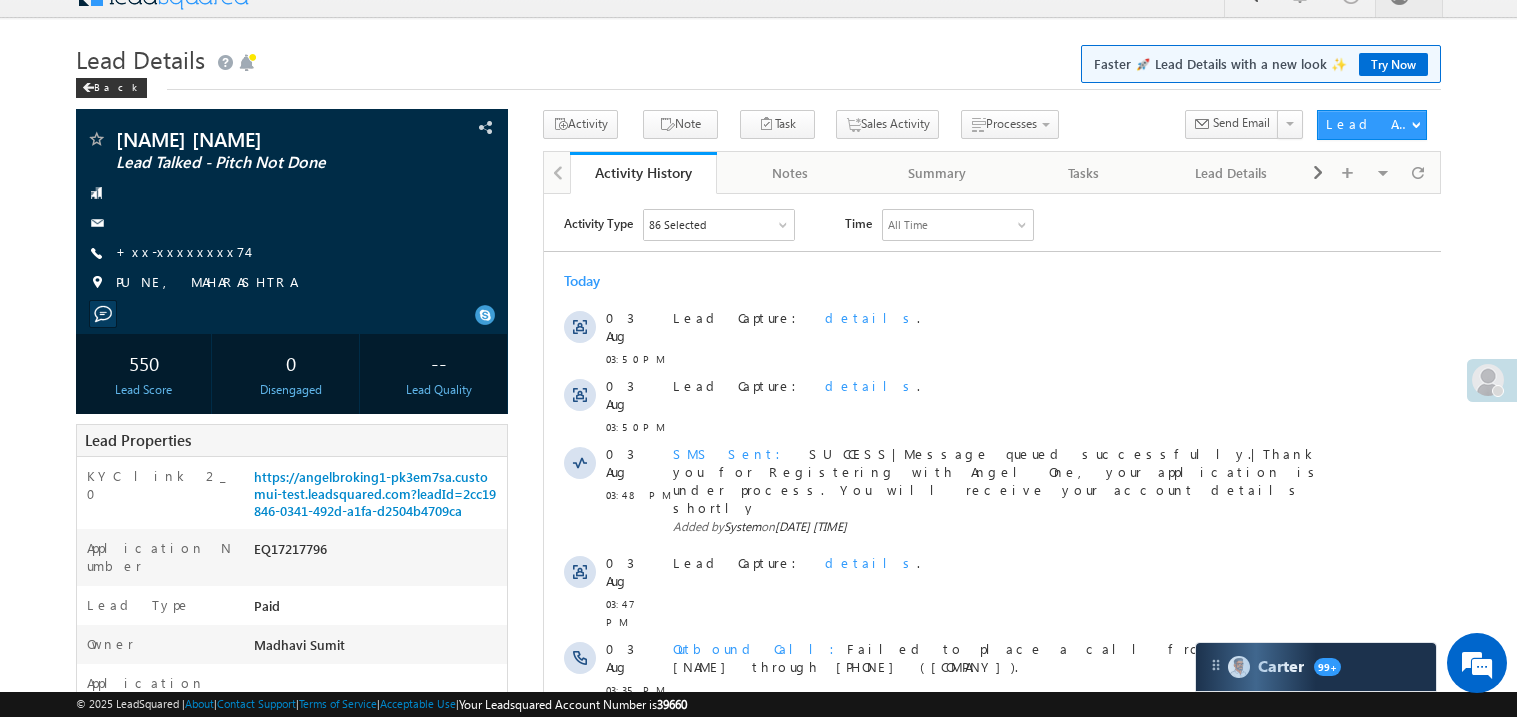 scroll, scrollTop: 0, scrollLeft: 0, axis: both 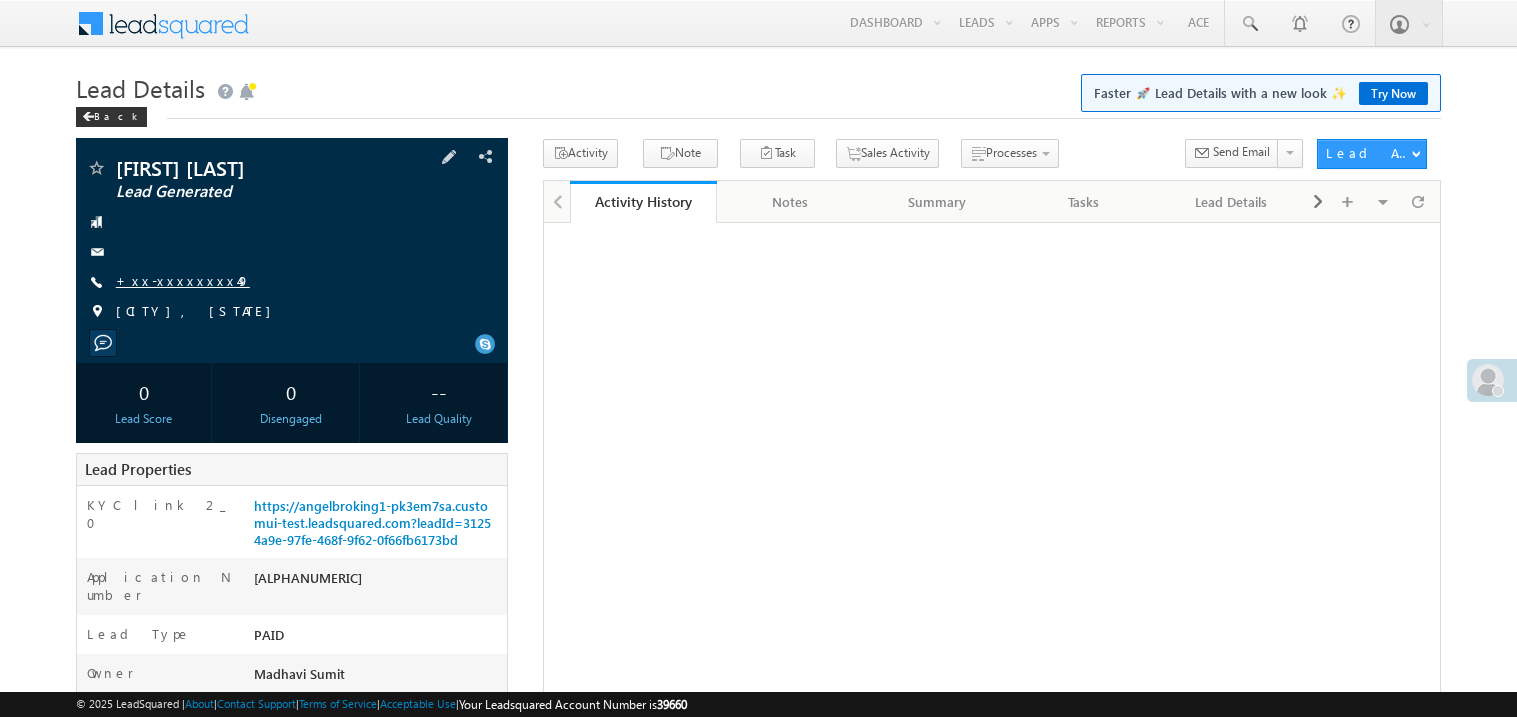 click on "+xx-xxxxxxxx49" at bounding box center (183, 280) 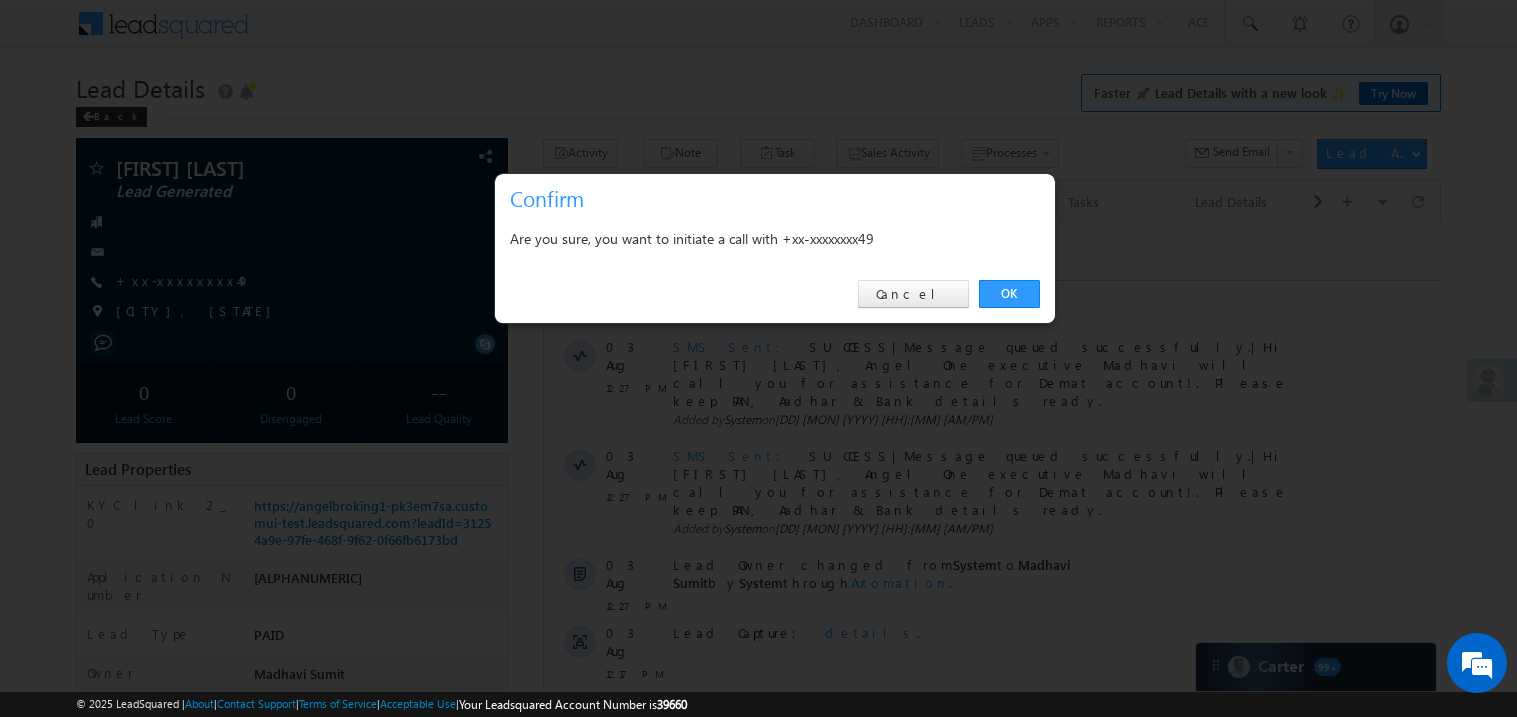 scroll, scrollTop: 0, scrollLeft: 0, axis: both 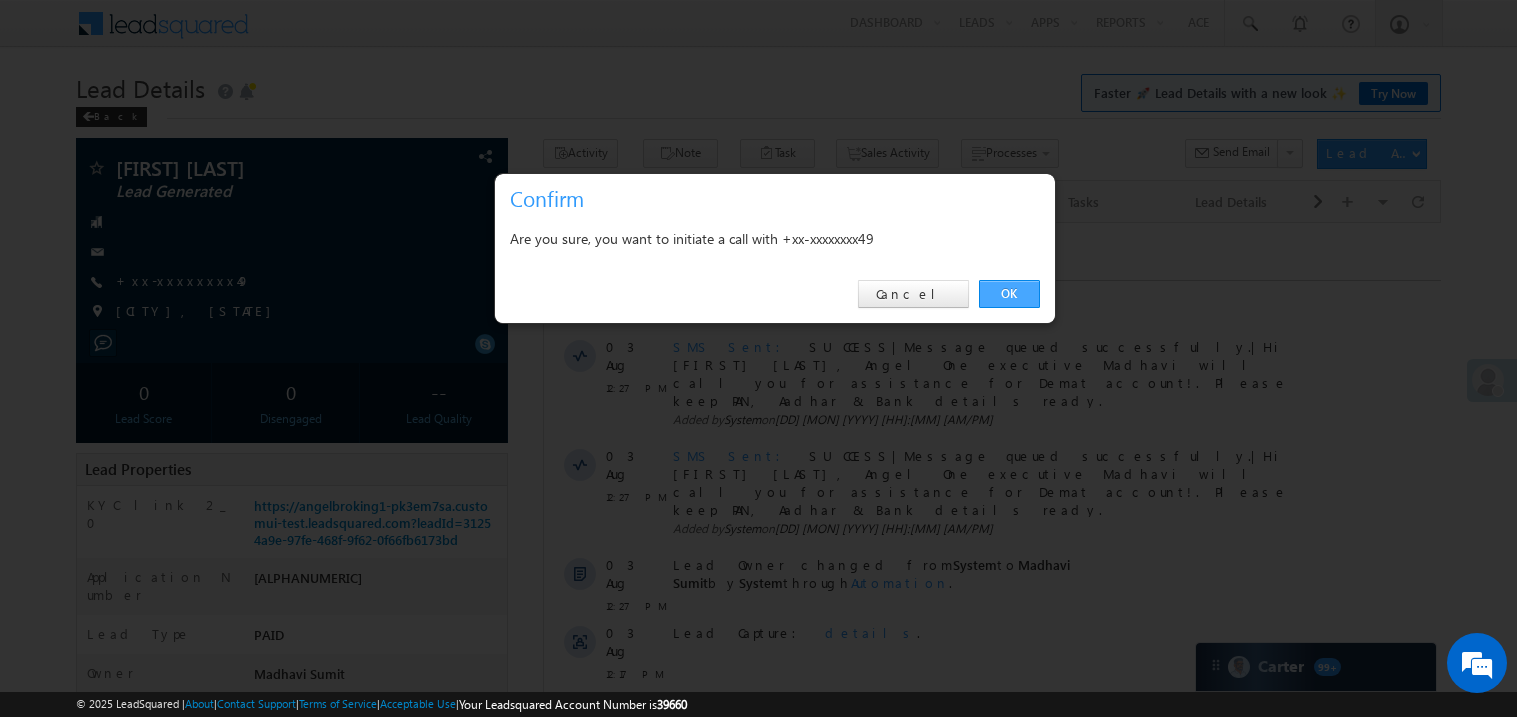 click on "OK" at bounding box center (1009, 294) 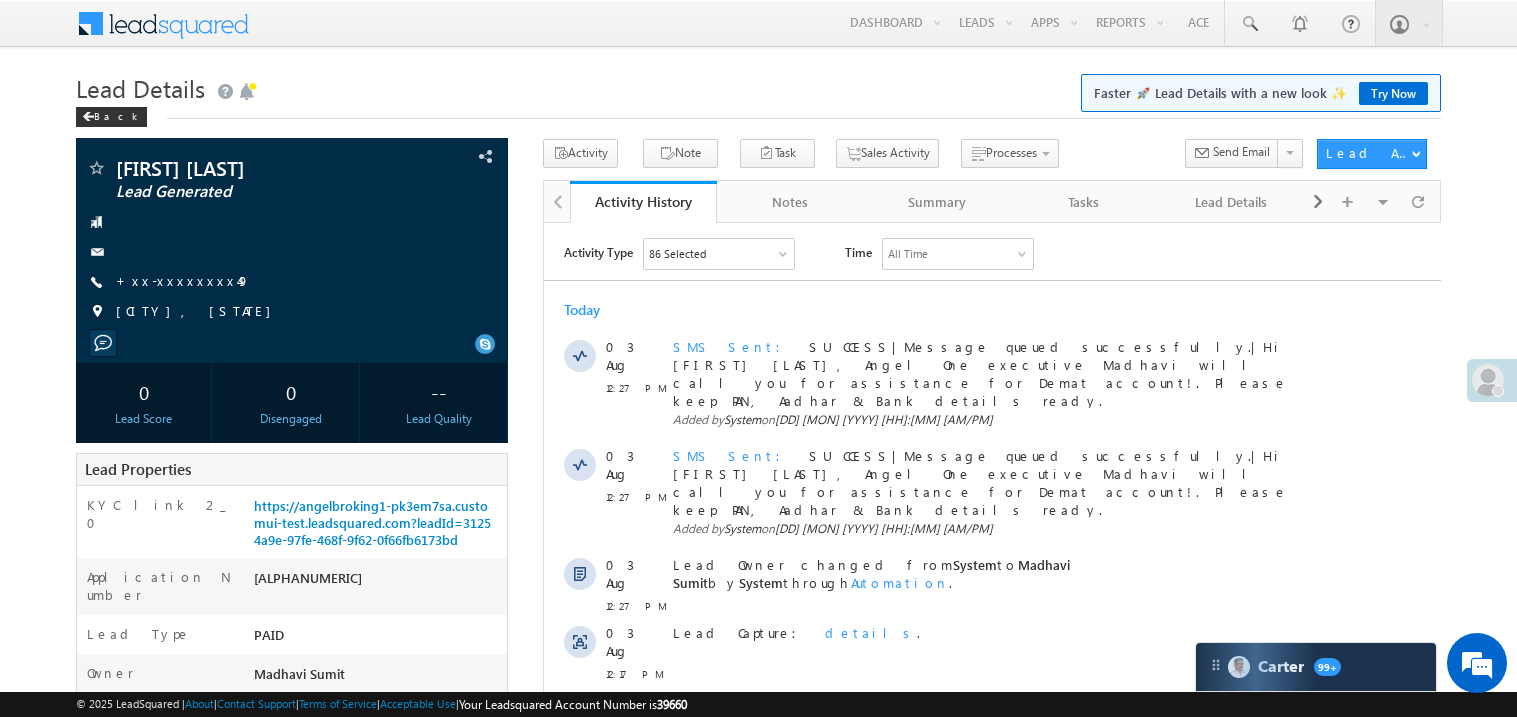 scroll, scrollTop: 0, scrollLeft: 0, axis: both 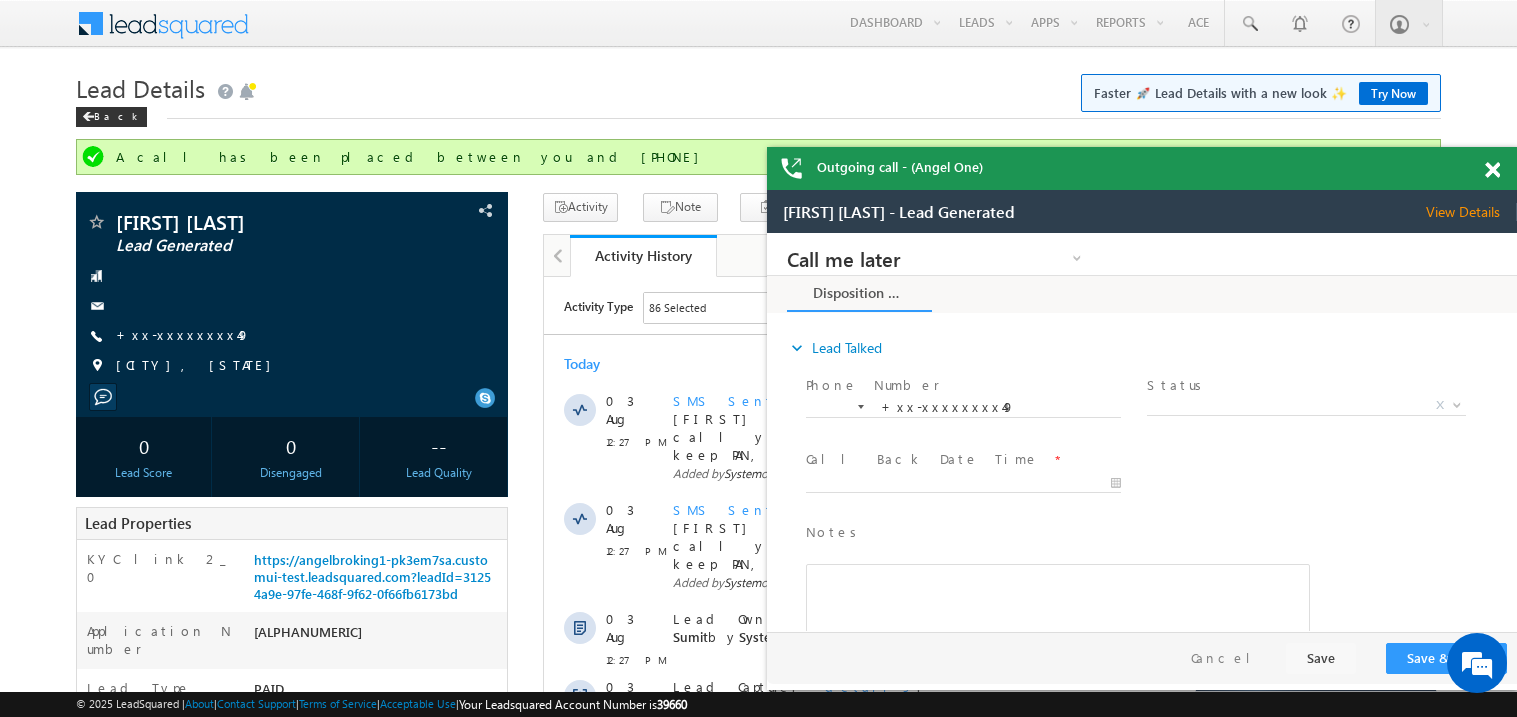 click at bounding box center (1503, 166) 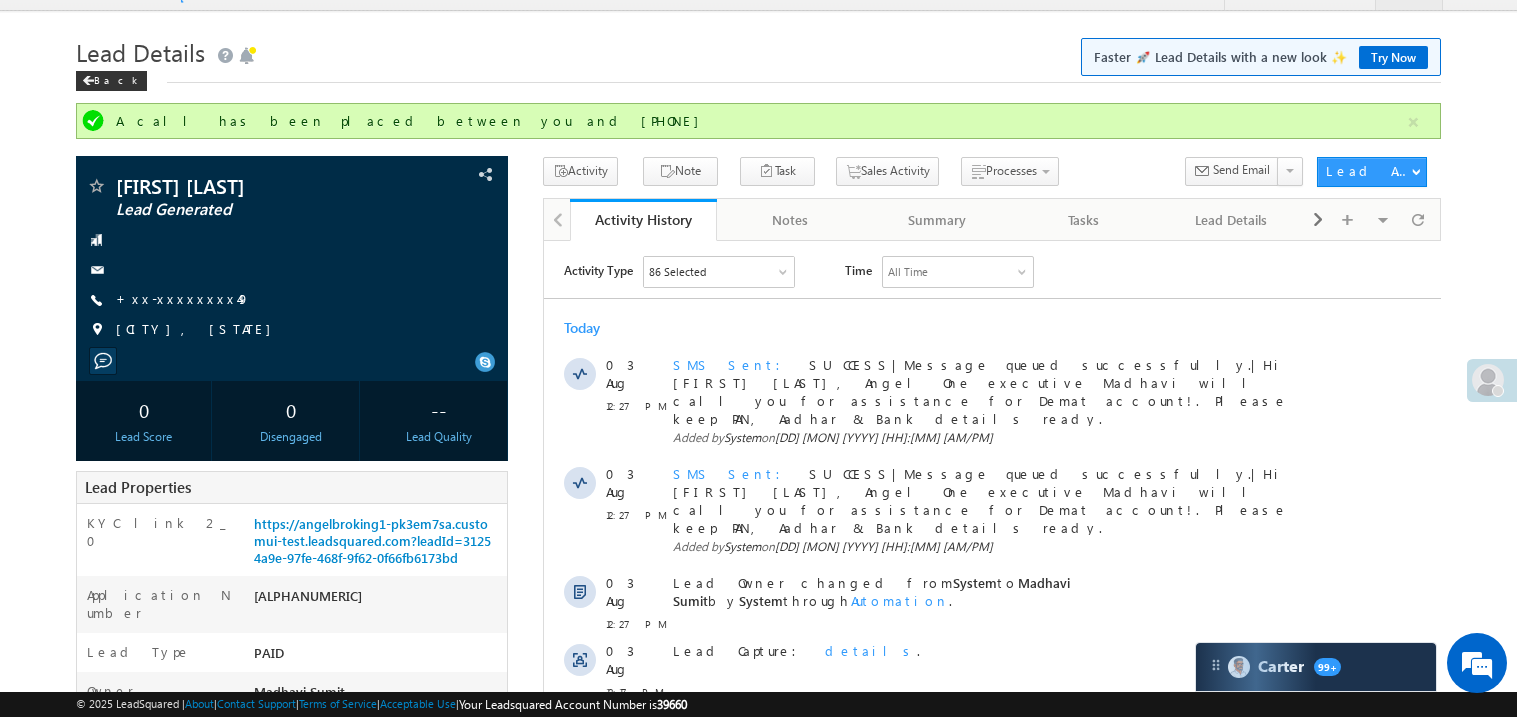 scroll, scrollTop: 39, scrollLeft: 0, axis: vertical 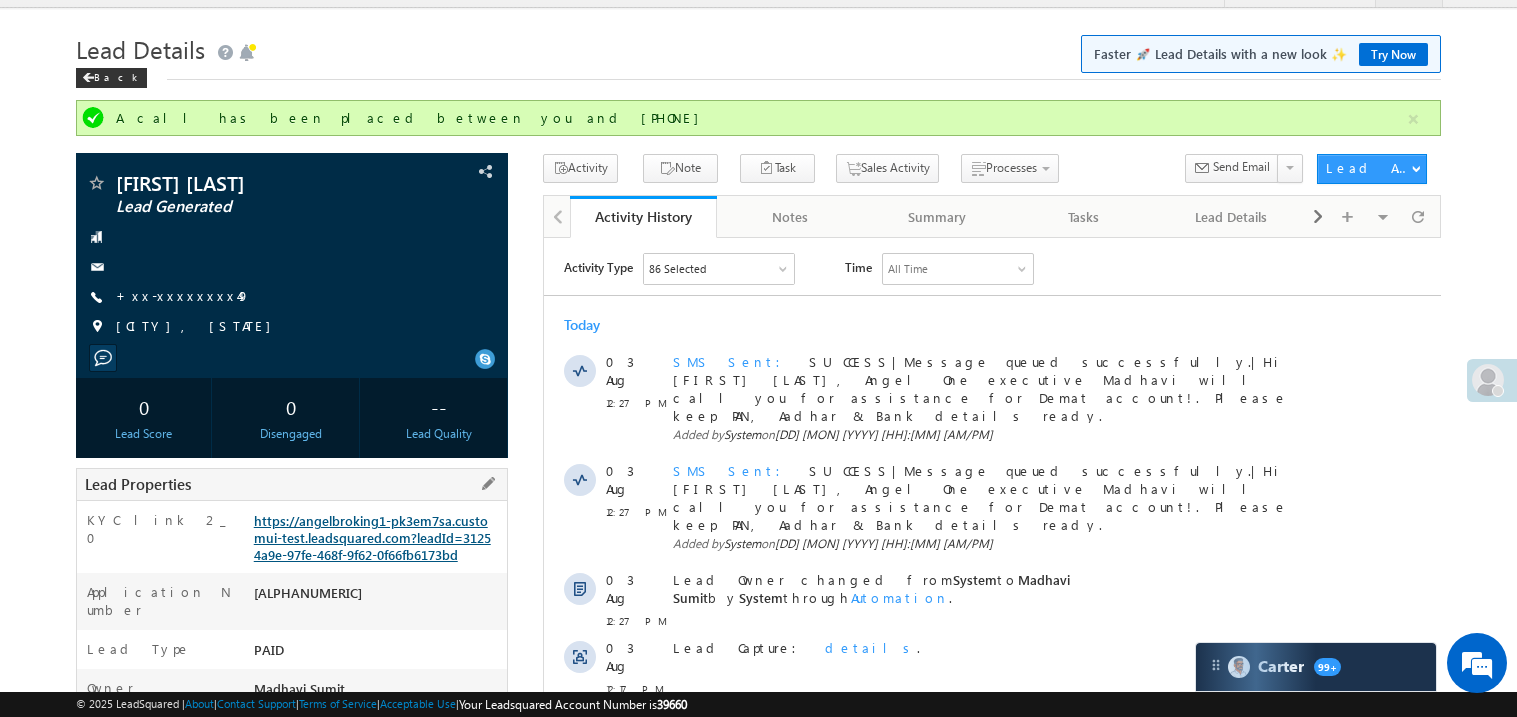click on "https://angelbroking1-pk3em7sa.customui-test.leadsquared.com?leadId=31254a9e-97fe-468f-9f62-0f66fb6173bd" at bounding box center (372, 537) 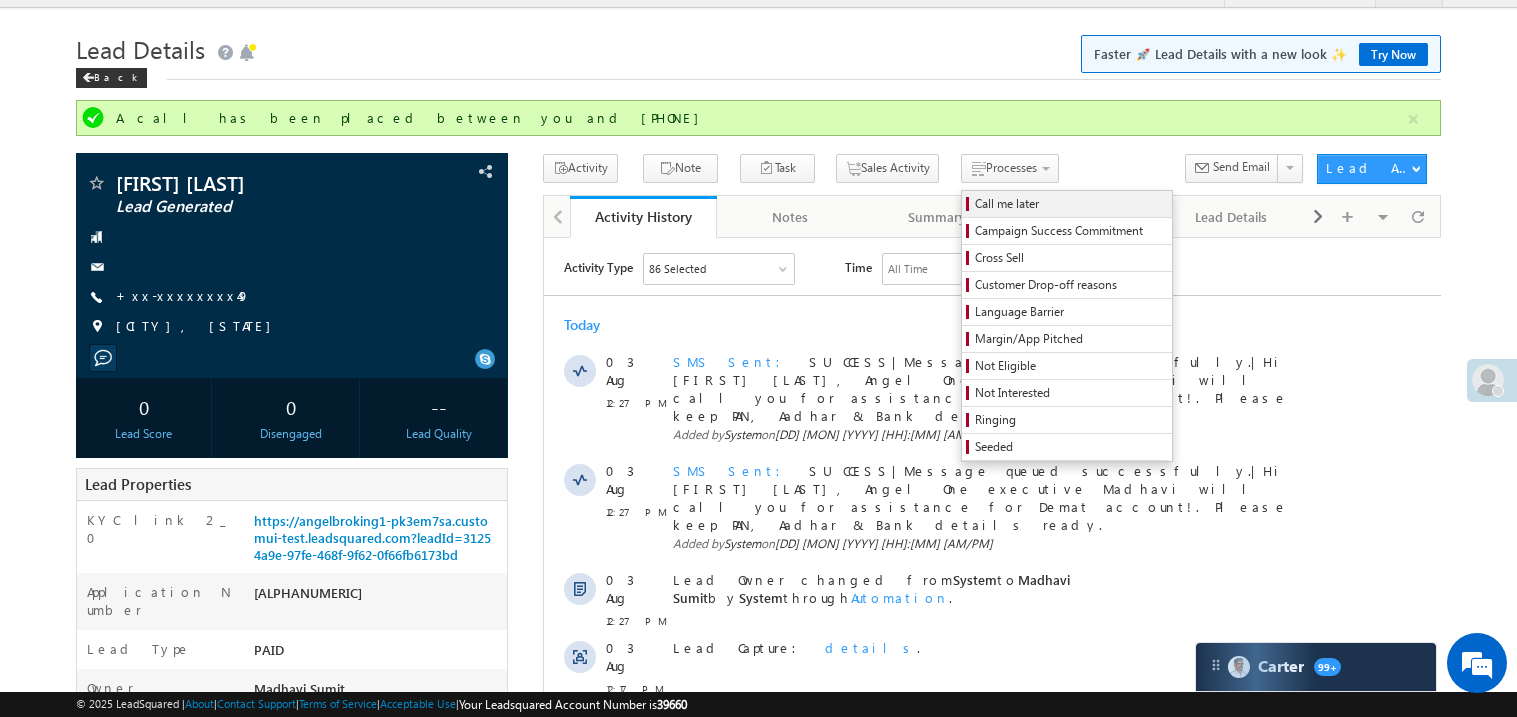 click on "Call me later" at bounding box center (1070, 204) 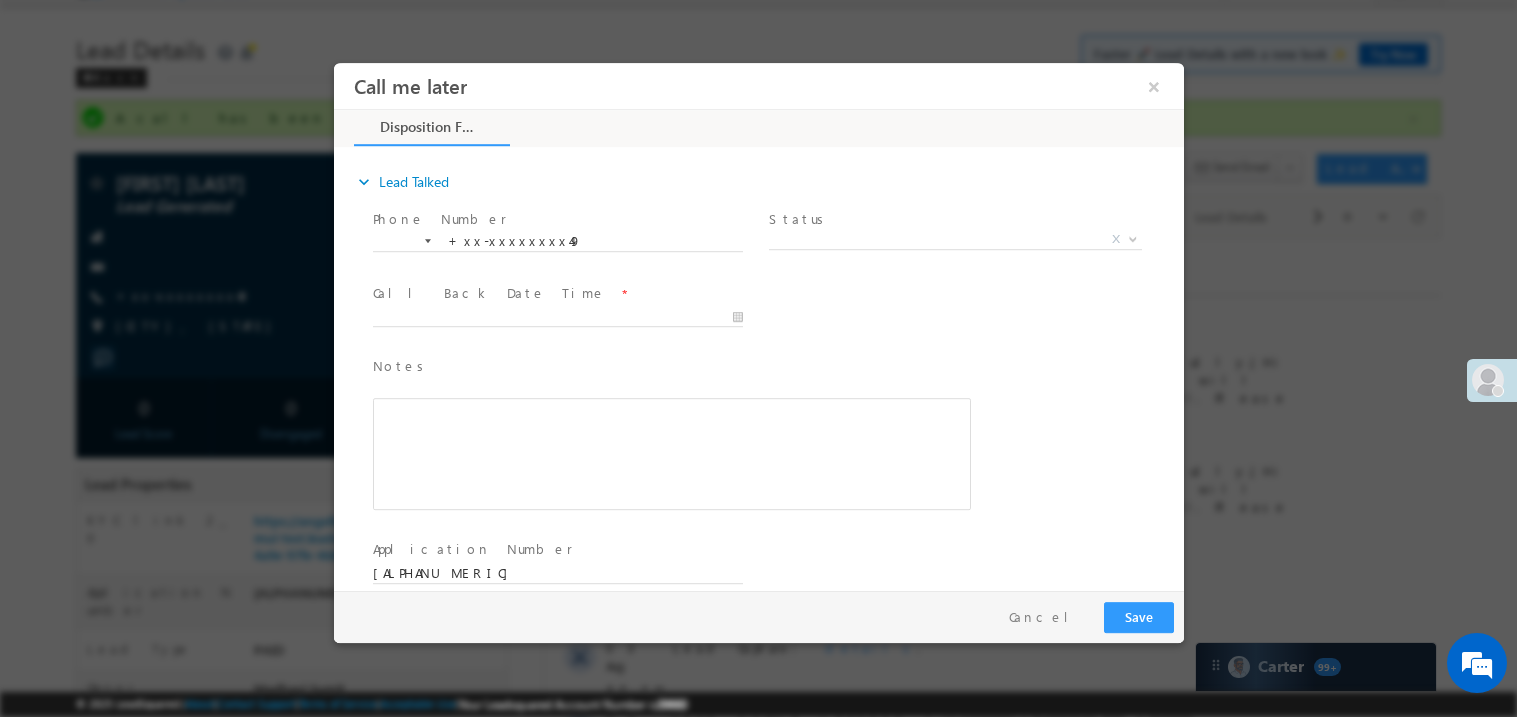 scroll, scrollTop: 0, scrollLeft: 0, axis: both 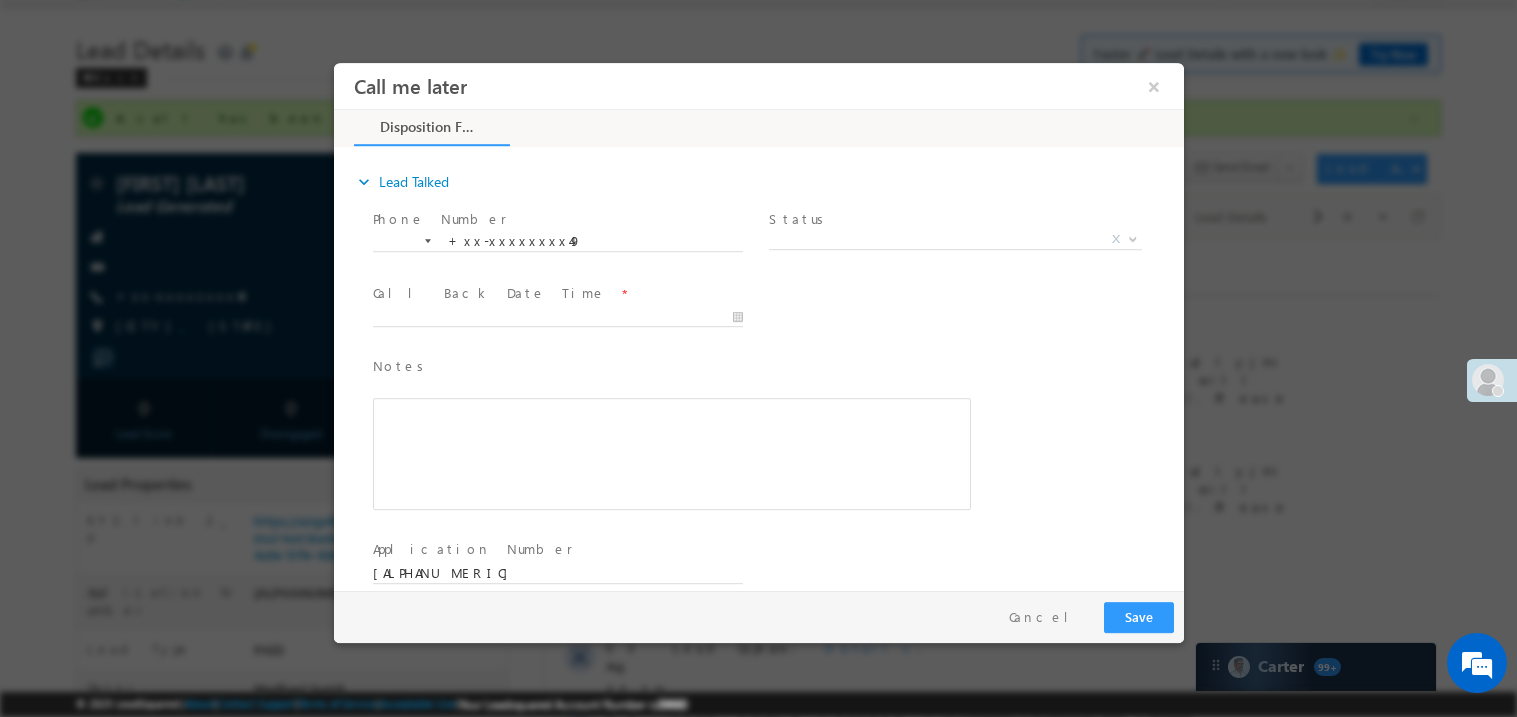 click on "Status
*" at bounding box center [952, 219] 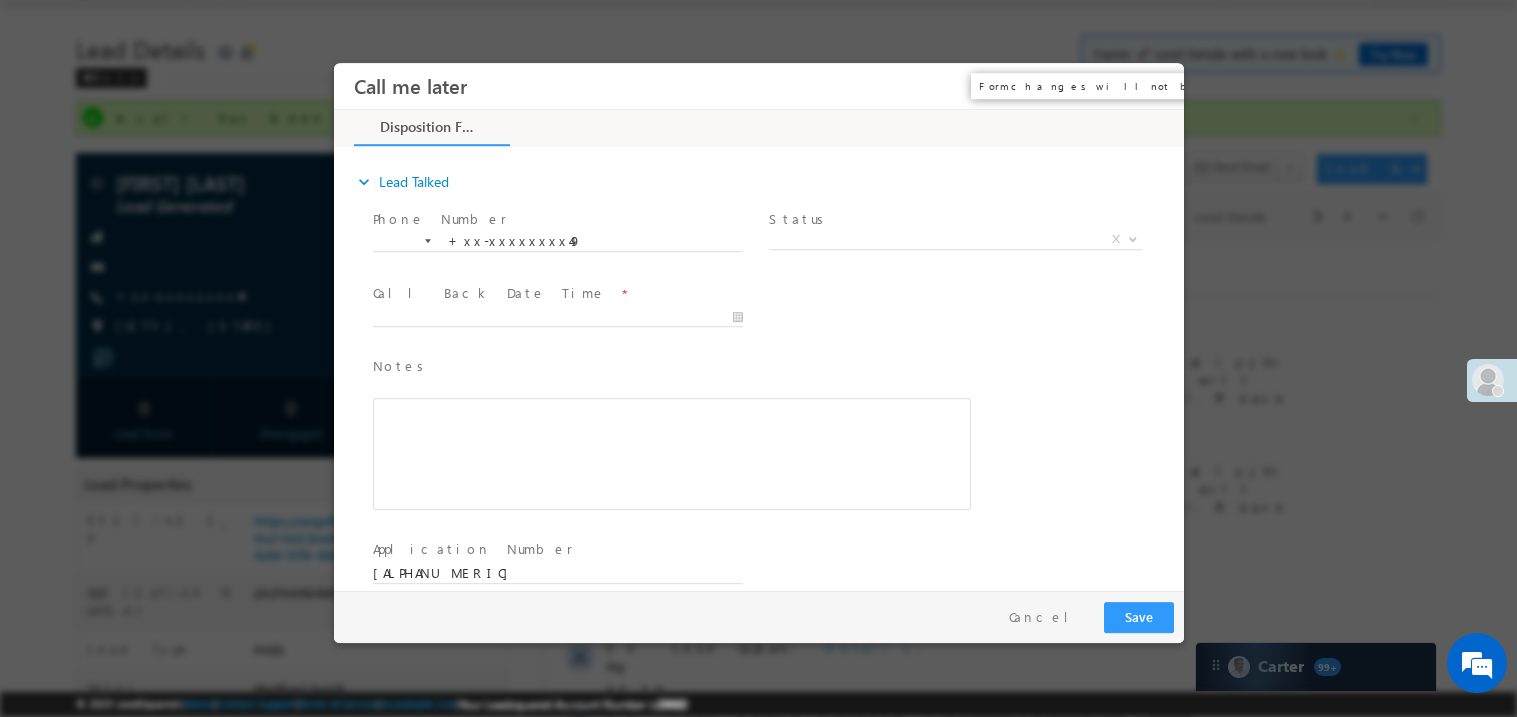click on "×" at bounding box center [1153, 85] 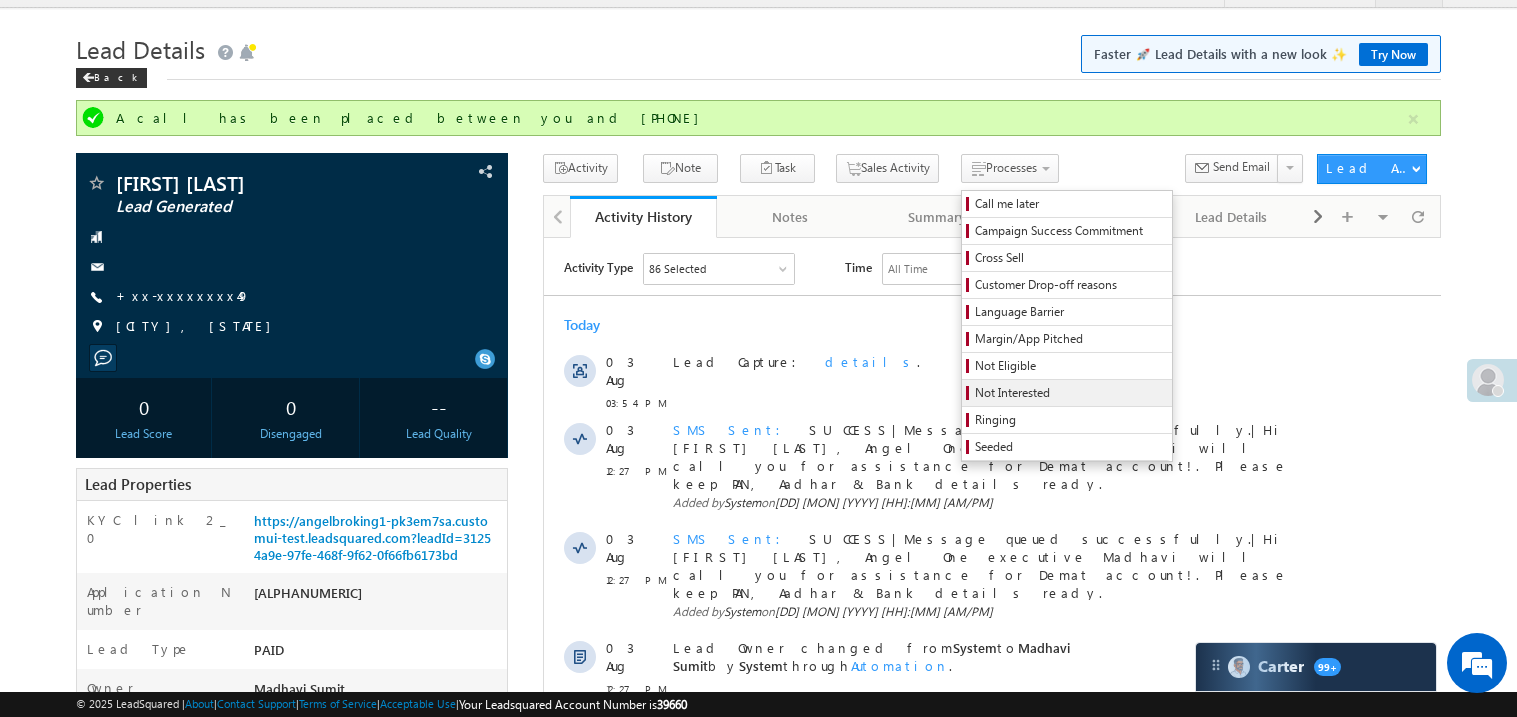 click on "Not Interested" at bounding box center (1070, 393) 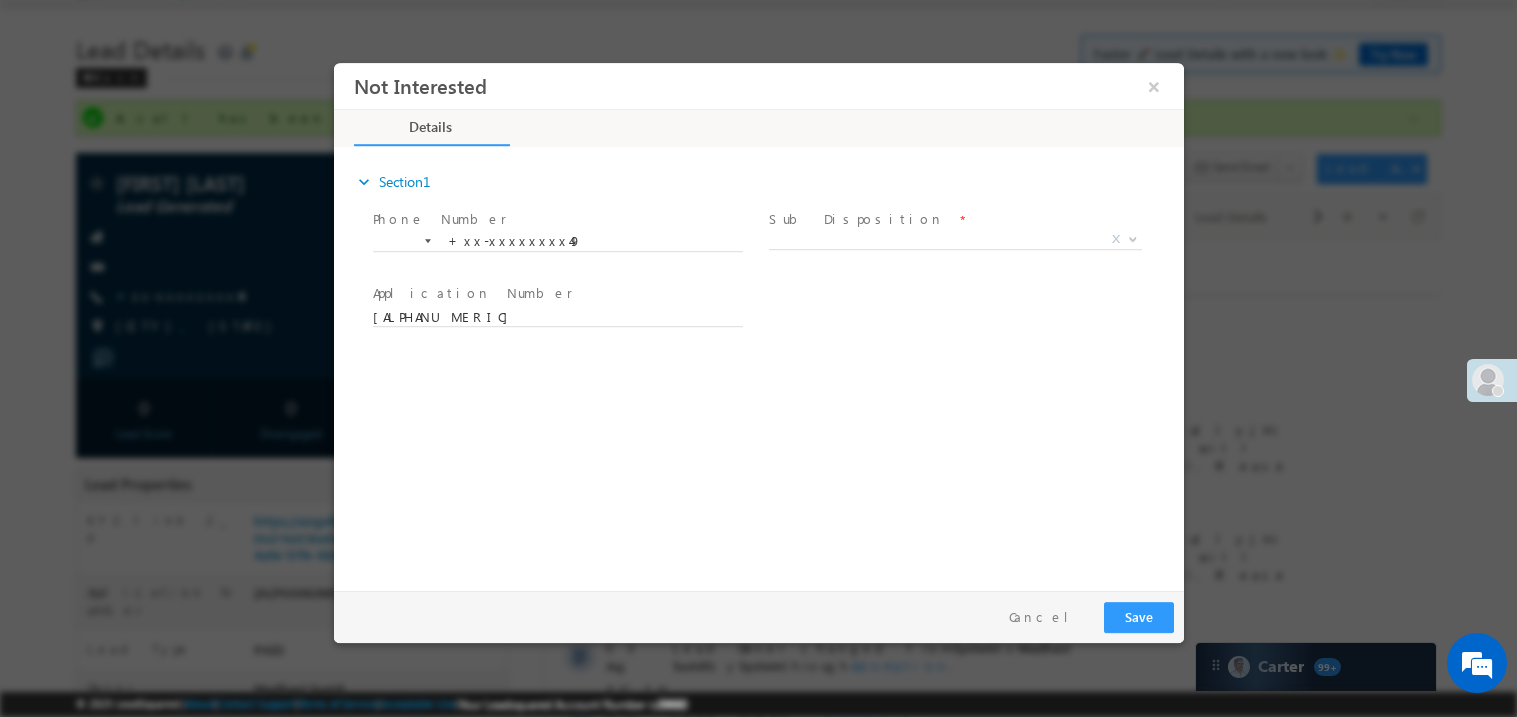 scroll, scrollTop: 0, scrollLeft: 0, axis: both 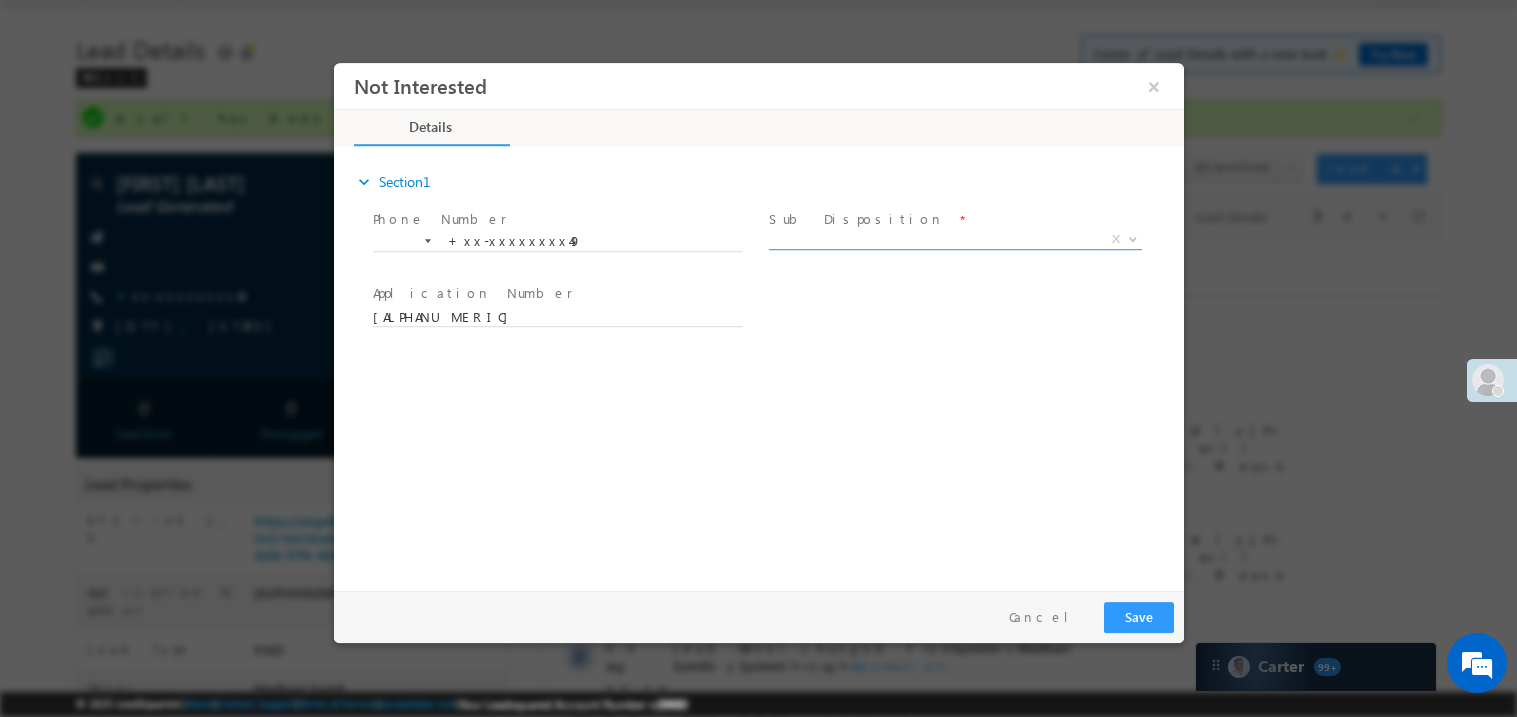 click on "X" at bounding box center (954, 239) 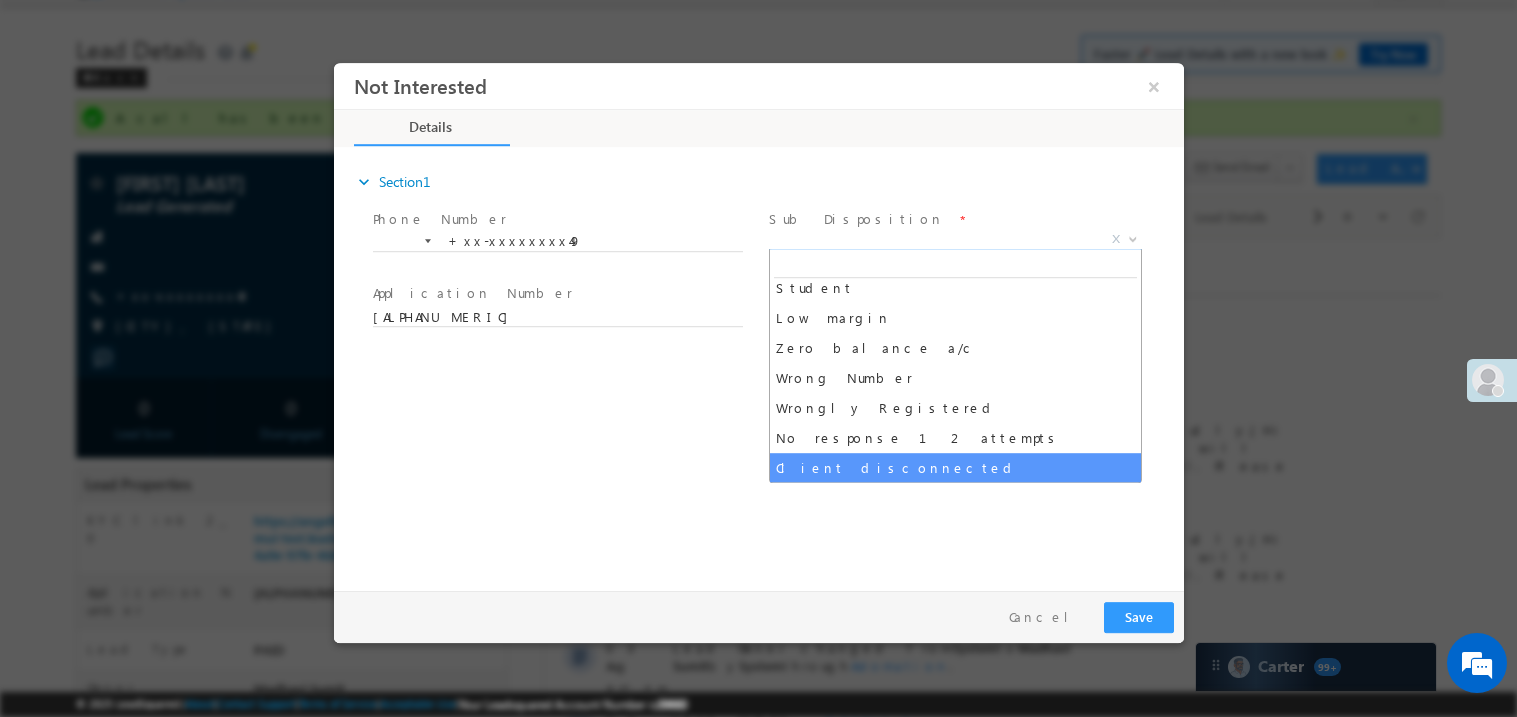 scroll, scrollTop: 129, scrollLeft: 0, axis: vertical 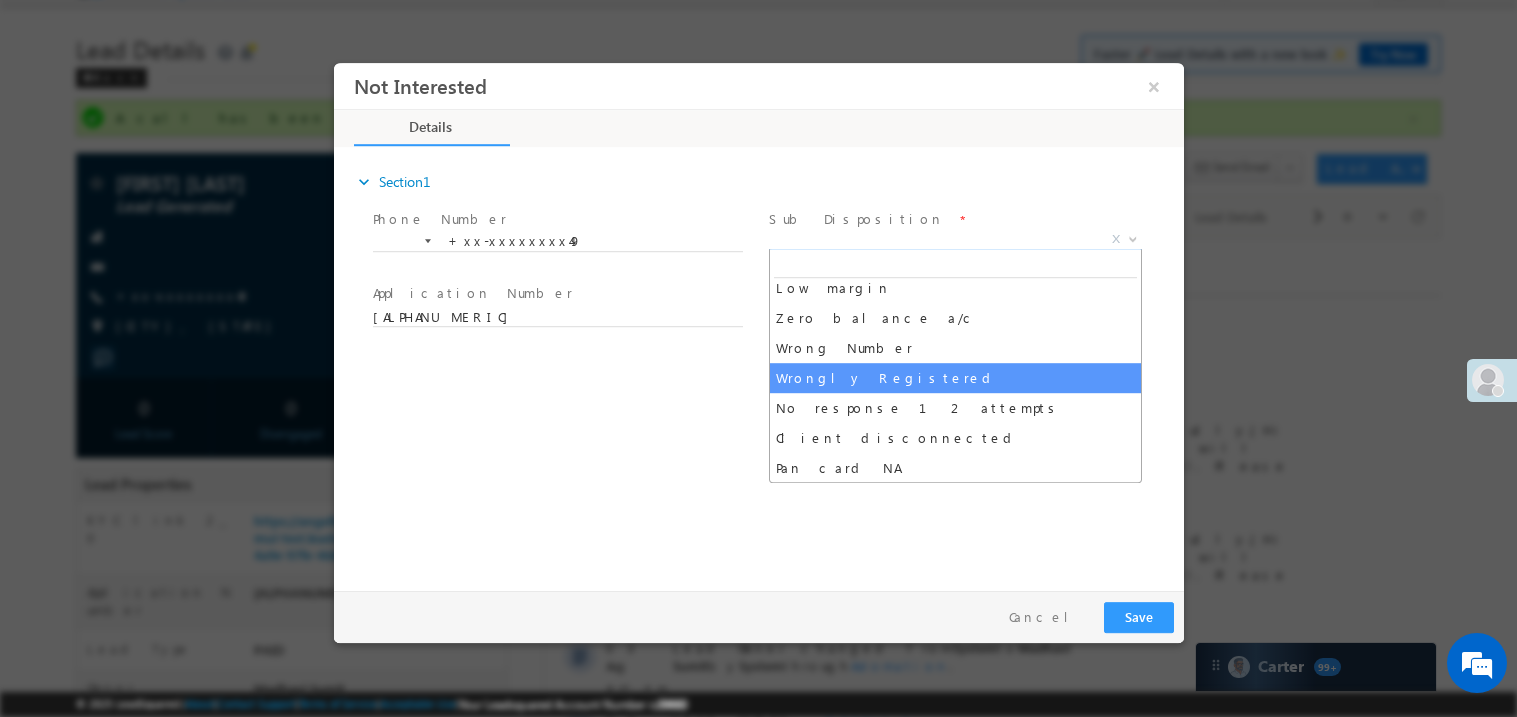 select on "Wrongly Registered" 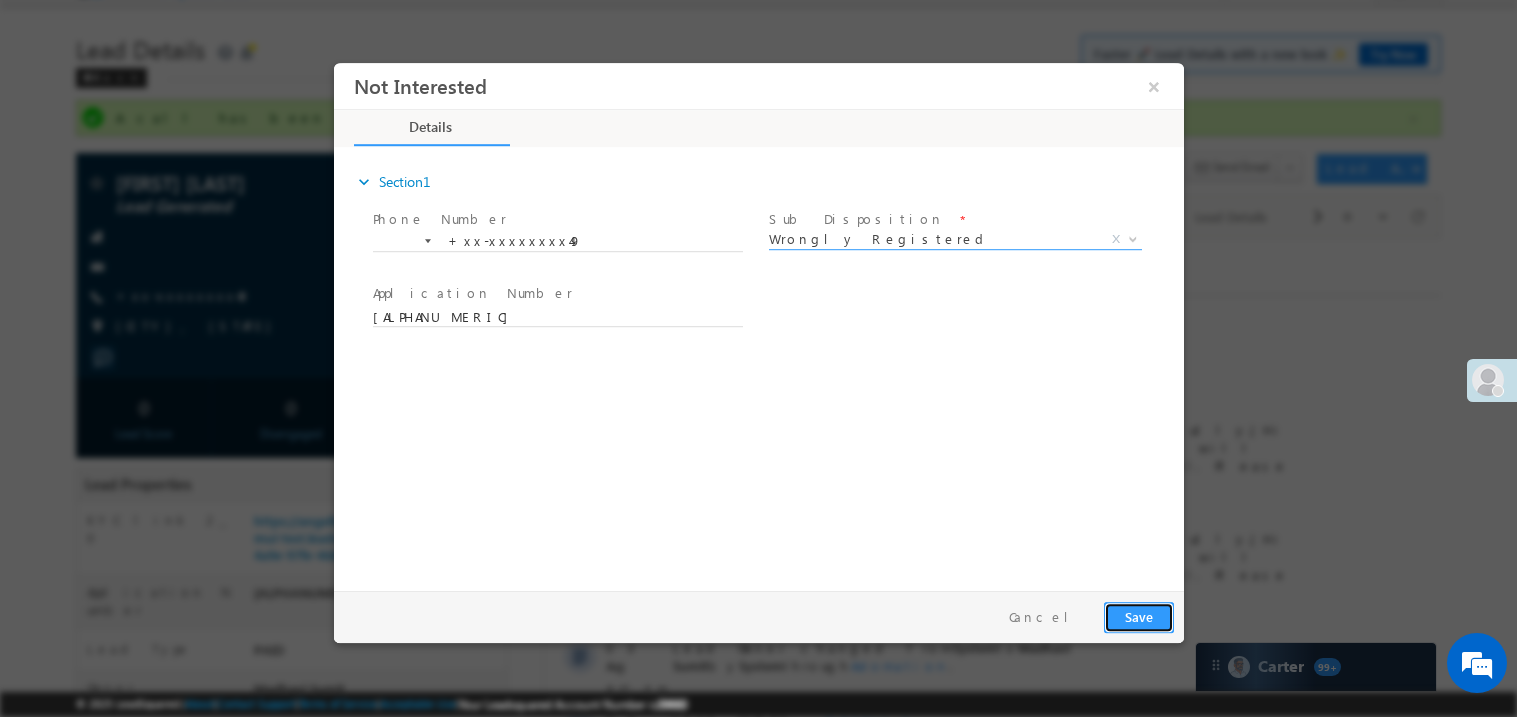 click on "Save" at bounding box center (1138, 616) 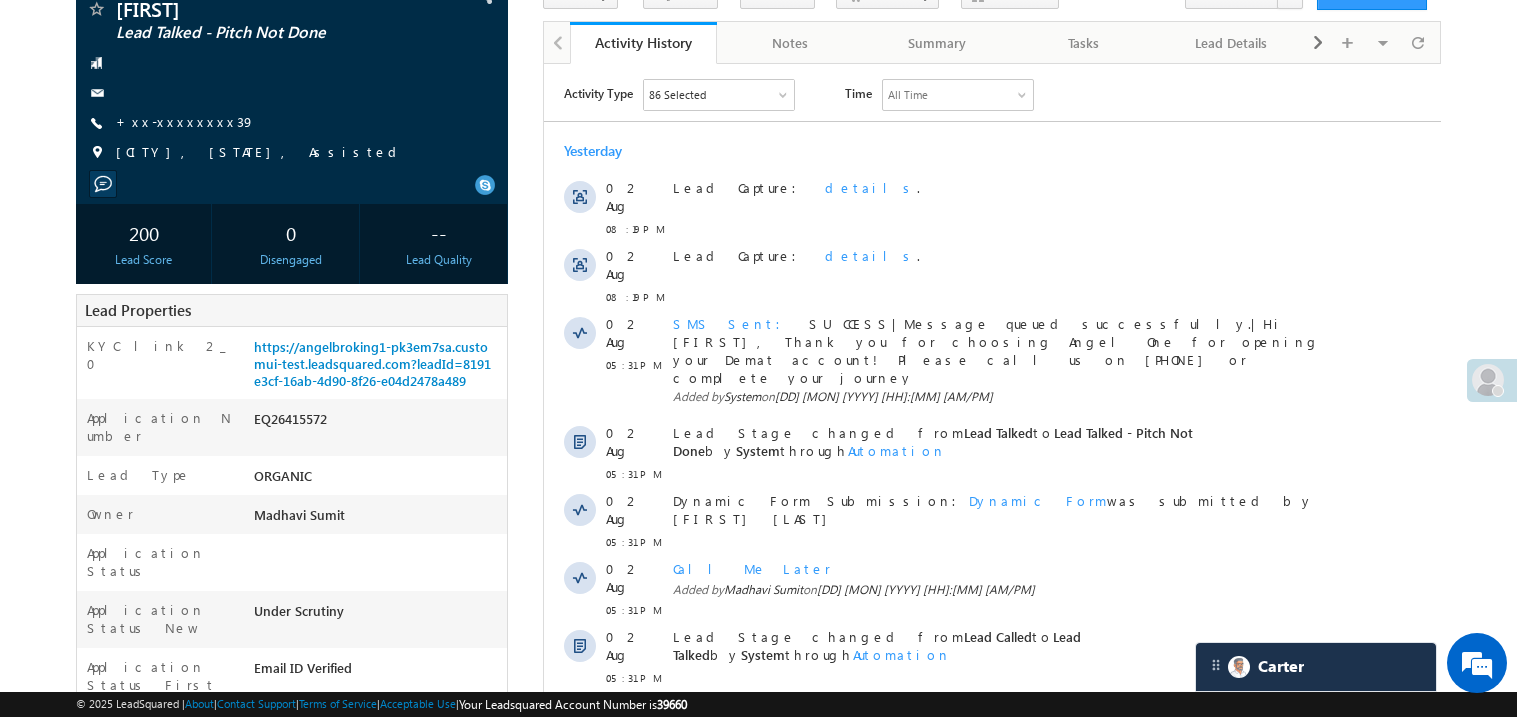 scroll, scrollTop: 0, scrollLeft: 0, axis: both 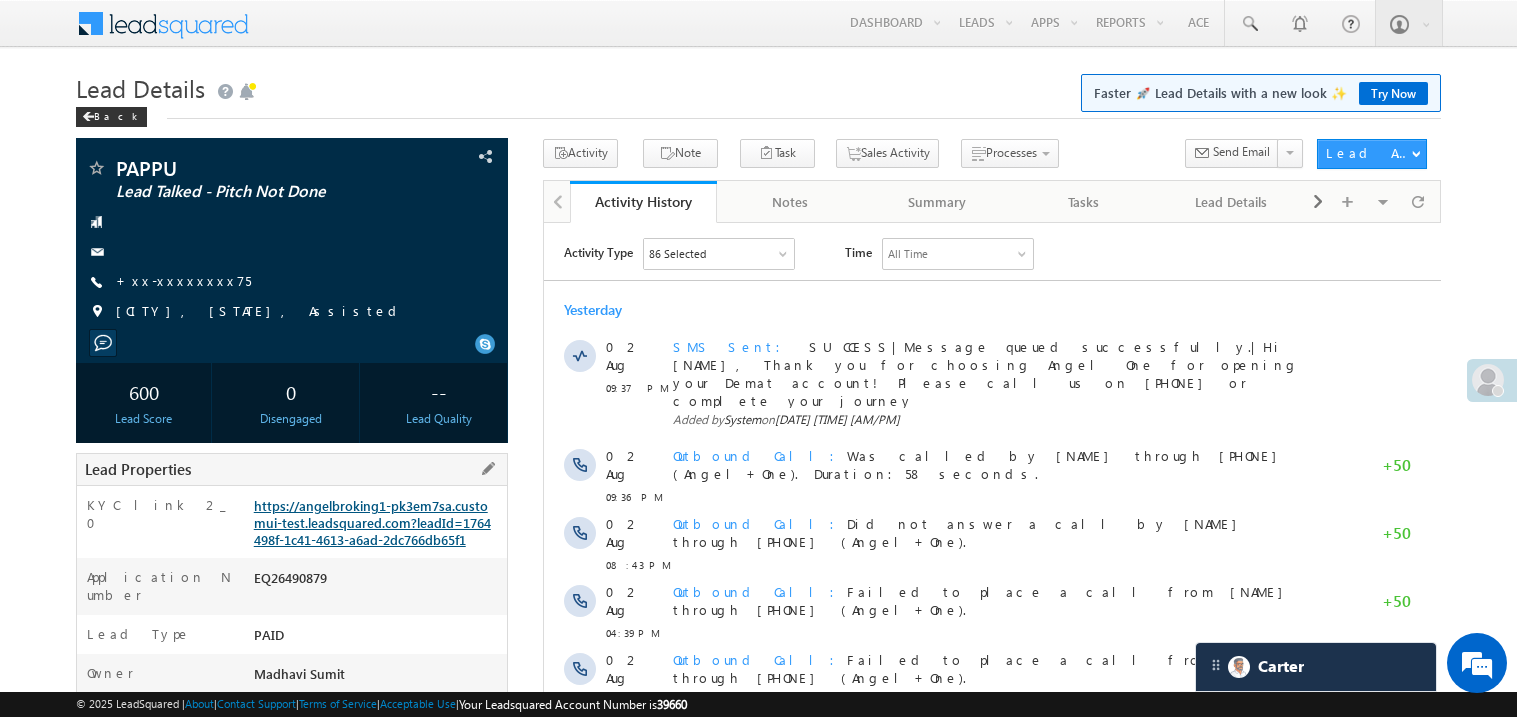 click on "https://angelbroking1-pk3em7sa.customui-test.leadsquared.com?leadId=1764498f-1c41-4613-a6ad-2dc766db65f1" at bounding box center (372, 522) 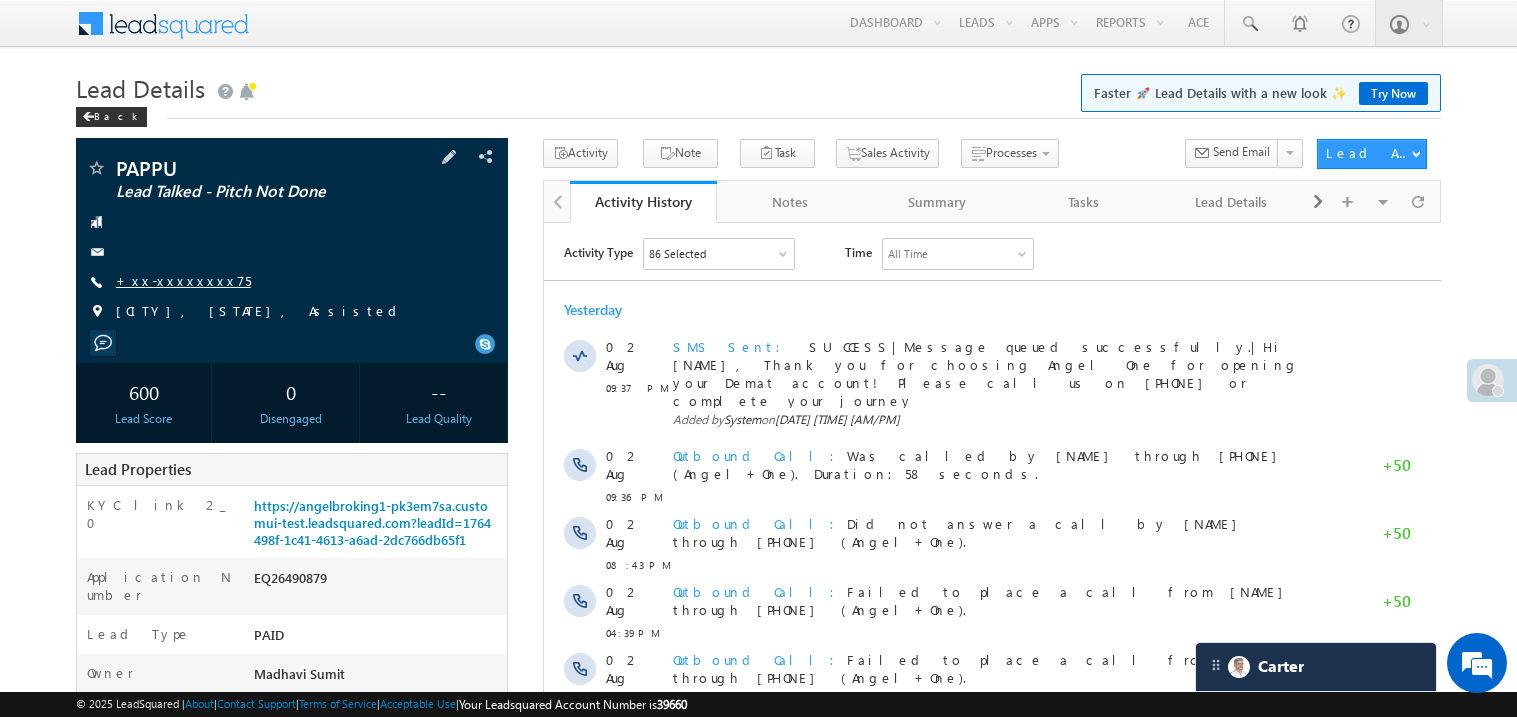 click on "+xx-xxxxxxxx75" at bounding box center (183, 280) 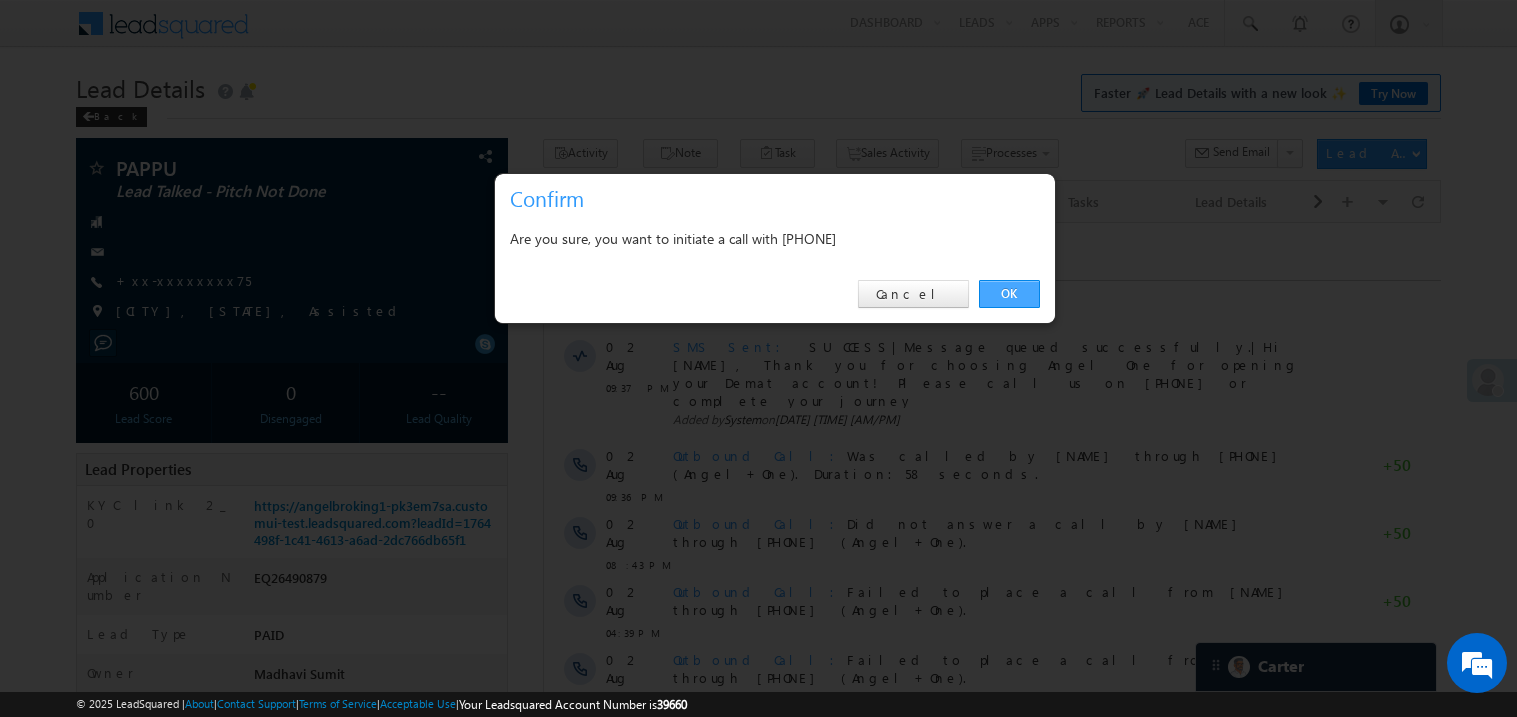 click on "OK" at bounding box center (1009, 294) 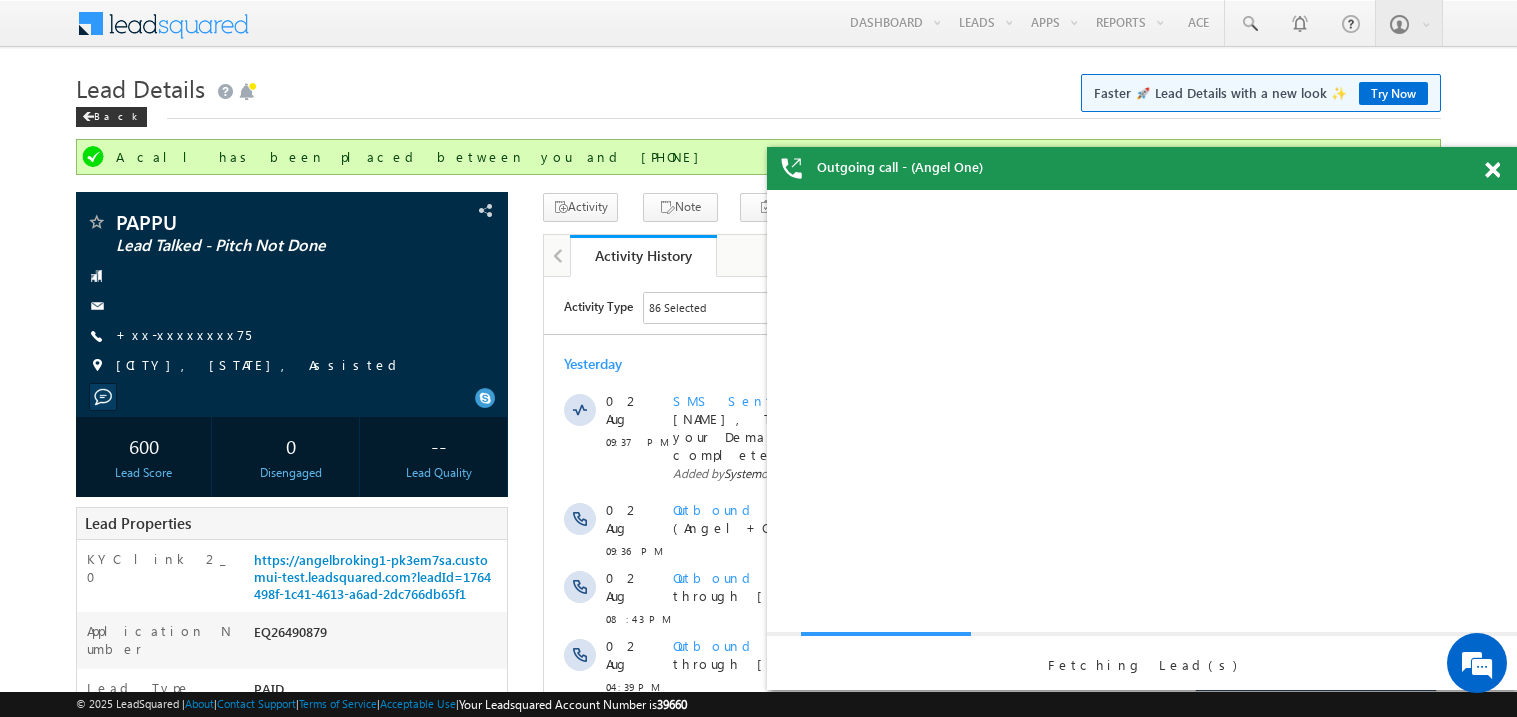 scroll, scrollTop: 0, scrollLeft: 0, axis: both 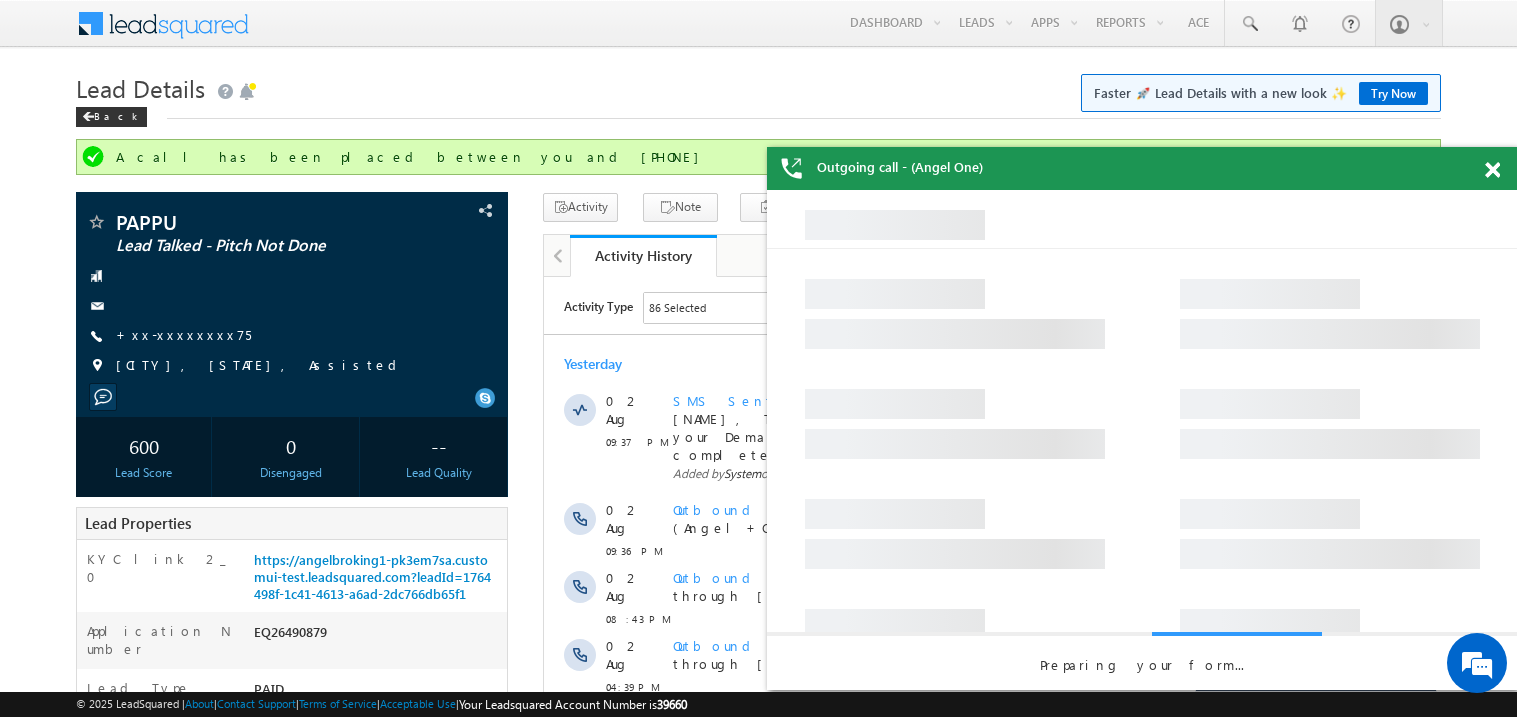 click at bounding box center [1492, 170] 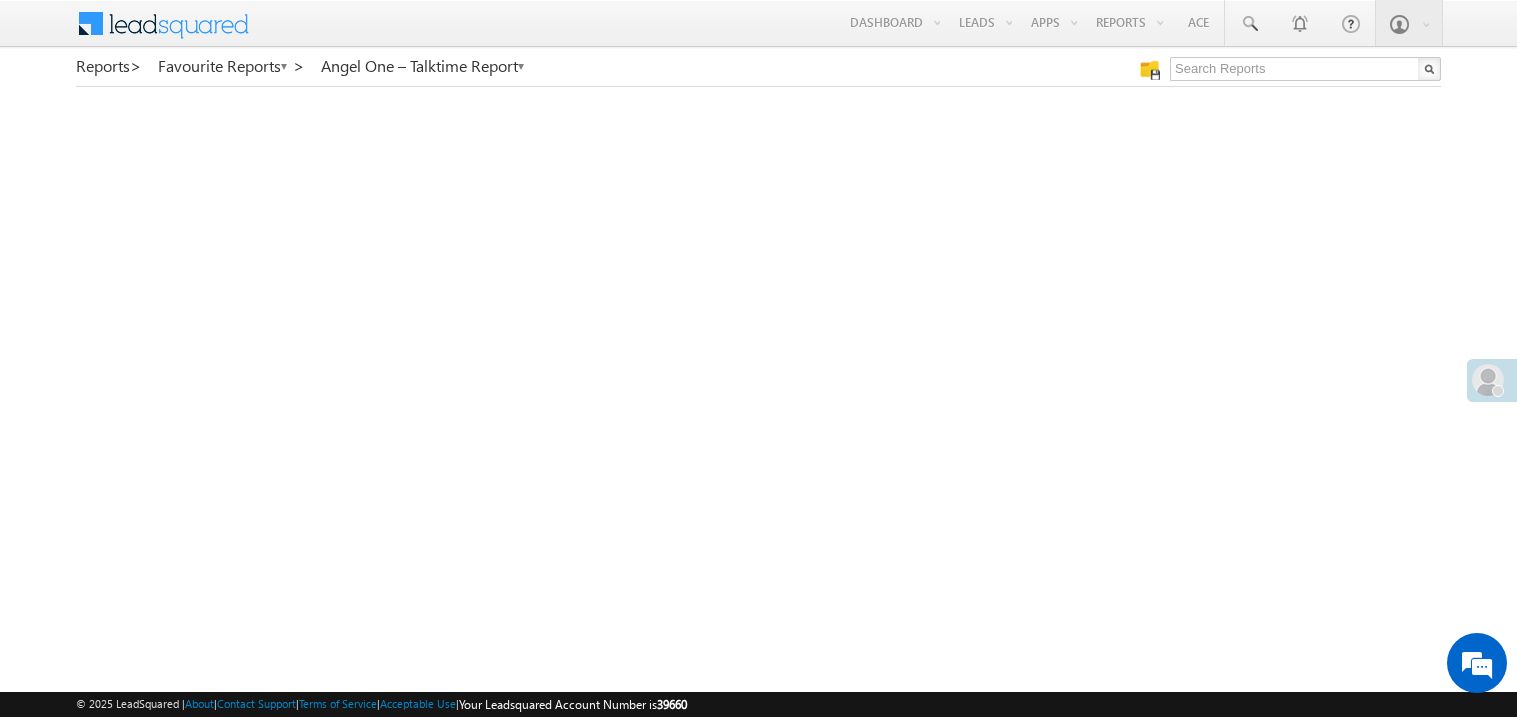scroll, scrollTop: 0, scrollLeft: 0, axis: both 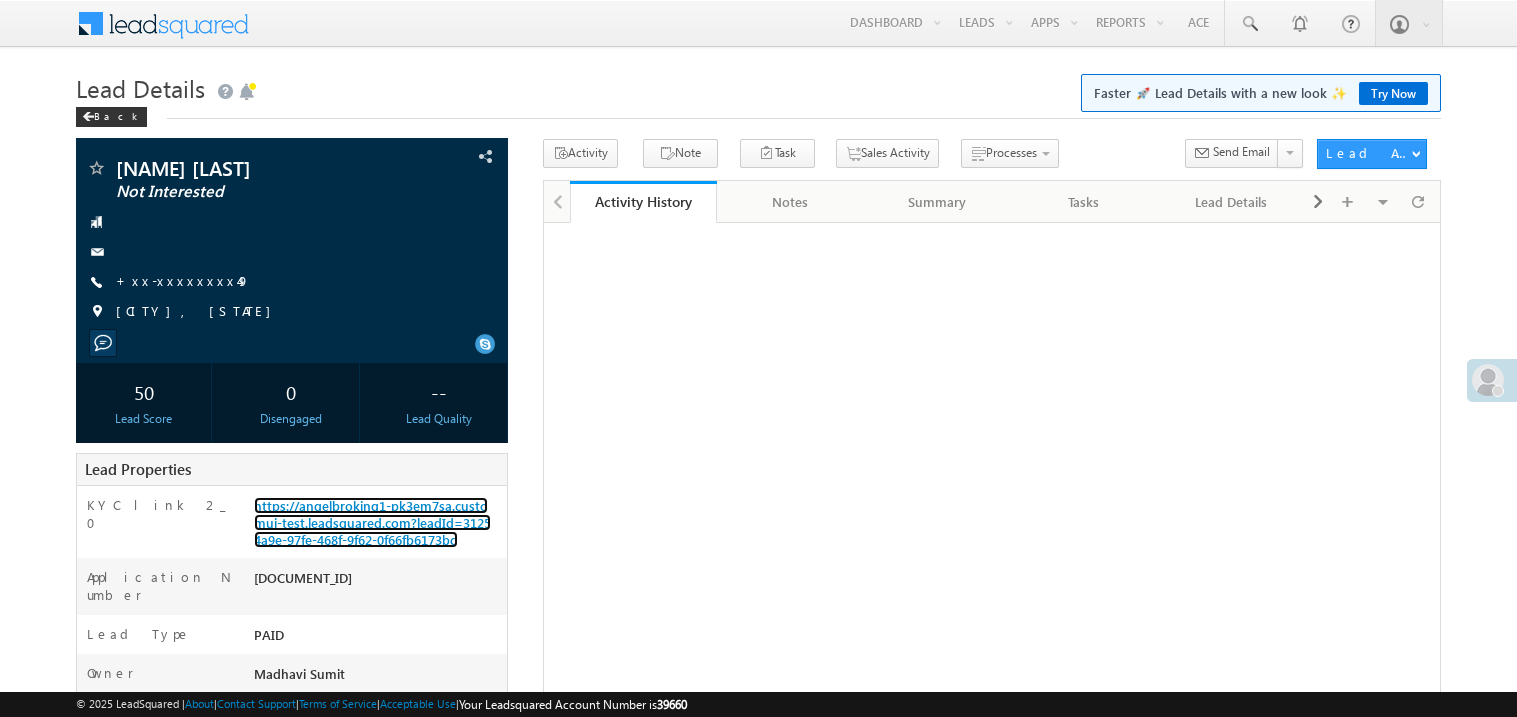 click on "https://angelbroking1-pk3em7sa.customui-test.leadsquared.com?leadId=31254a9e-97fe-468f-9f62-0f66fb6173bd" at bounding box center (372, 522) 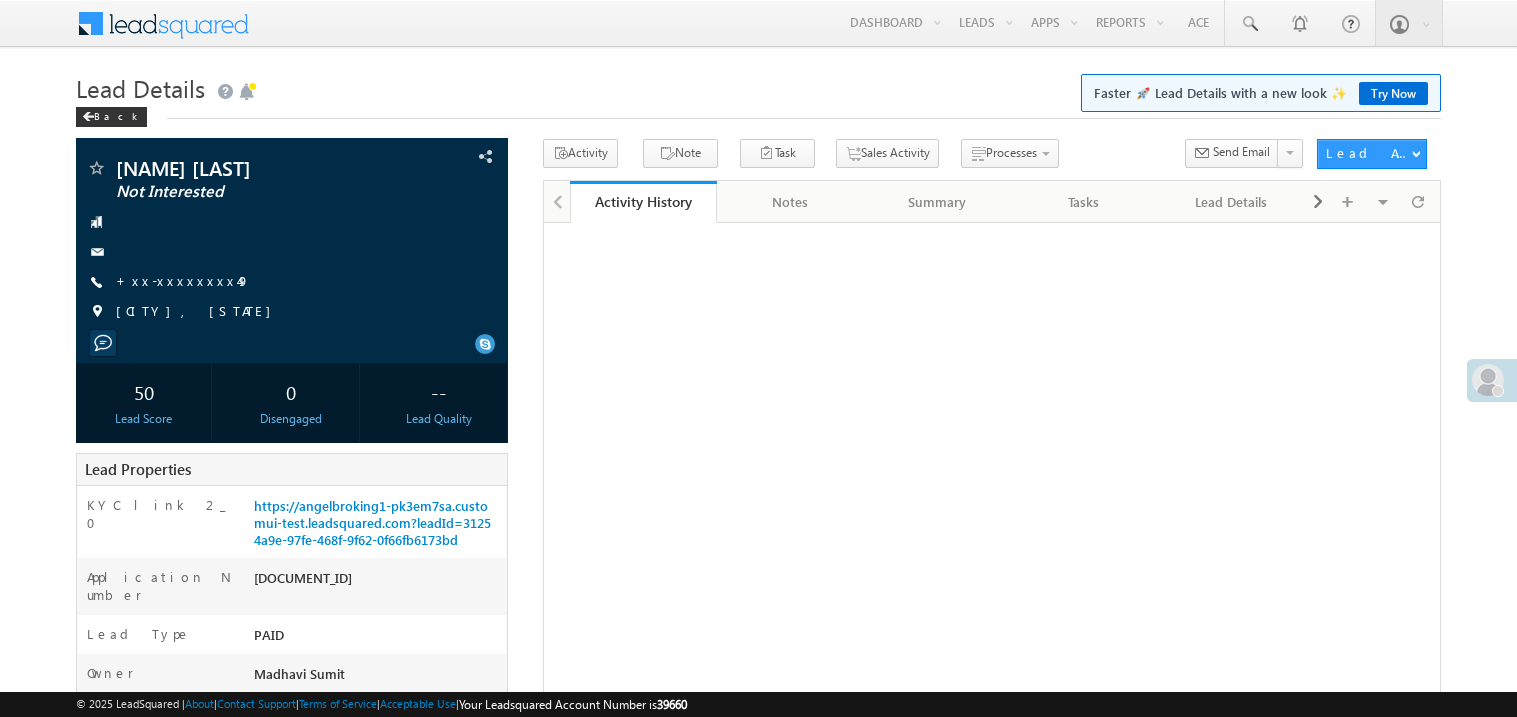 scroll, scrollTop: 0, scrollLeft: 0, axis: both 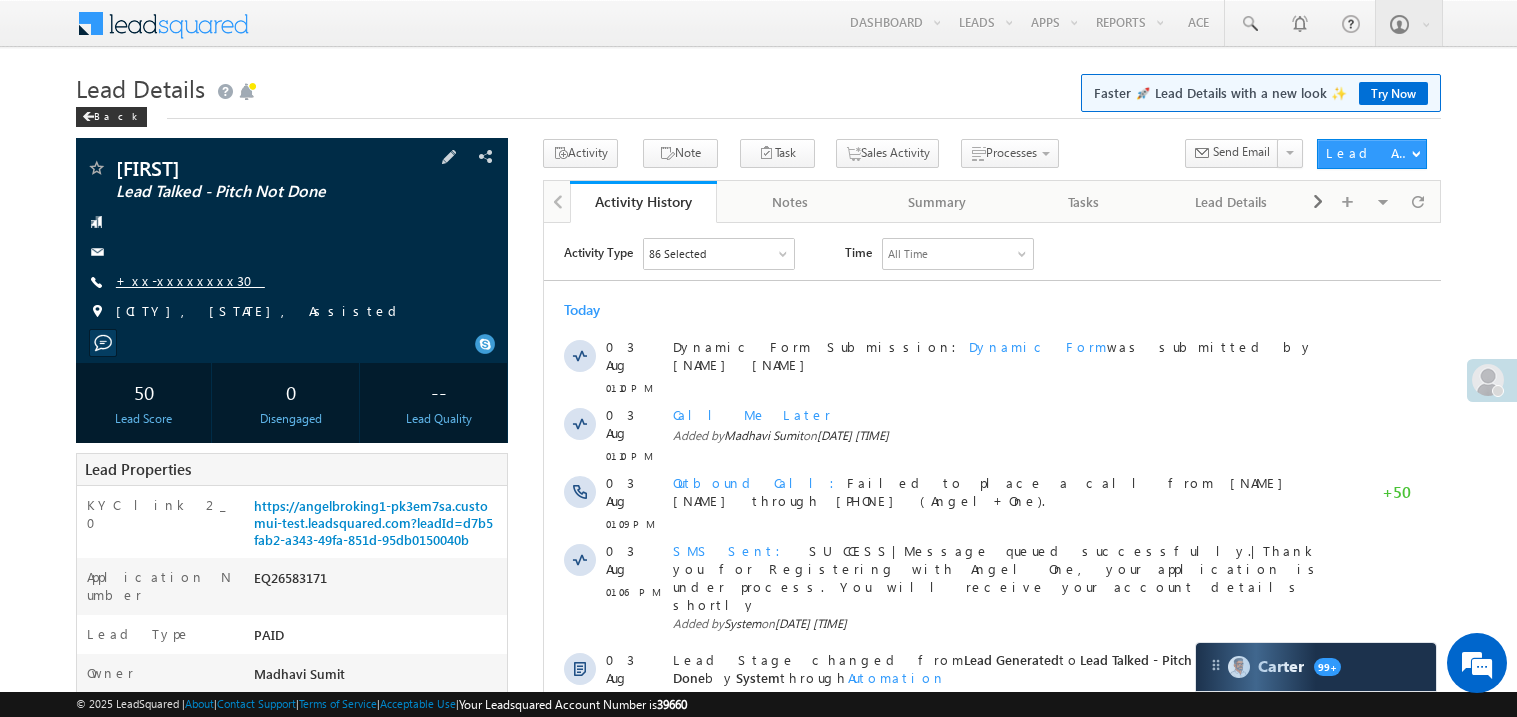 click on "+xx-xxxxxxxx30" at bounding box center (190, 280) 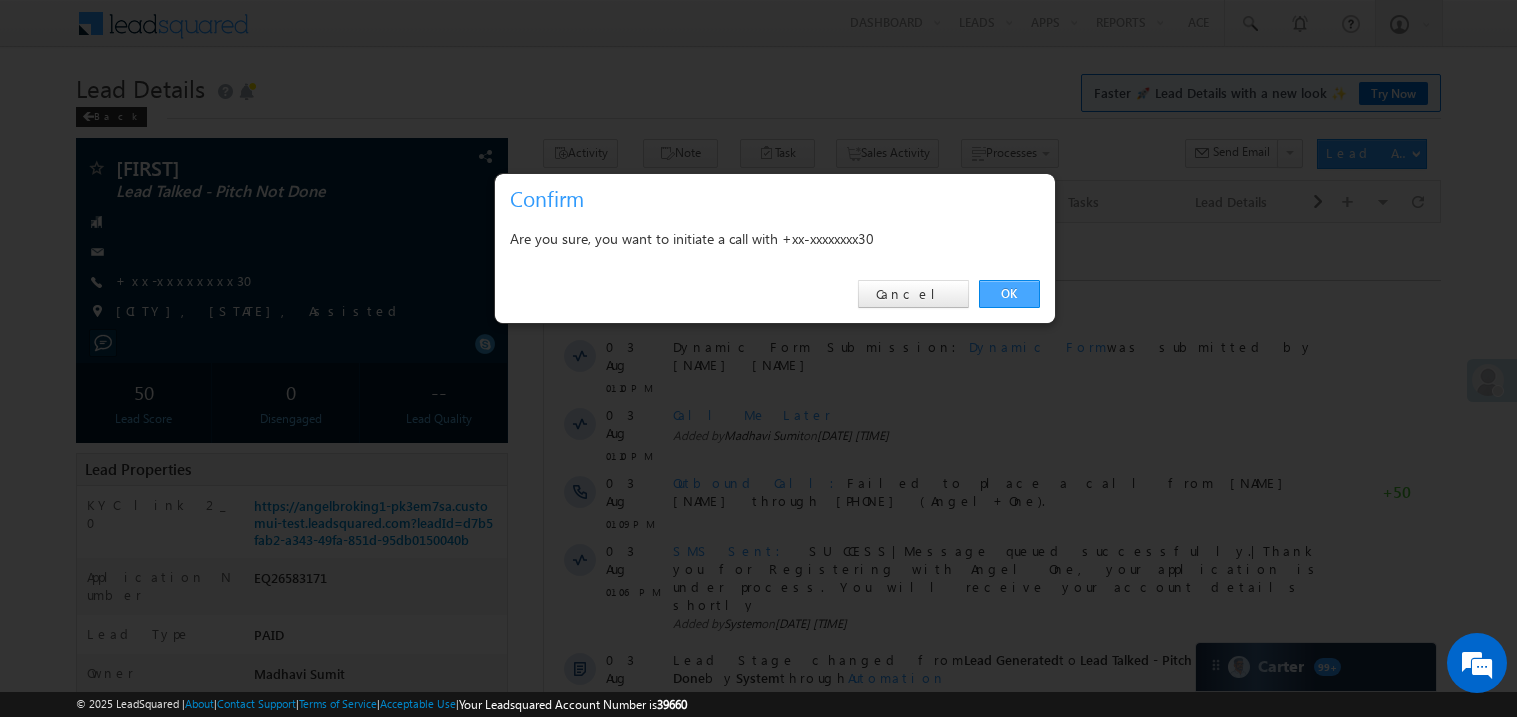 click on "OK" at bounding box center (1009, 294) 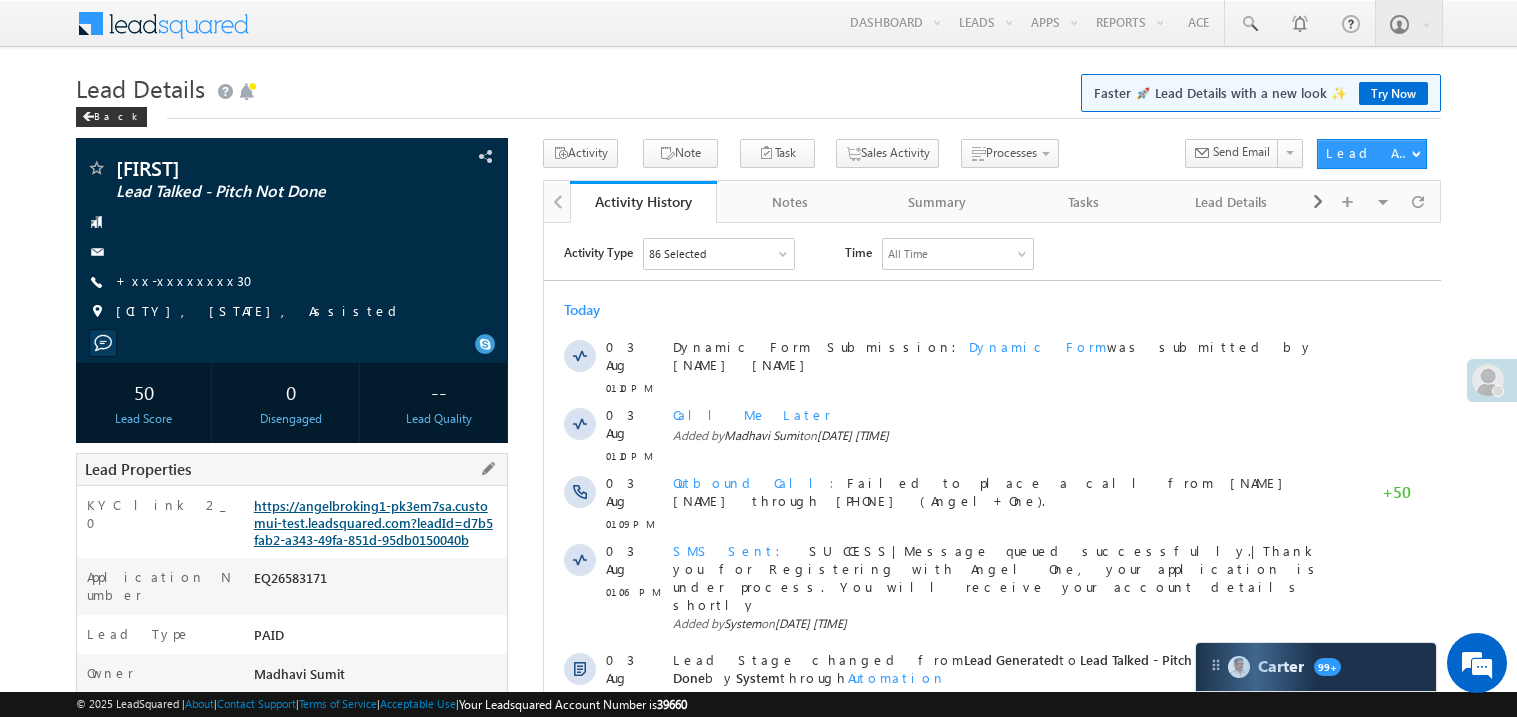 click on "https://angelbroking1-pk3em7sa.customui-test.leadsquared.com?leadId=d7b5fab2-a343-49fa-851d-95db0150040b" at bounding box center [373, 522] 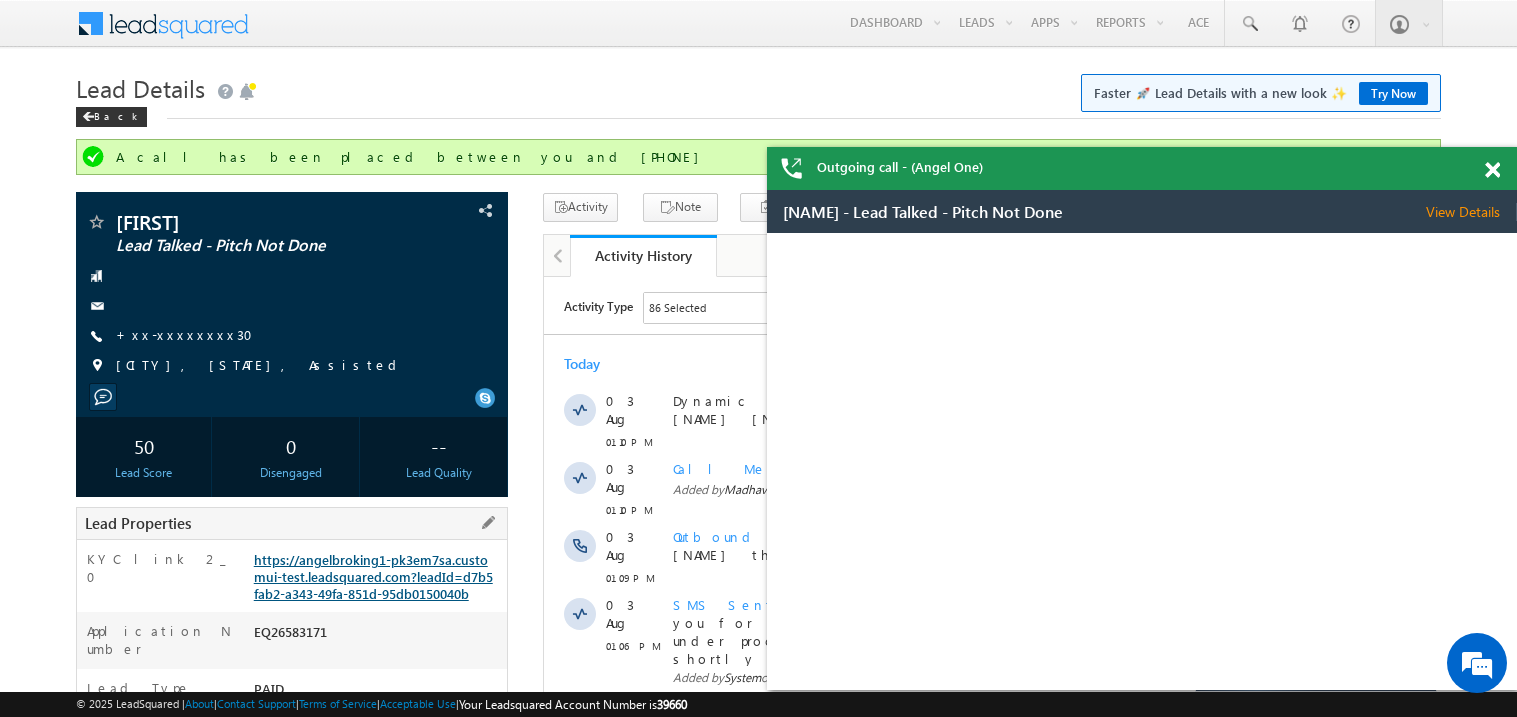 scroll, scrollTop: 0, scrollLeft: 0, axis: both 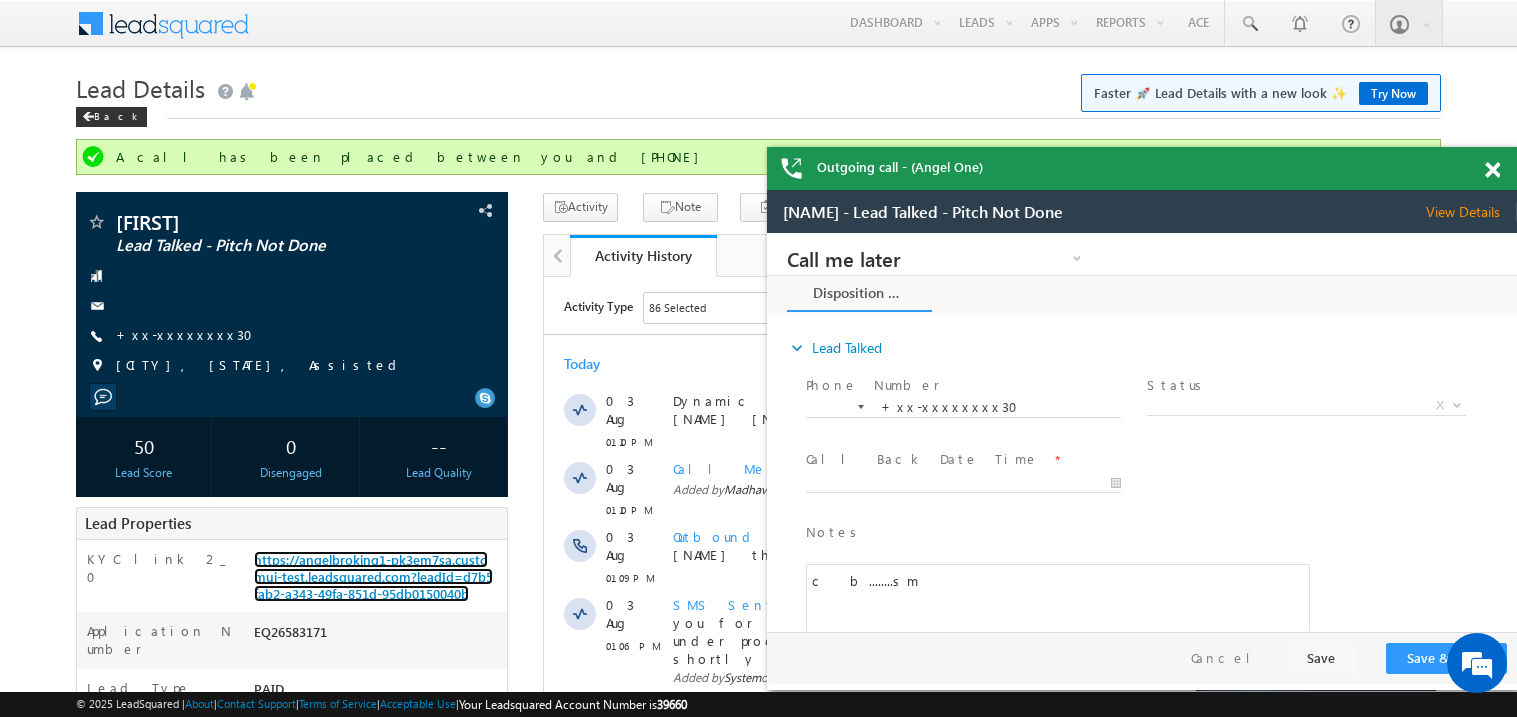 click at bounding box center (1503, 166) 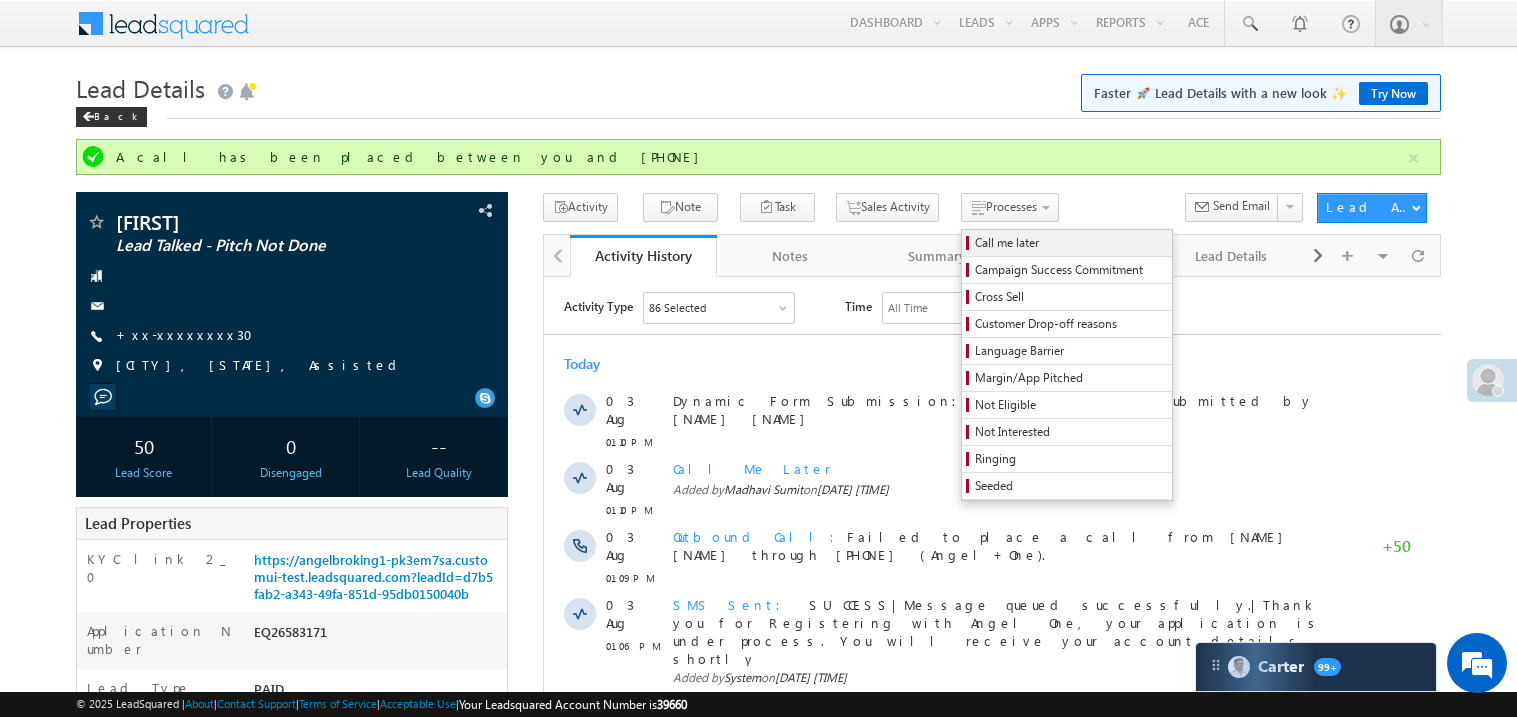 click on "Call me later" at bounding box center (1067, 243) 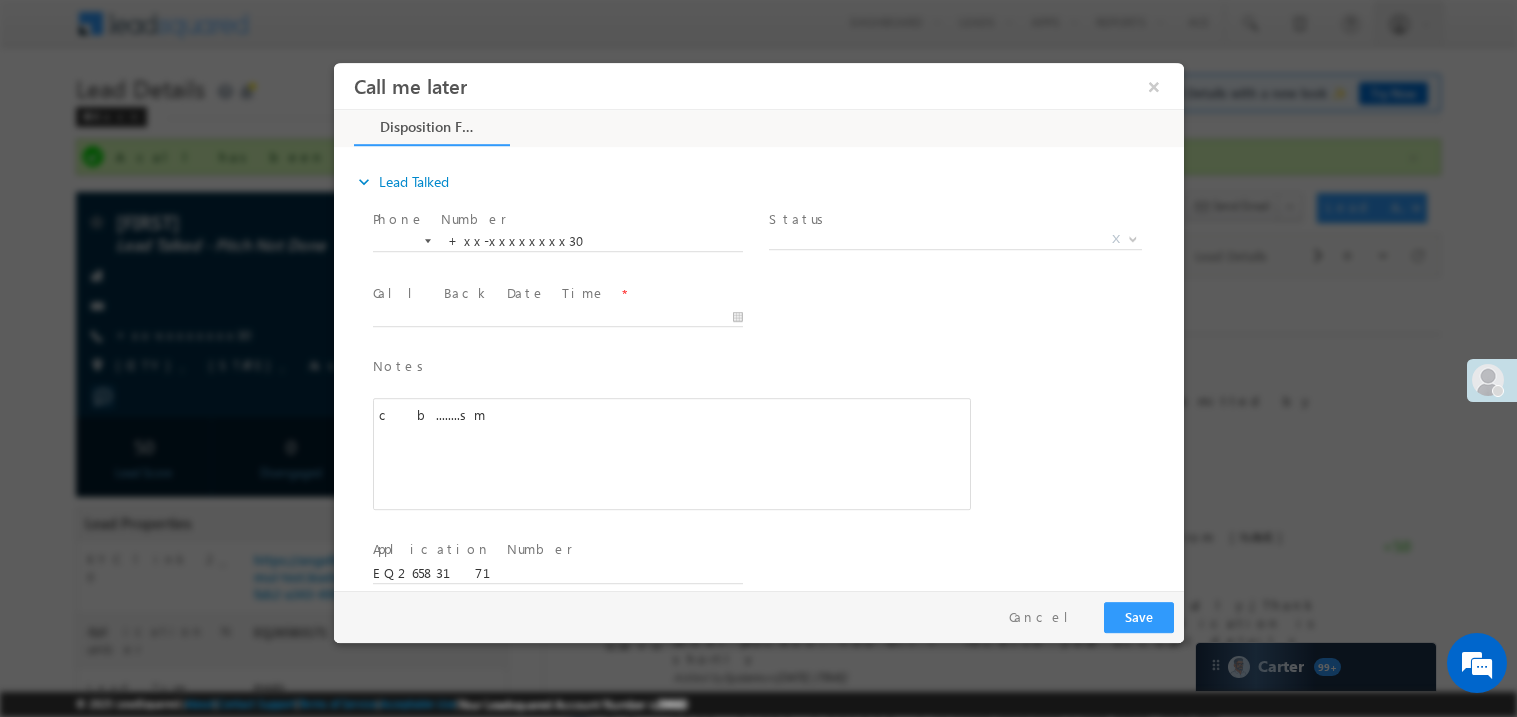 scroll, scrollTop: 0, scrollLeft: 0, axis: both 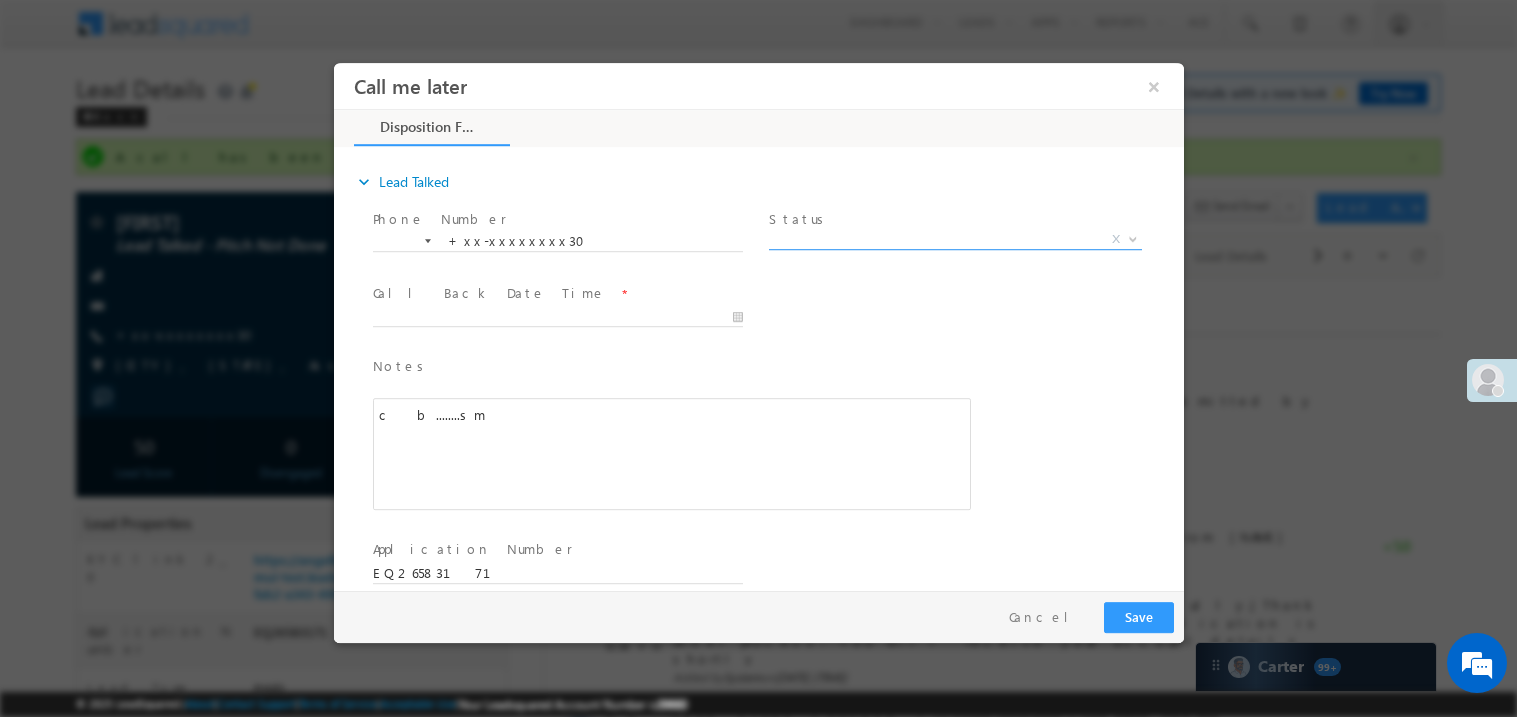 click on "X" at bounding box center (954, 239) 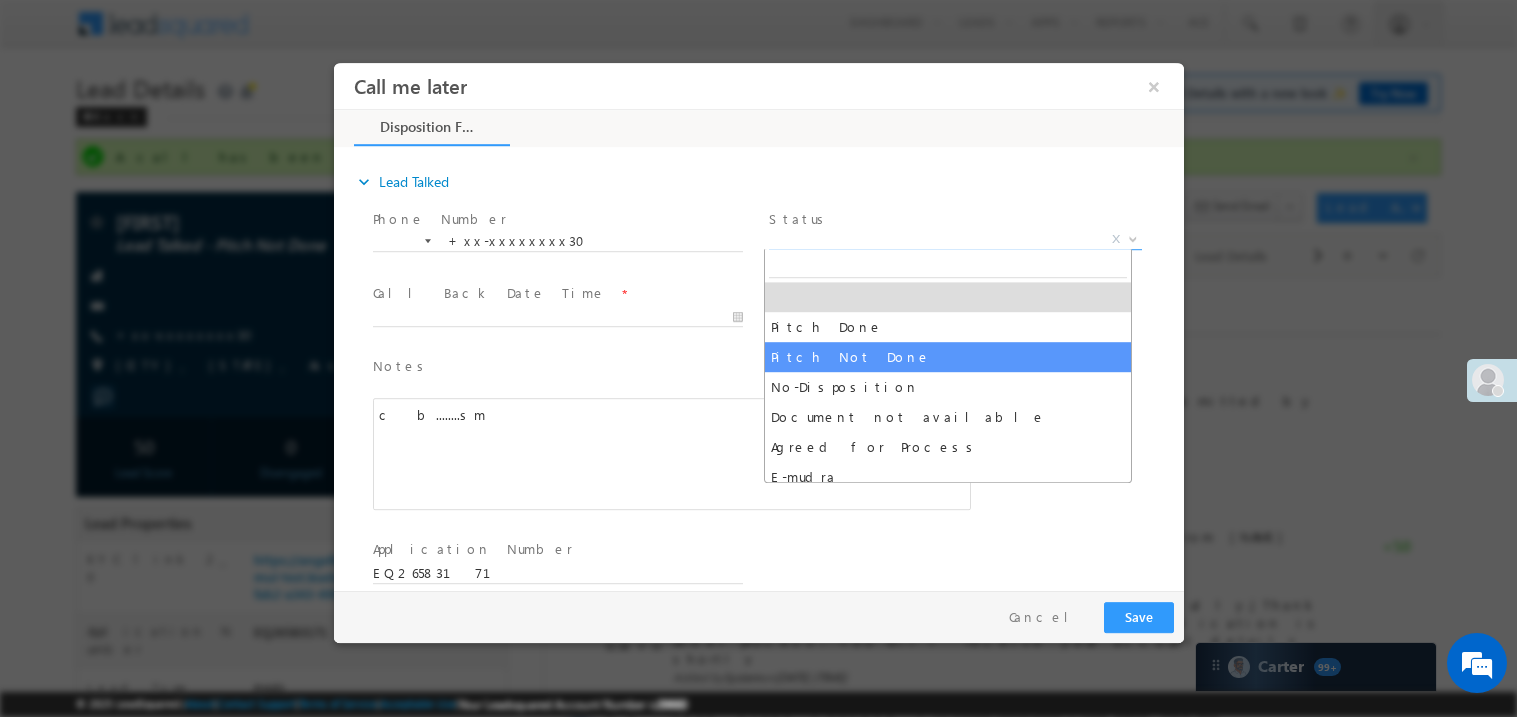 select on "Pitch Not Done" 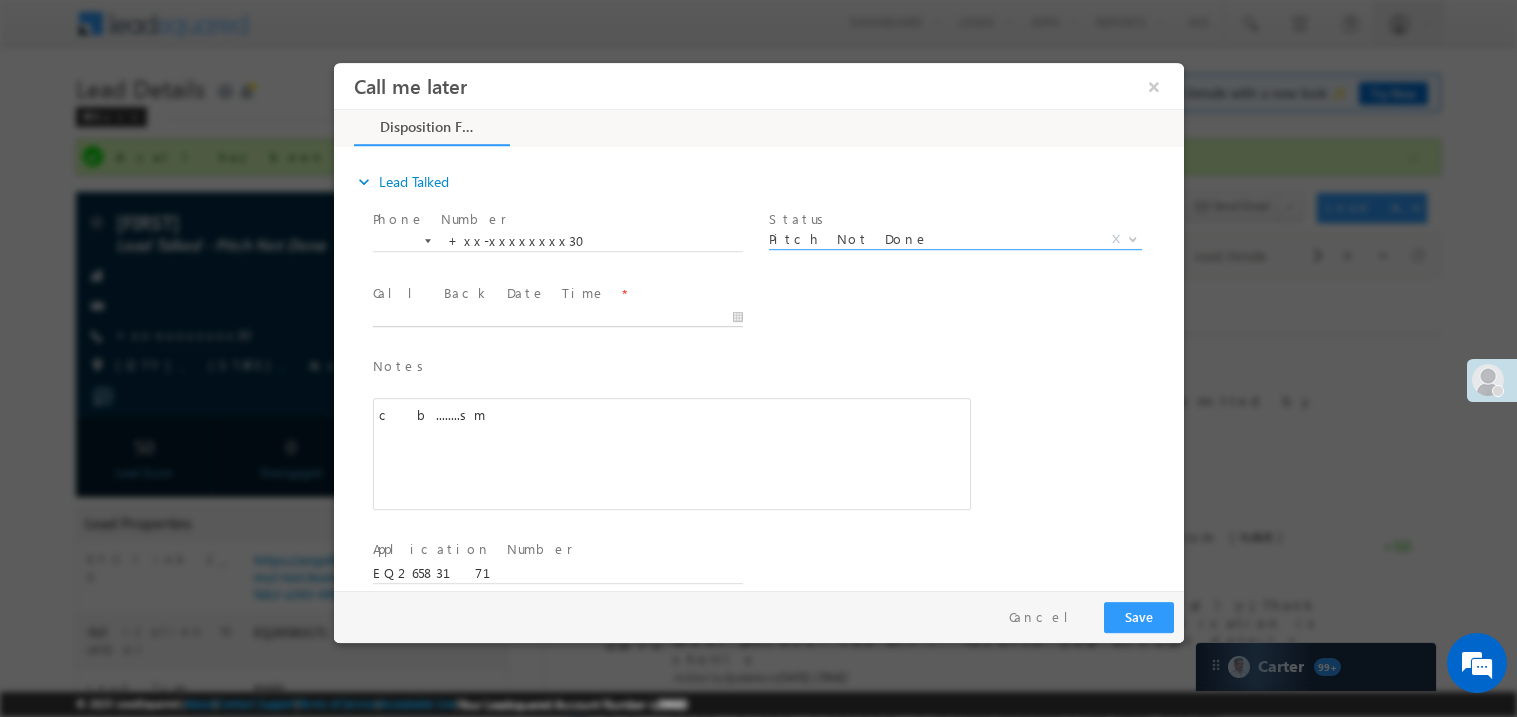 click on "Call me later
×" at bounding box center [758, 325] 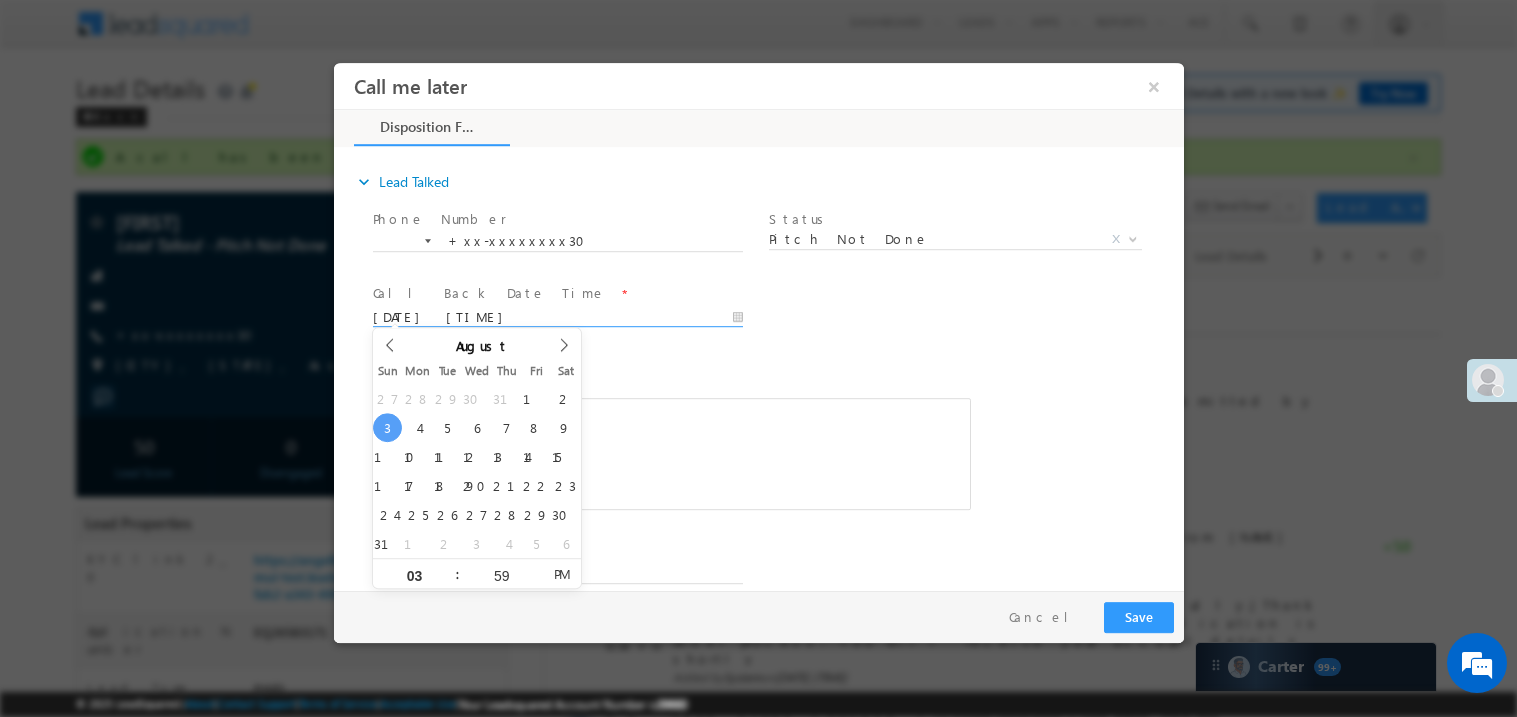 click on "c  b........sm" at bounding box center [671, 453] 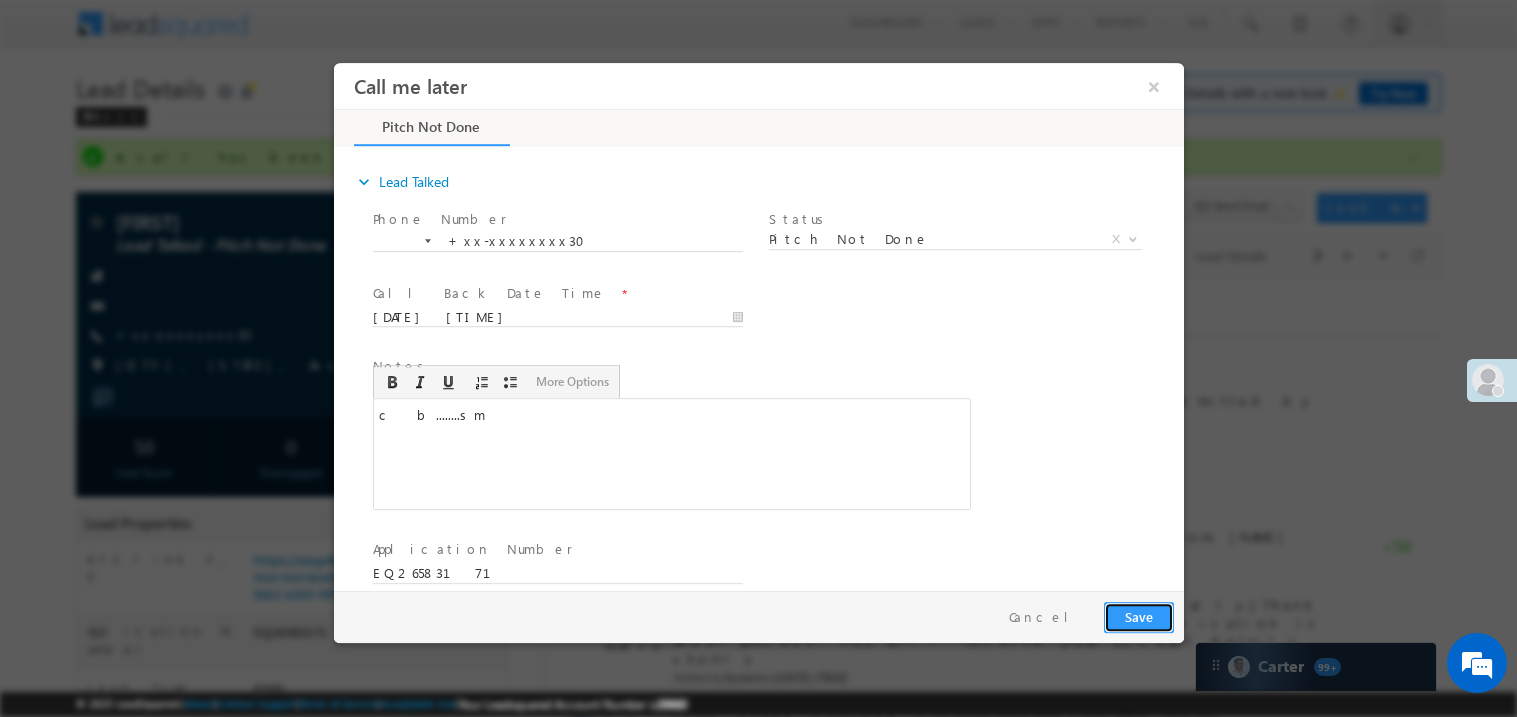 click on "Save" at bounding box center [1138, 616] 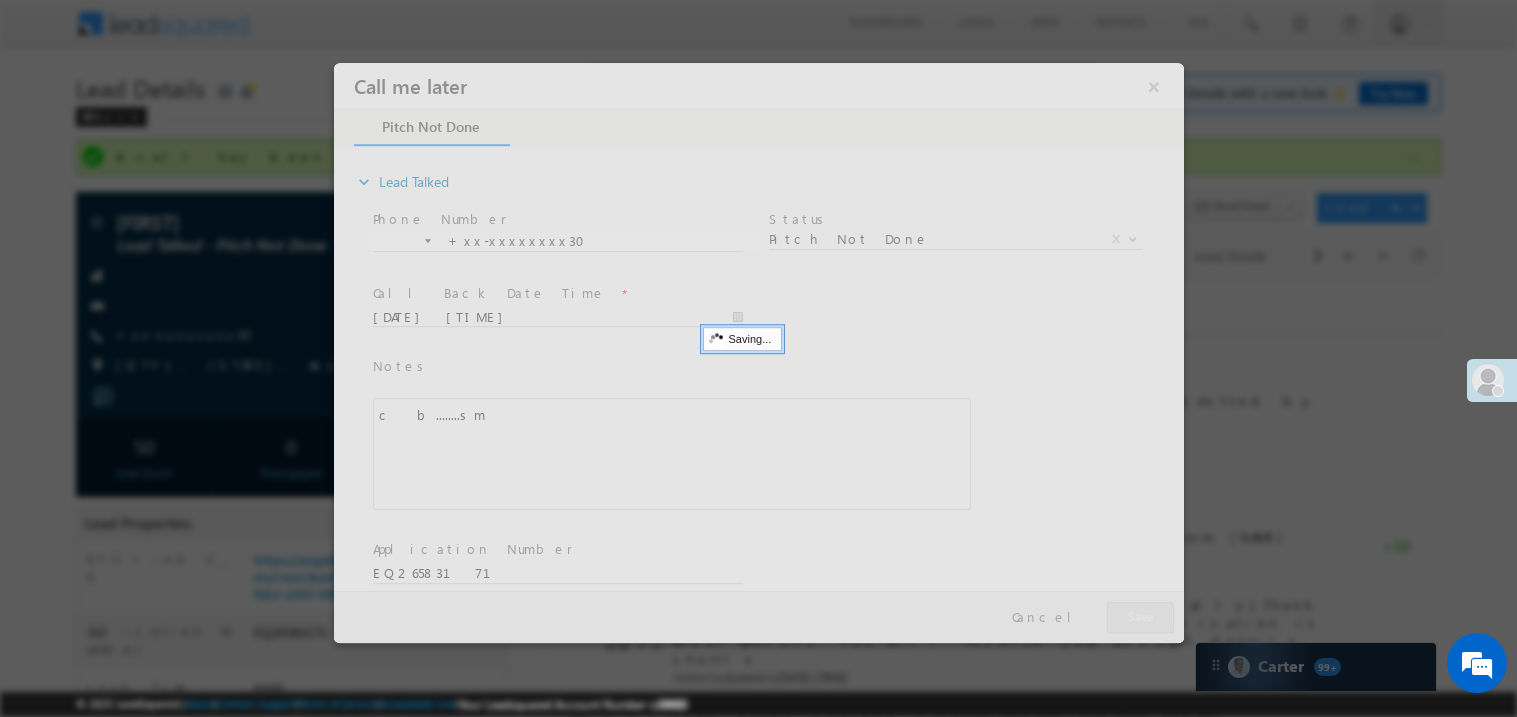 click at bounding box center (758, 352) 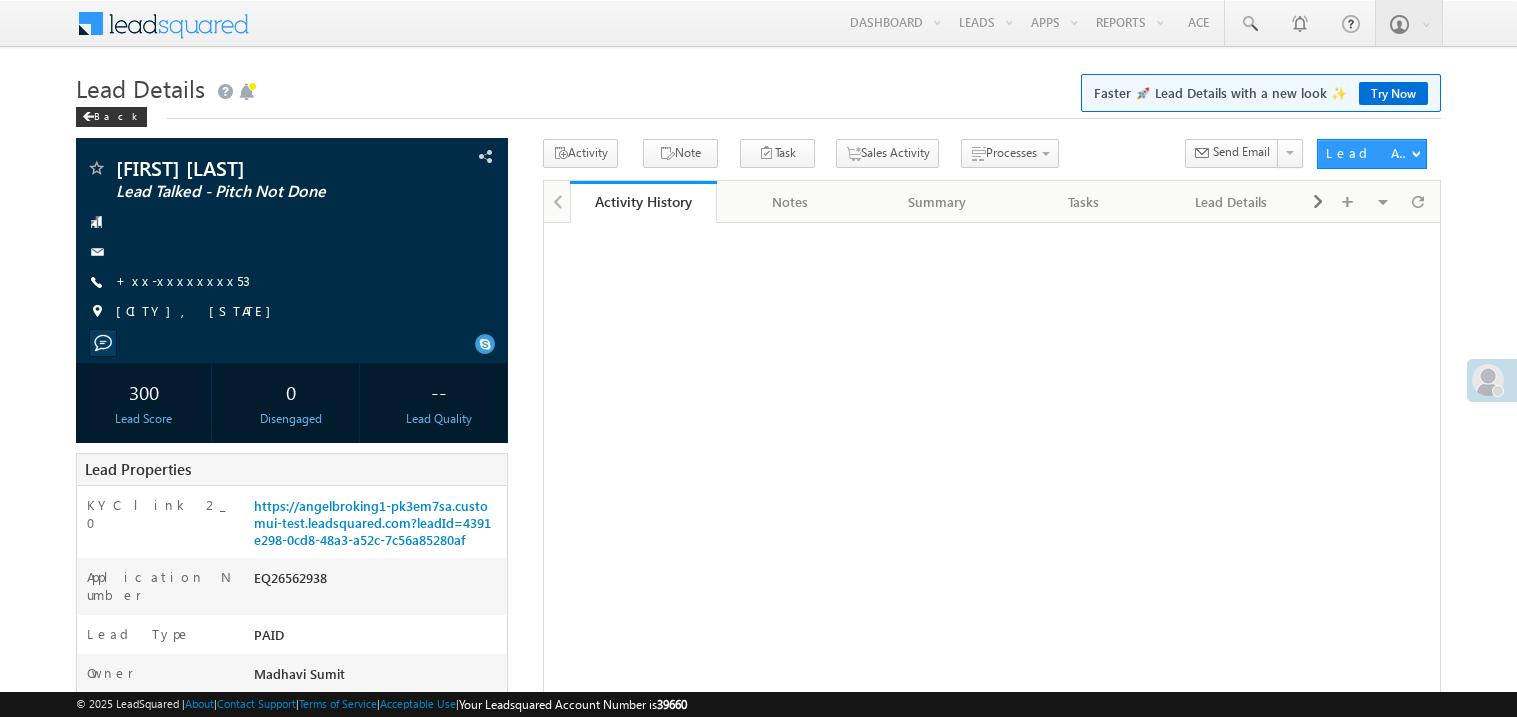 scroll, scrollTop: 0, scrollLeft: 0, axis: both 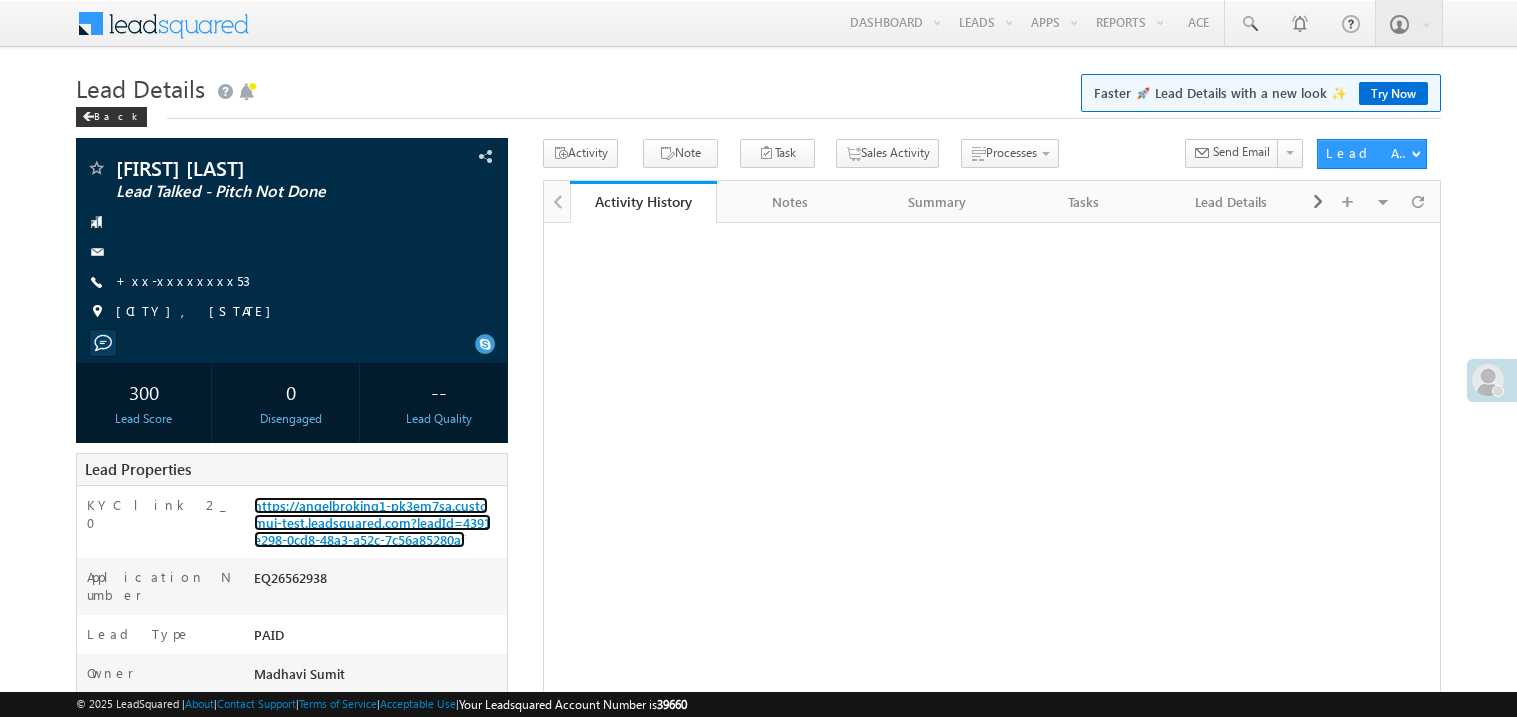 click on "https://angelbroking1-pk3em7sa.customui-test.leadsquared.com?leadId=4391e298-0cd8-48a3-a52c-7c56a85280af" at bounding box center (372, 522) 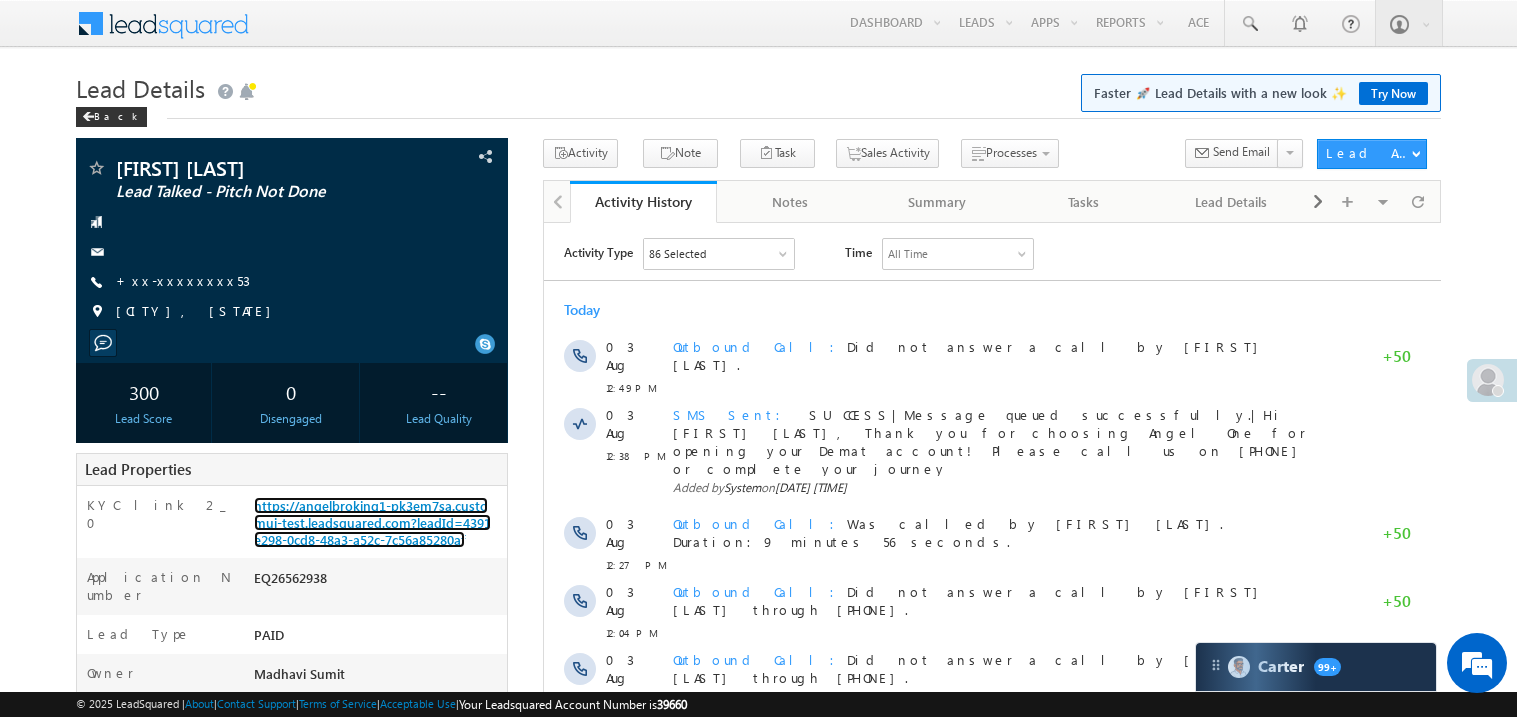 scroll, scrollTop: 0, scrollLeft: 0, axis: both 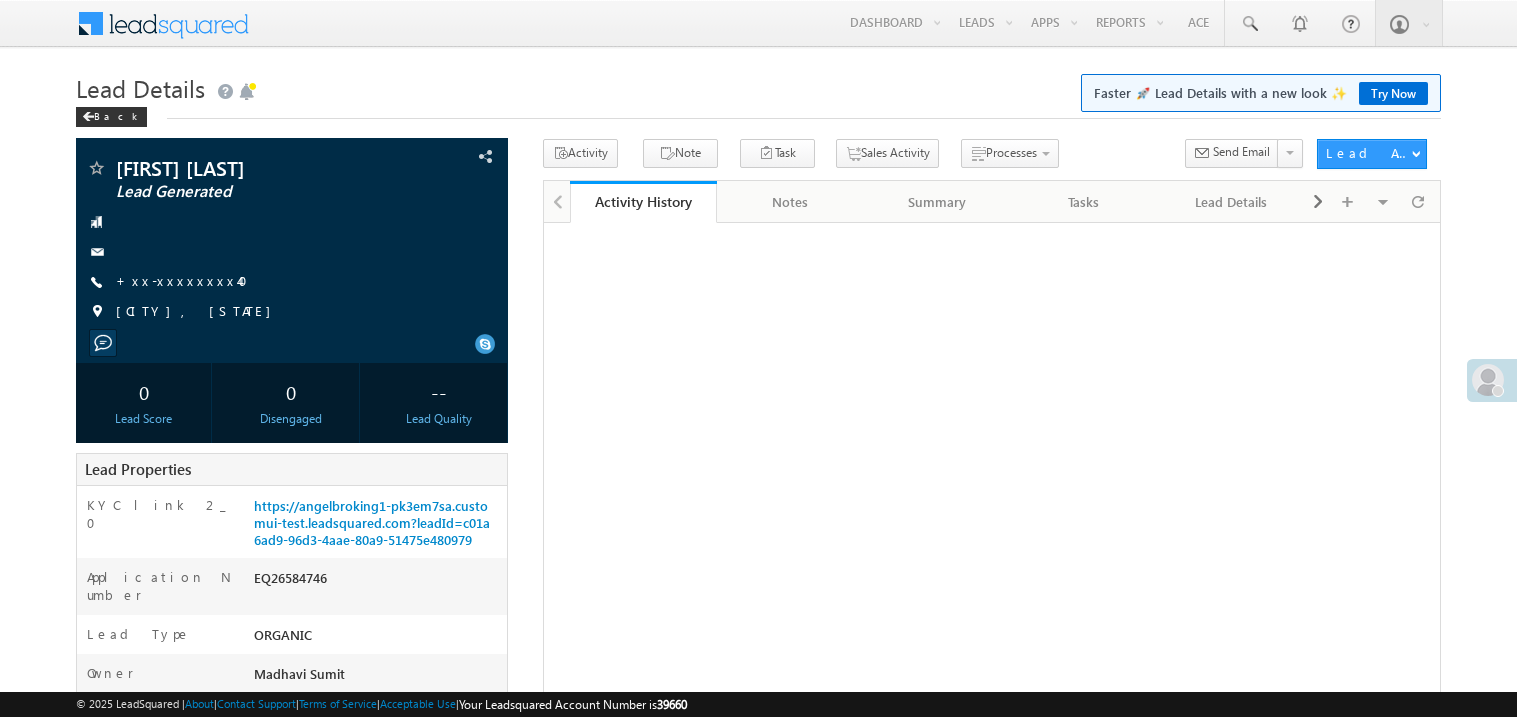 click on "+xx-xxxxxxxx40" at bounding box center (188, 280) 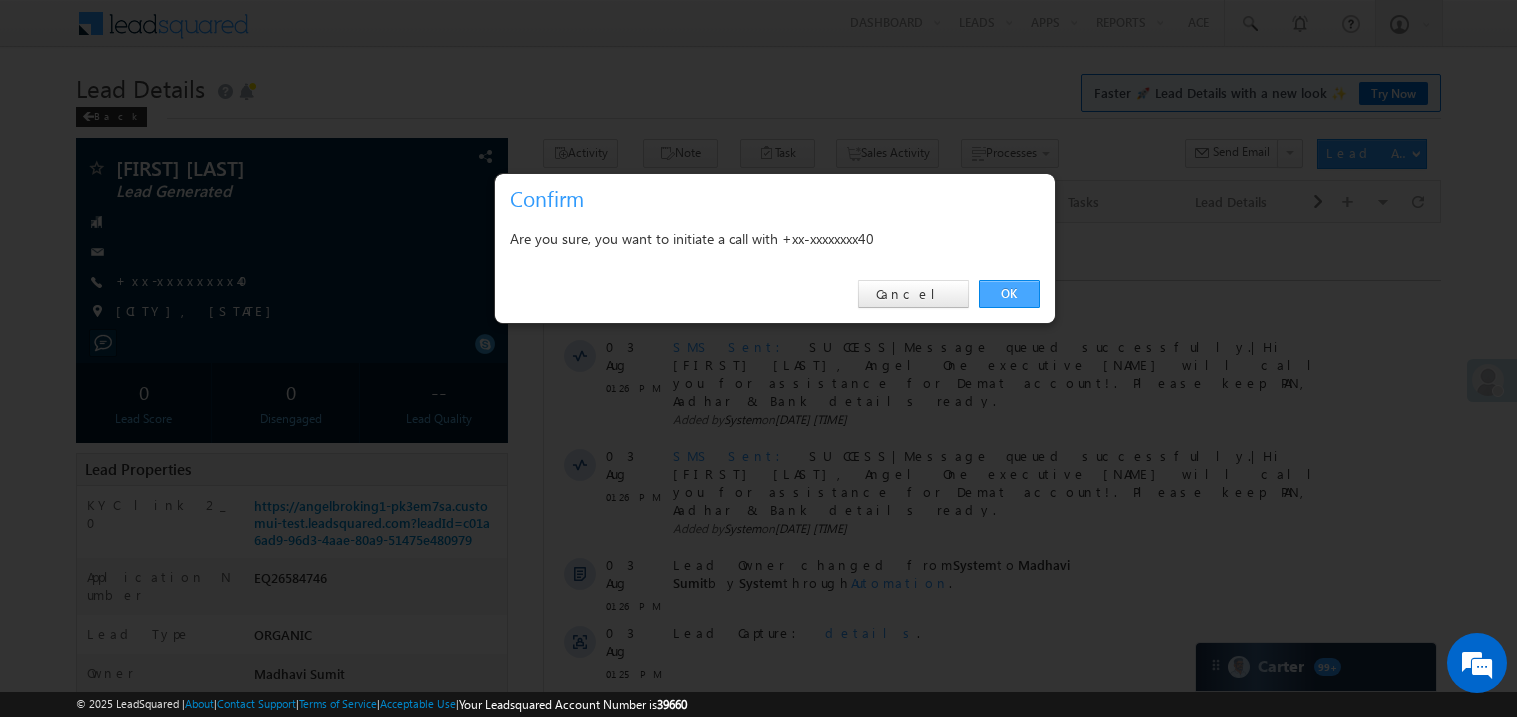 scroll, scrollTop: 0, scrollLeft: 0, axis: both 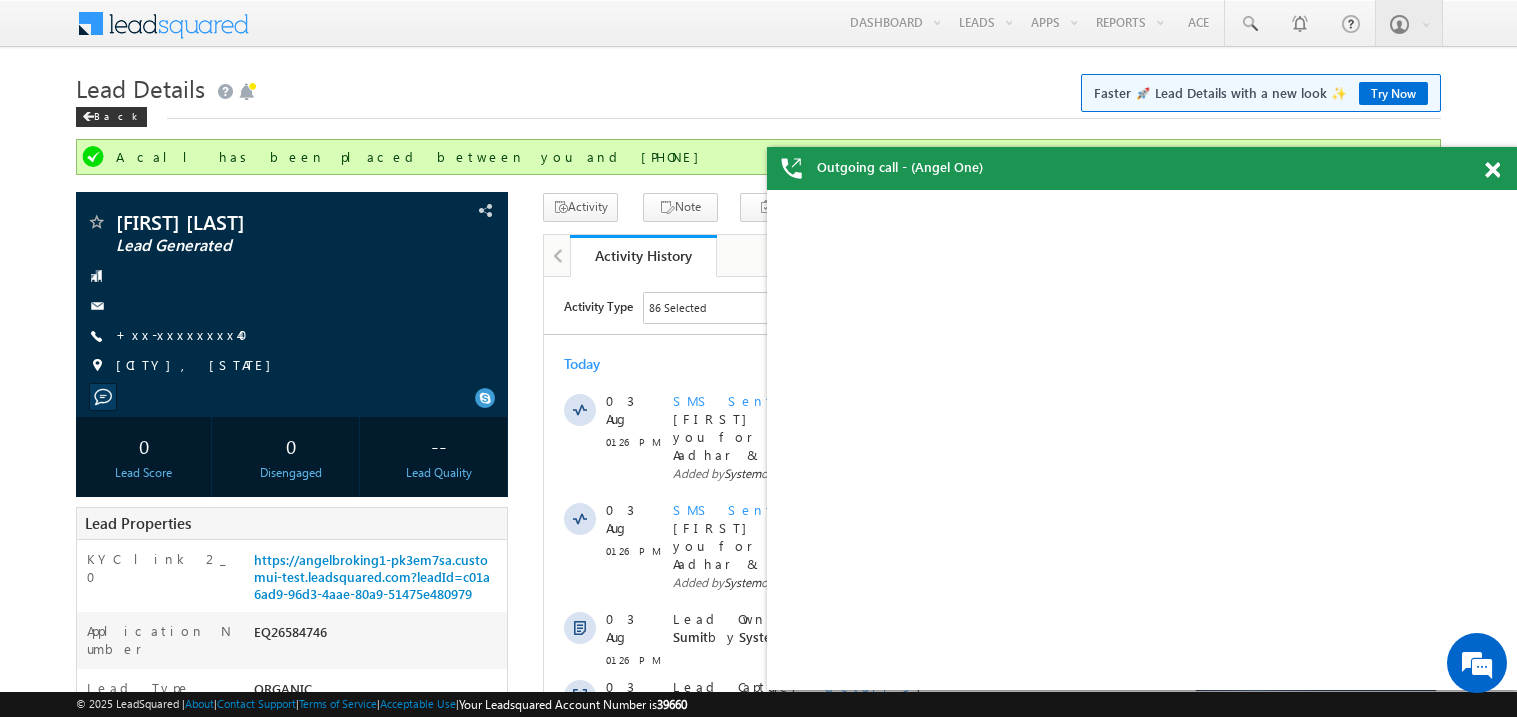 click at bounding box center [1492, 170] 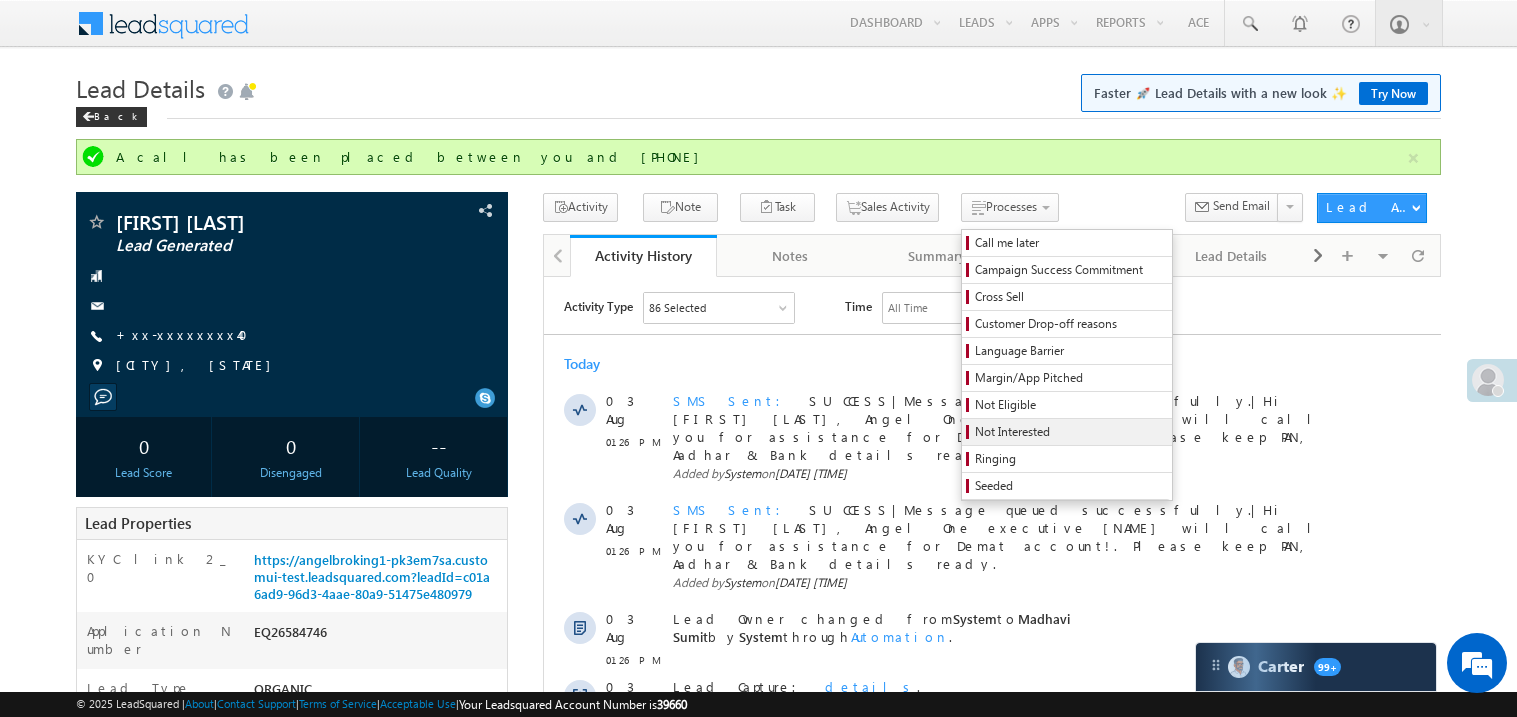 scroll, scrollTop: 0, scrollLeft: 0, axis: both 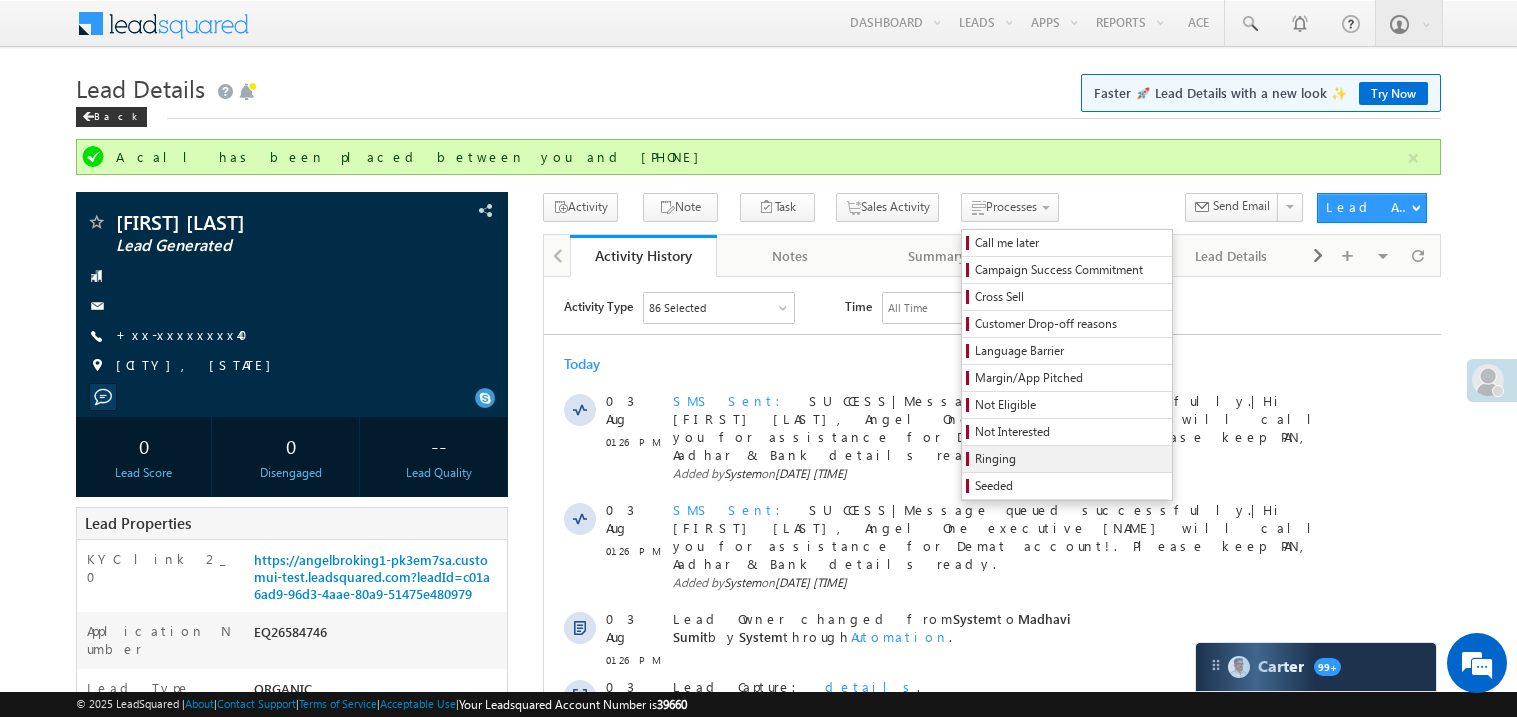 click on "Ringing" at bounding box center [1070, 459] 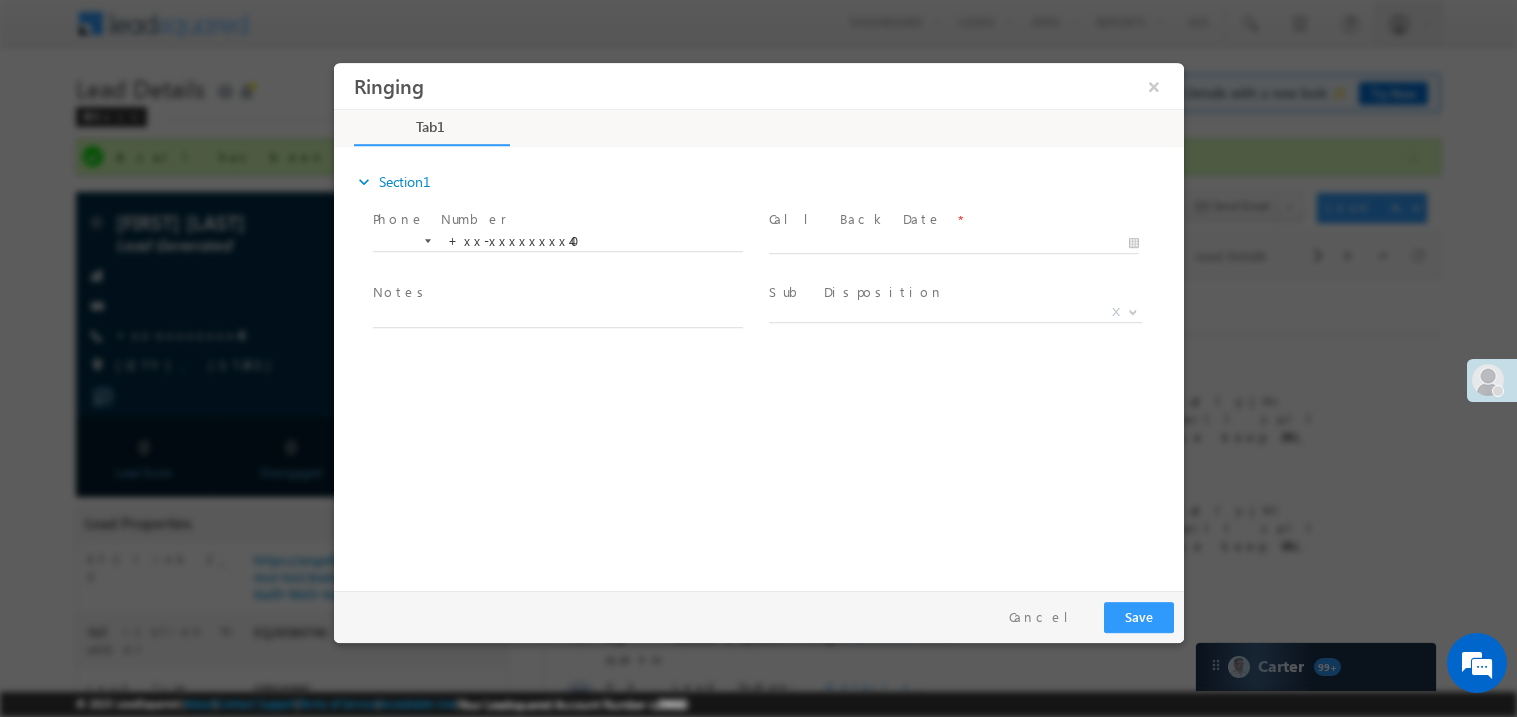 scroll, scrollTop: 0, scrollLeft: 0, axis: both 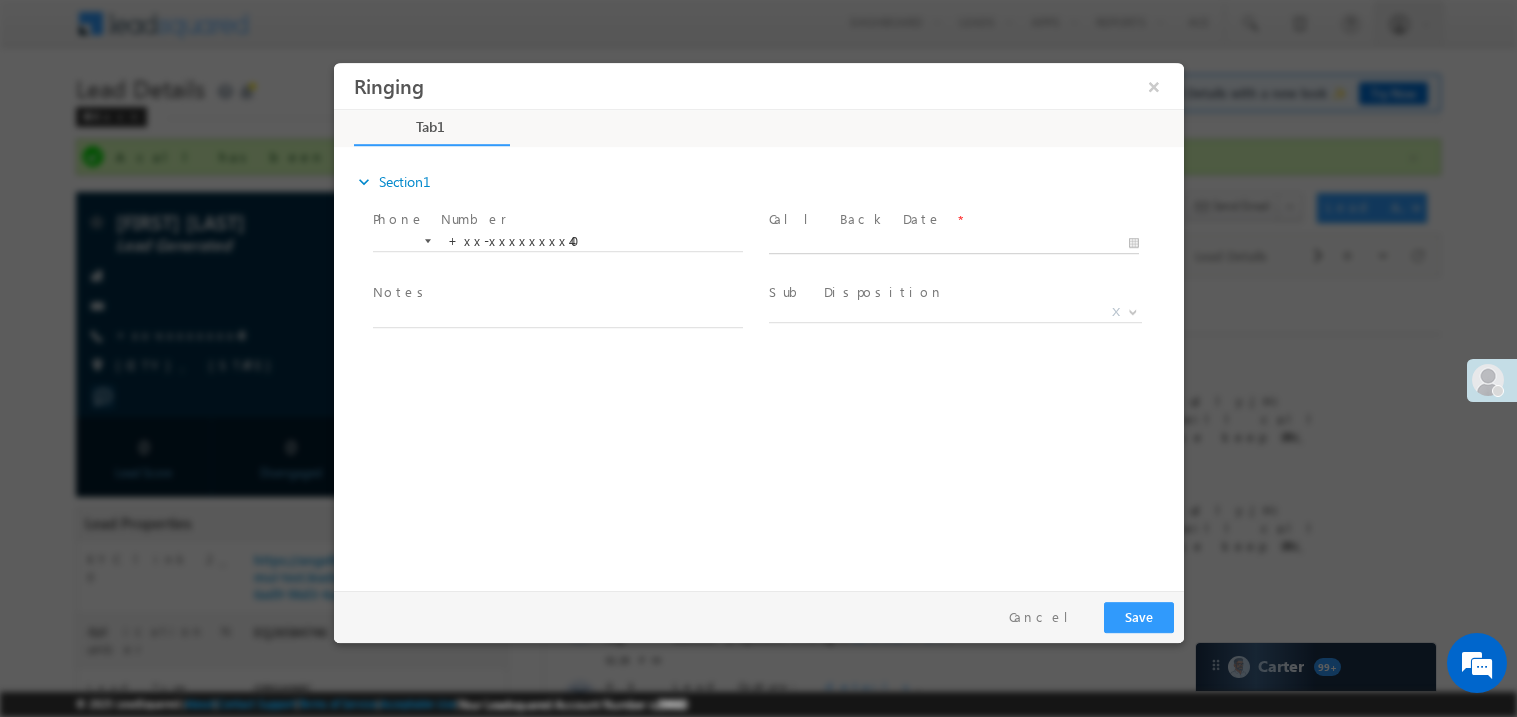 click on "Ringing
×" at bounding box center [758, 321] 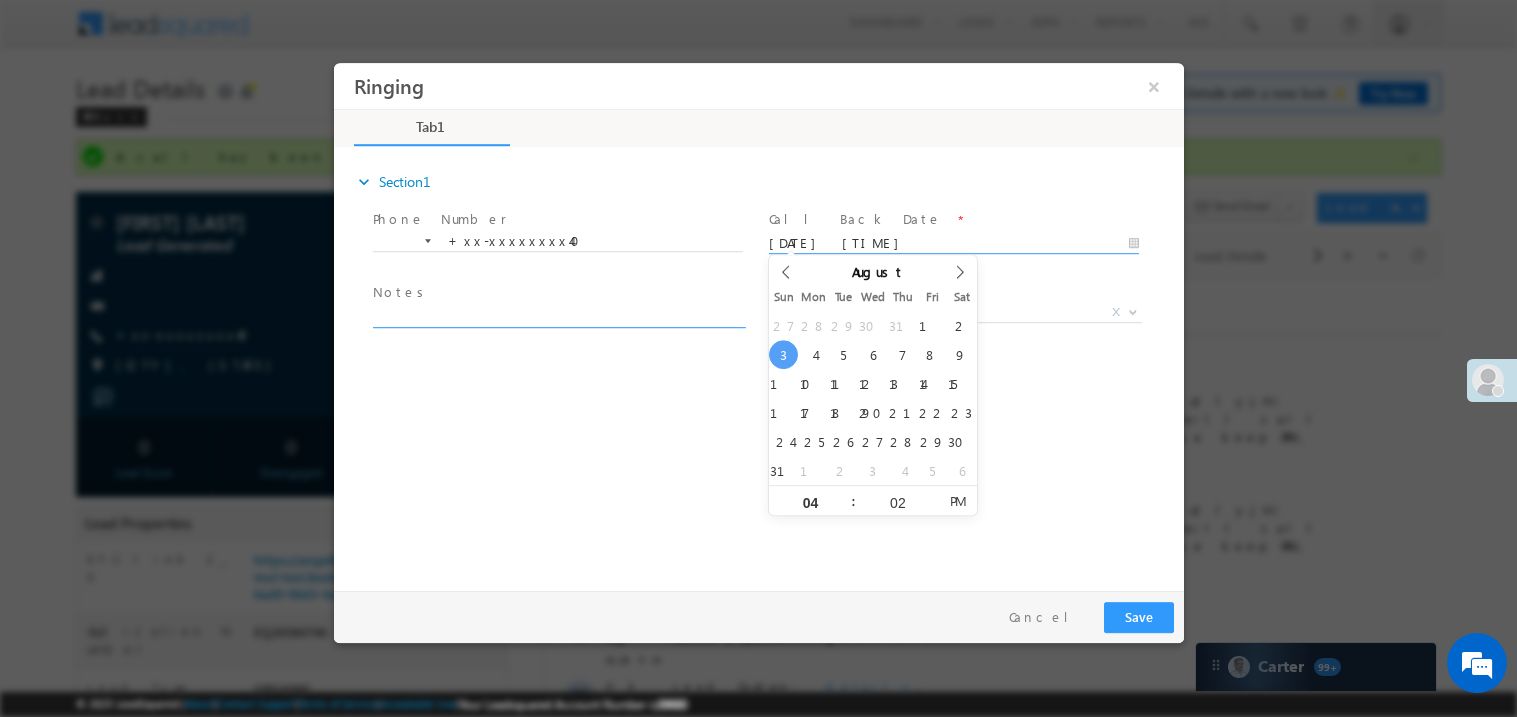 click at bounding box center [557, 315] 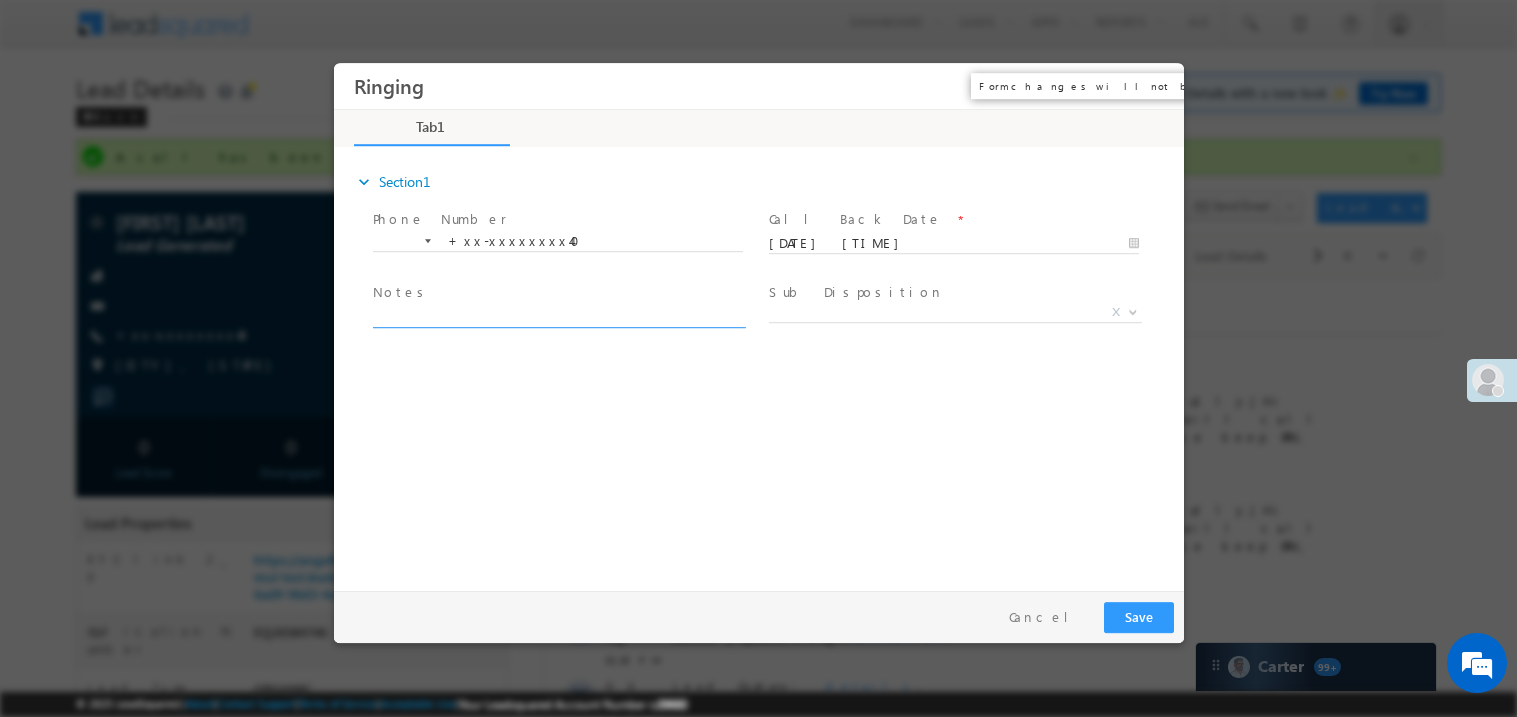 click on "×" at bounding box center [1153, 85] 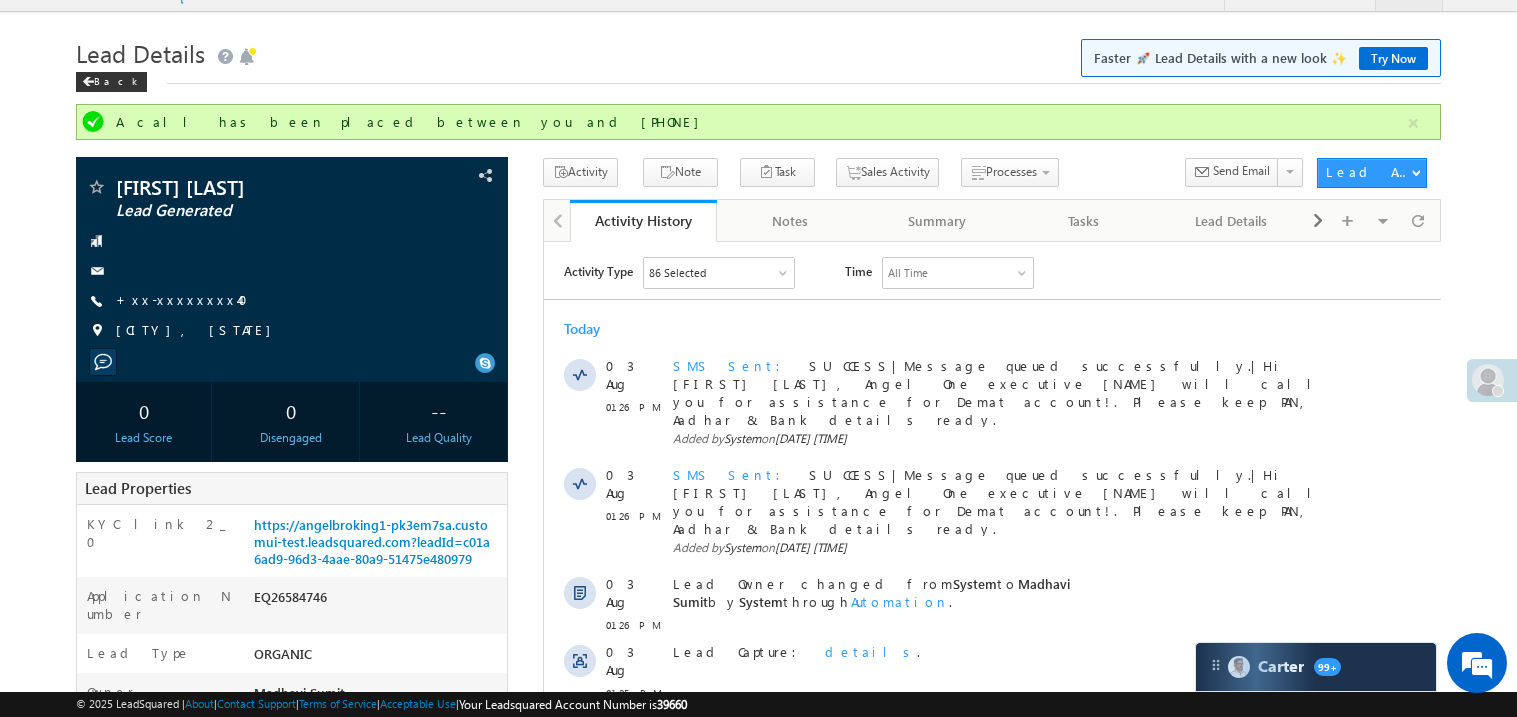 scroll, scrollTop: 0, scrollLeft: 0, axis: both 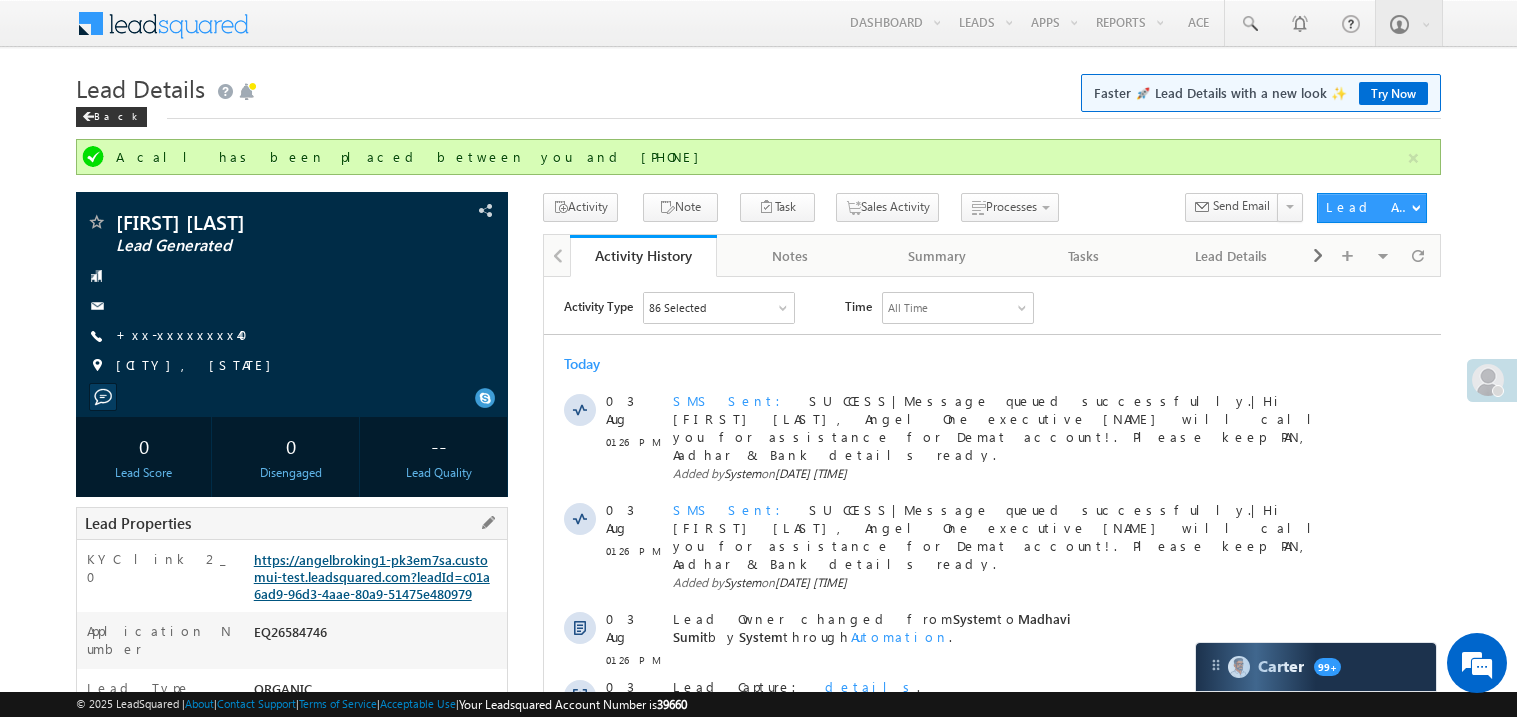click on "https://angelbroking1-pk3em7sa.customui-test.leadsquared.com?leadId=c01a6ad9-96d3-4aae-80a9-51475e480979" at bounding box center [372, 576] 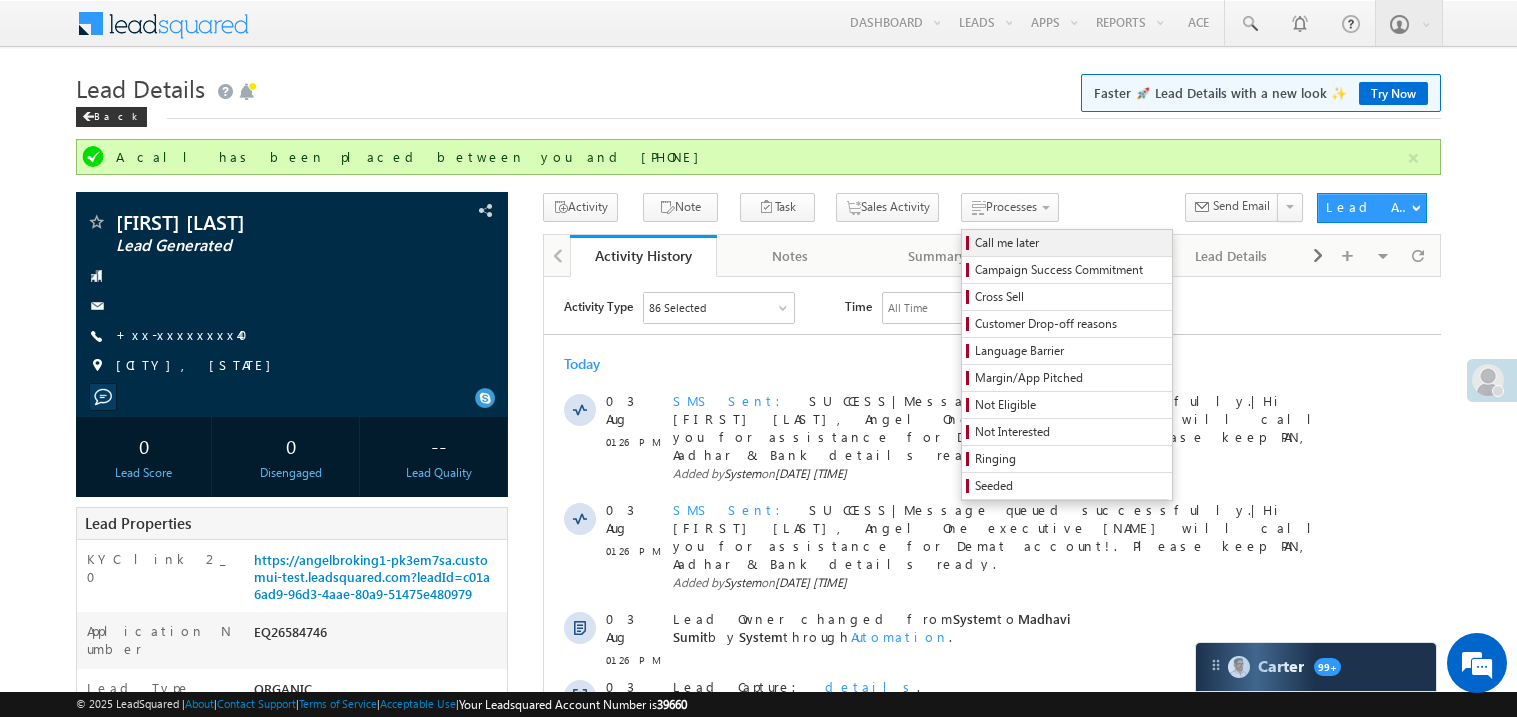 click on "Call me later" at bounding box center (1070, 243) 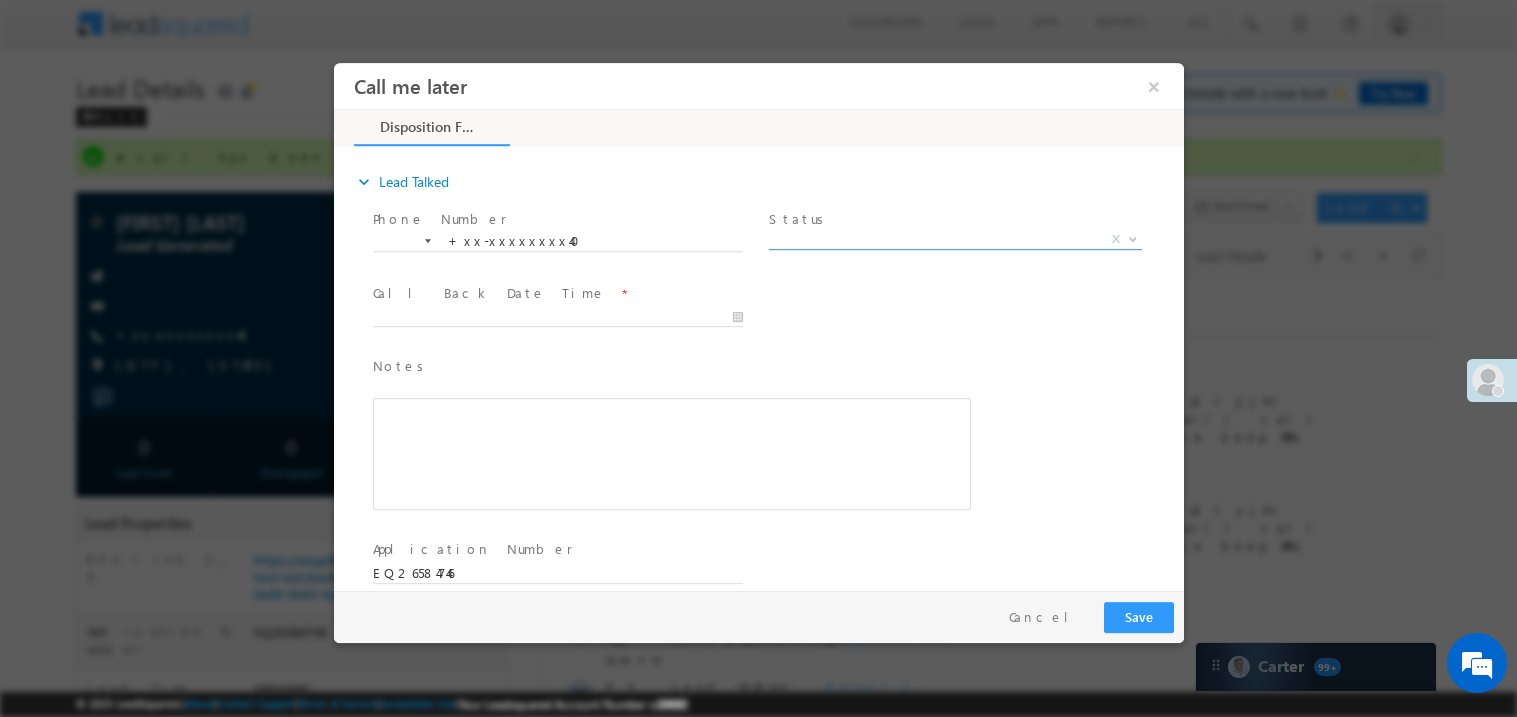 scroll, scrollTop: 0, scrollLeft: 0, axis: both 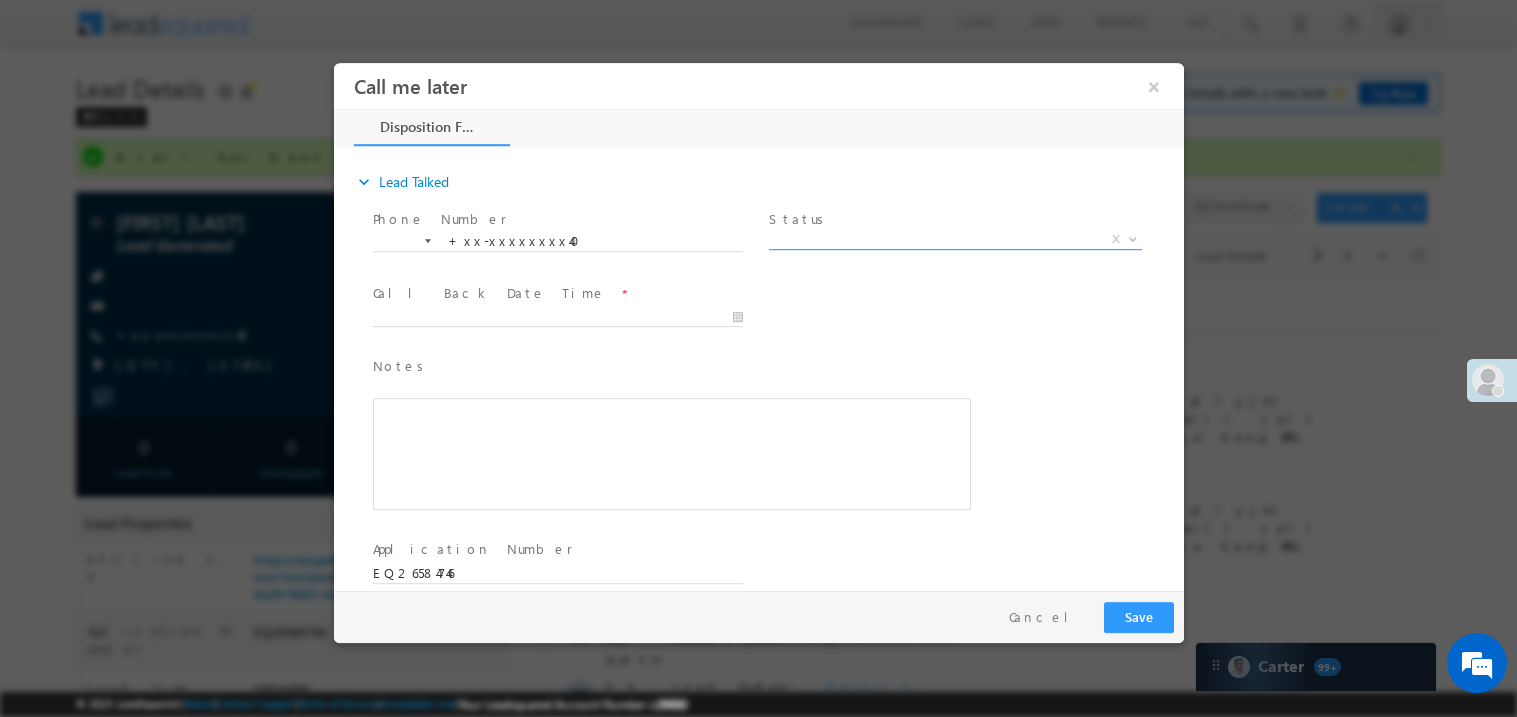 click on "X" at bounding box center [954, 239] 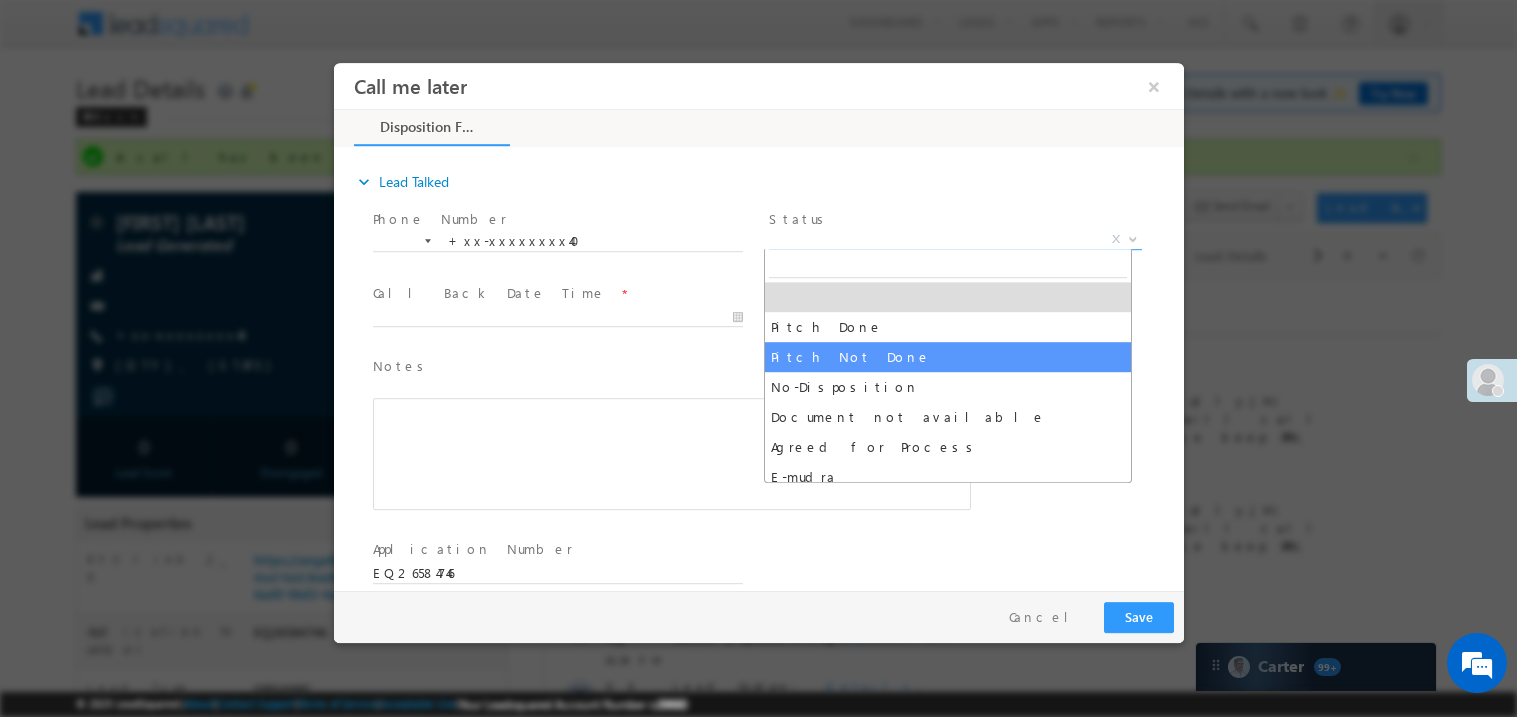 select on "Pitch Not Done" 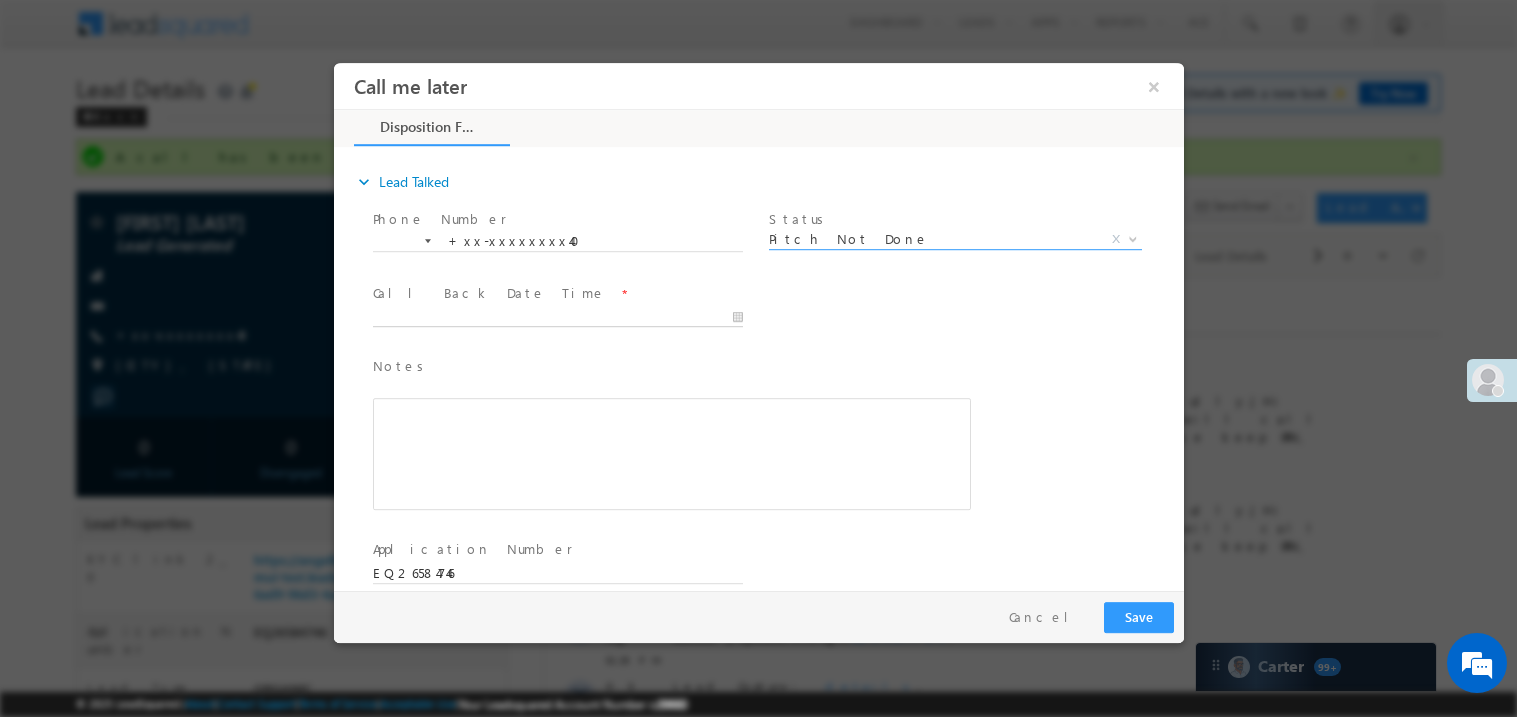 click at bounding box center [557, 317] 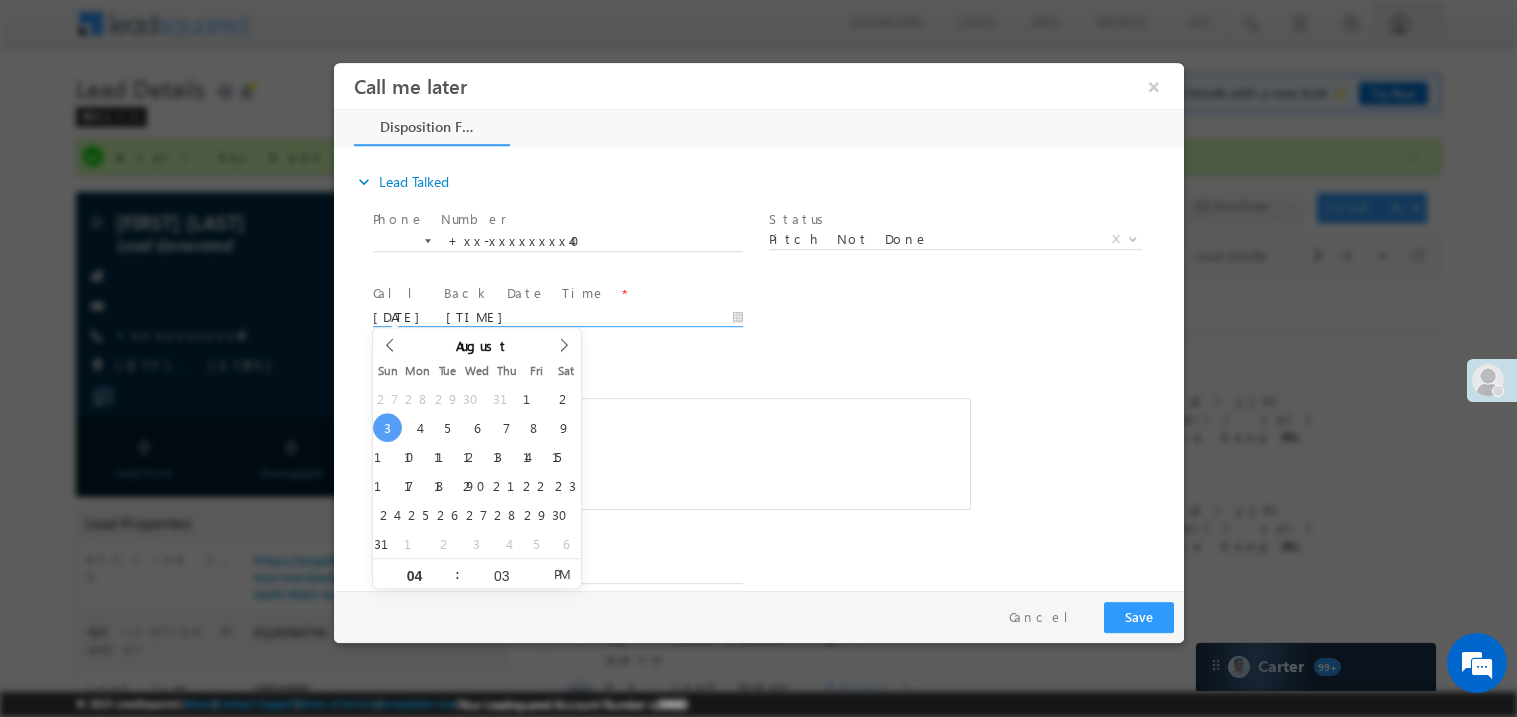 click at bounding box center (671, 453) 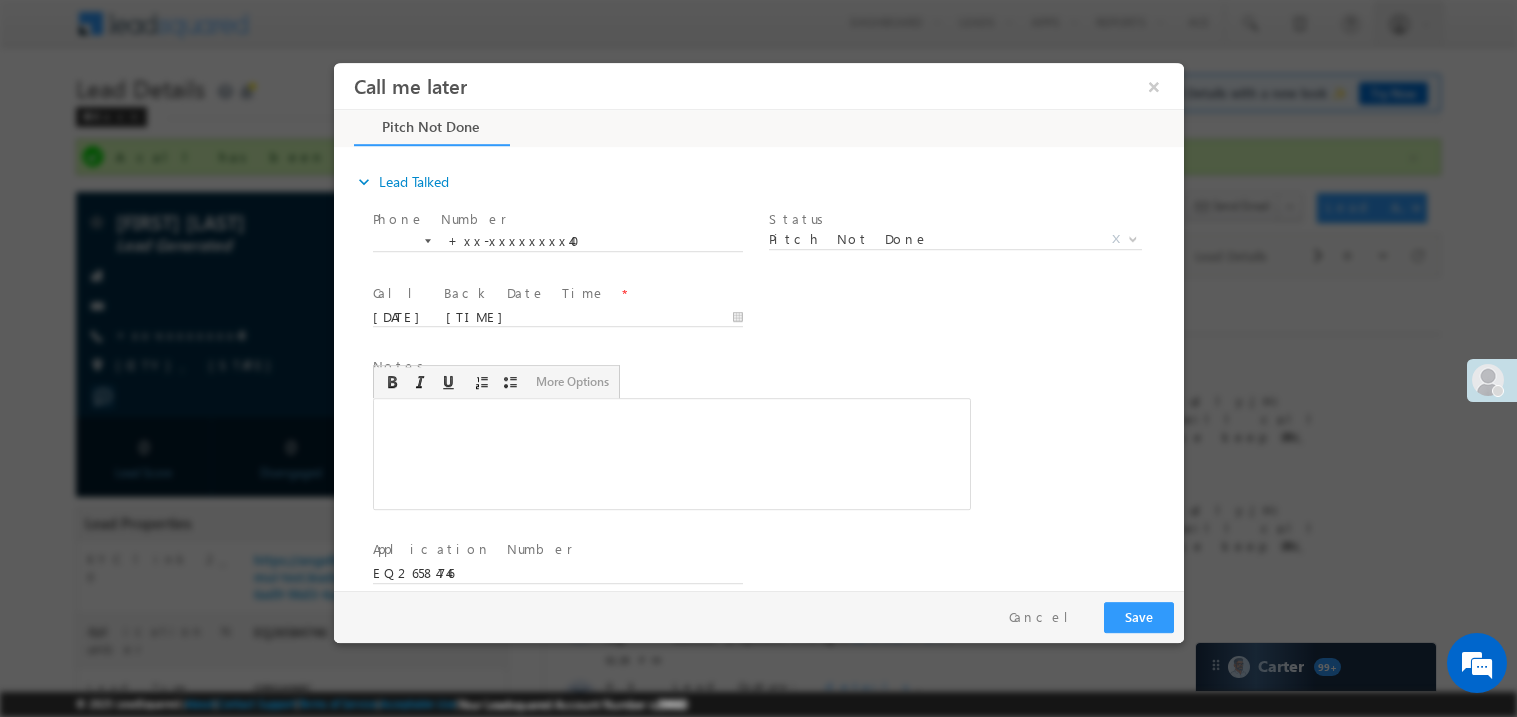 type 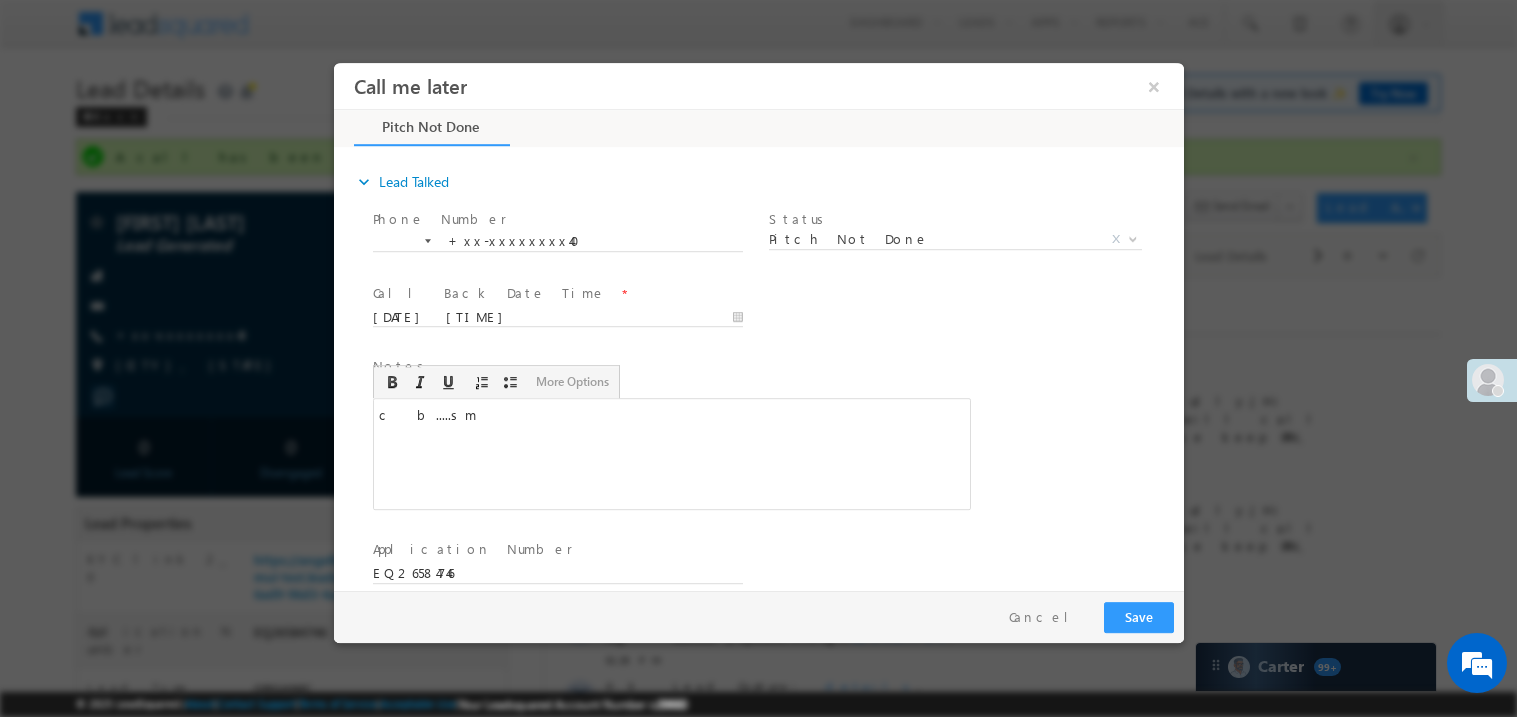 click on "Notes
*
c&nbsp; b.....sm   Editor toolbars Basic Styles   Bold   Italic   Underline Paragraph   Insert/Remove Numbered List   Insert/Remove Bulleted List expandable   More Options Press ALT 0 for help c  b.....sm" at bounding box center [775, 442] 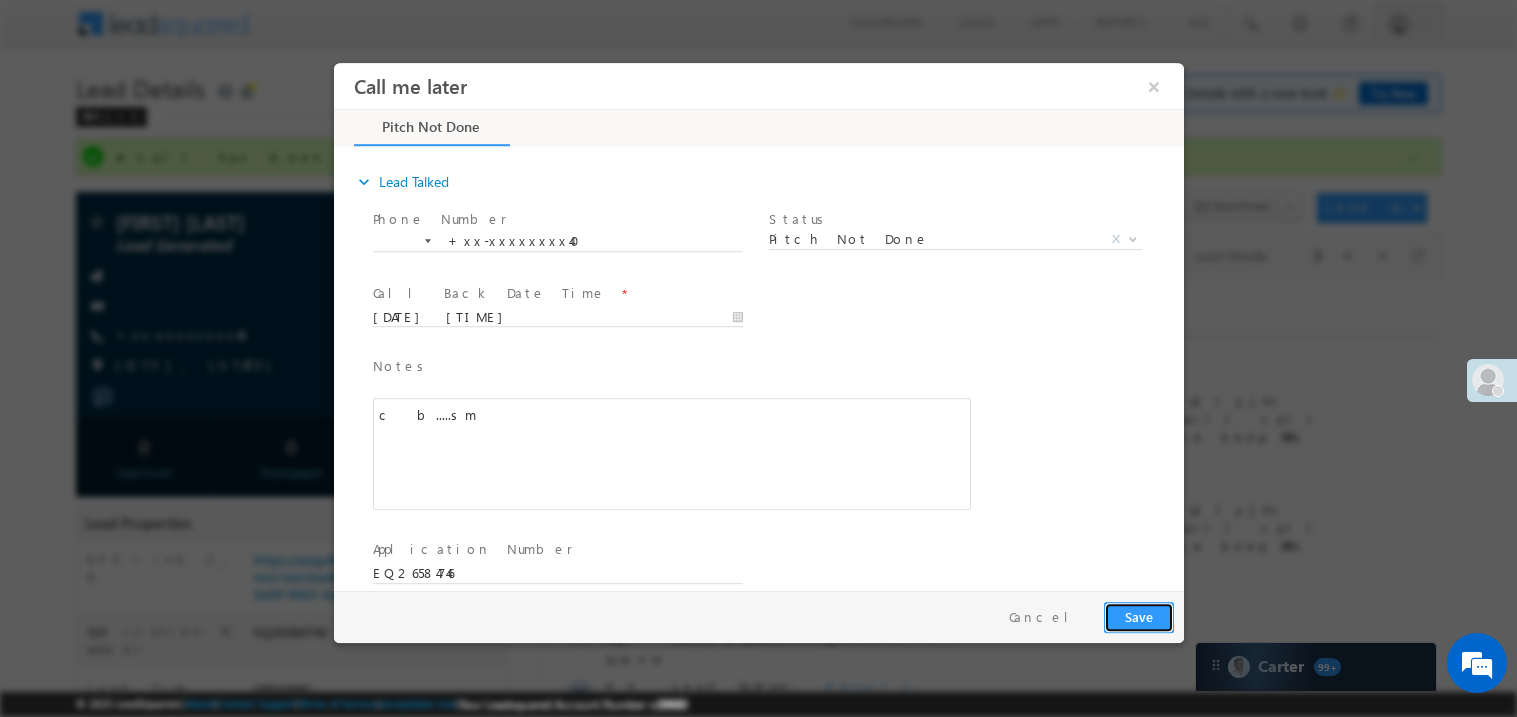 click on "Save" at bounding box center (1138, 616) 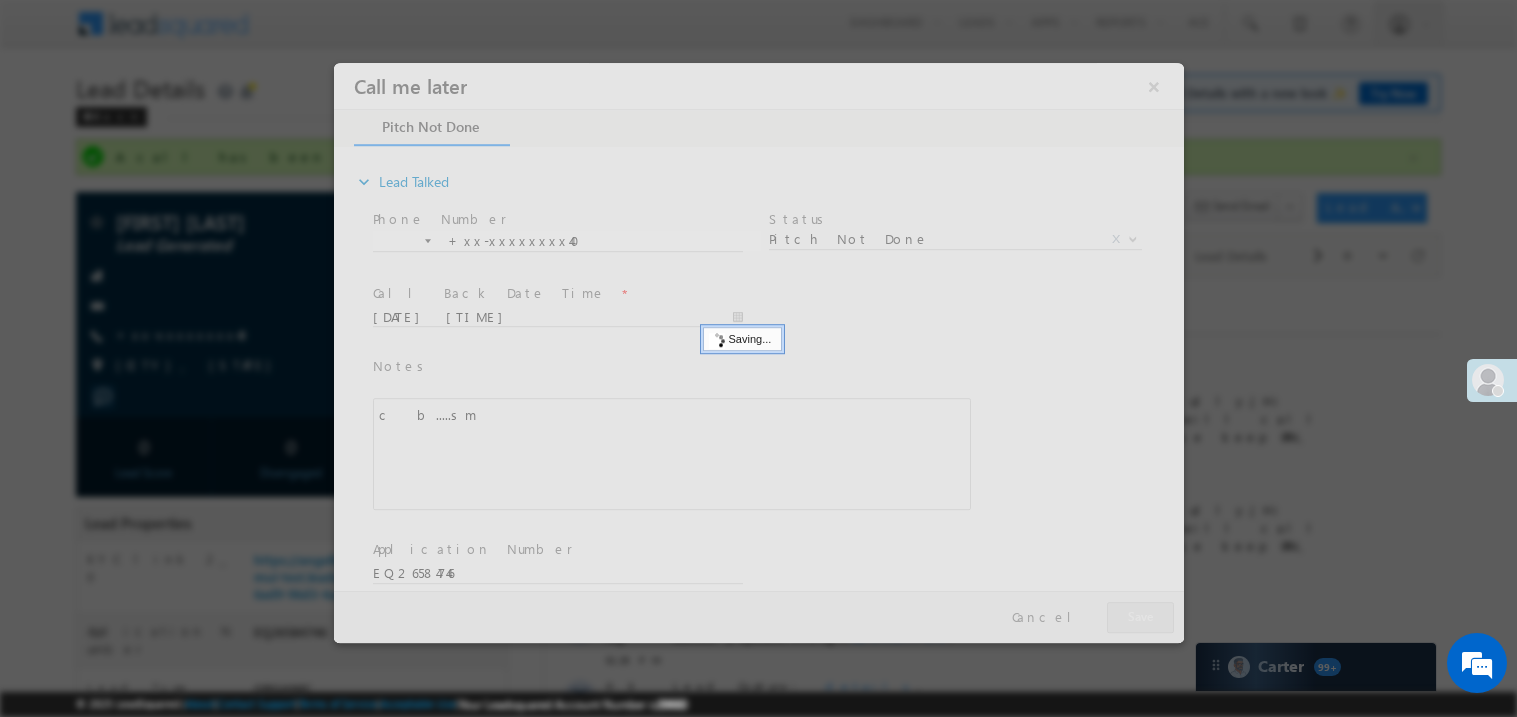 click at bounding box center (758, 352) 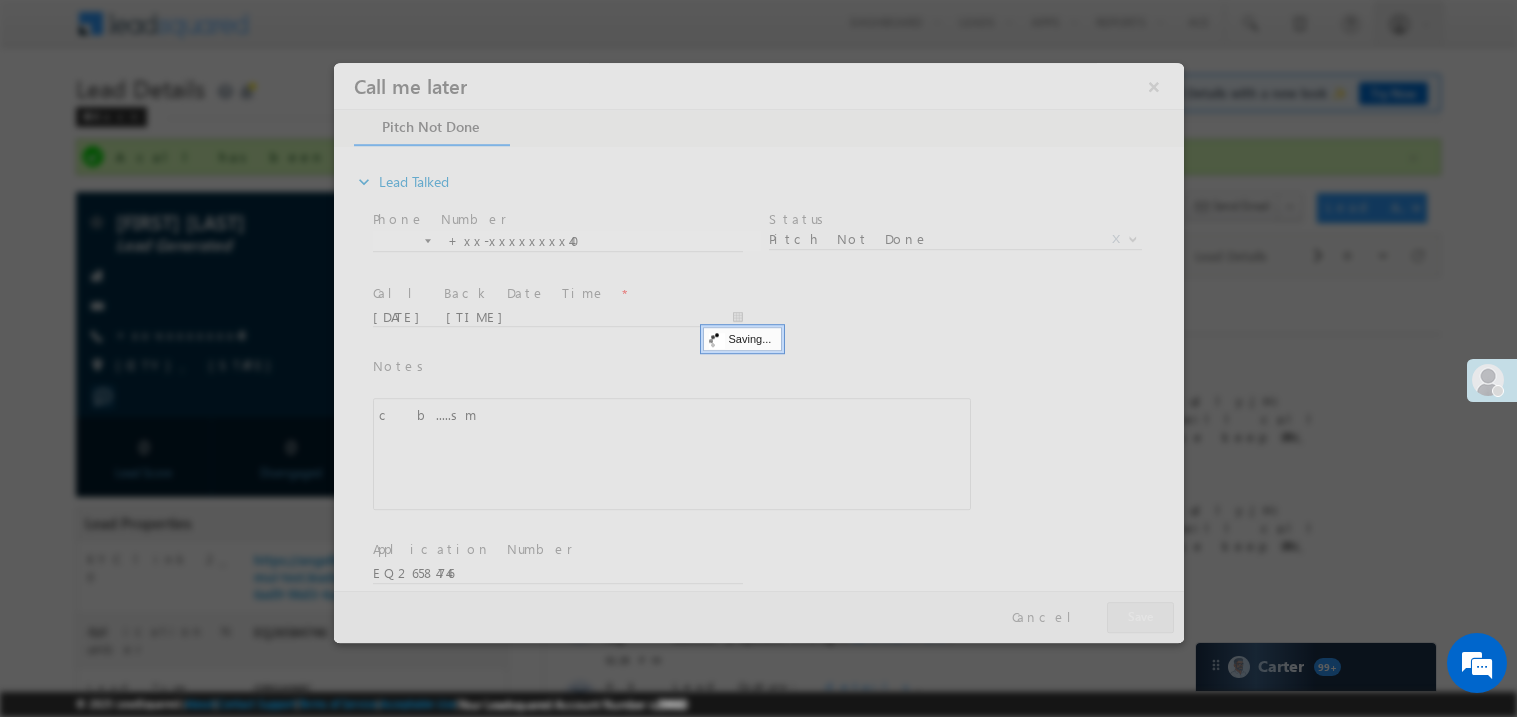 click at bounding box center [758, 352] 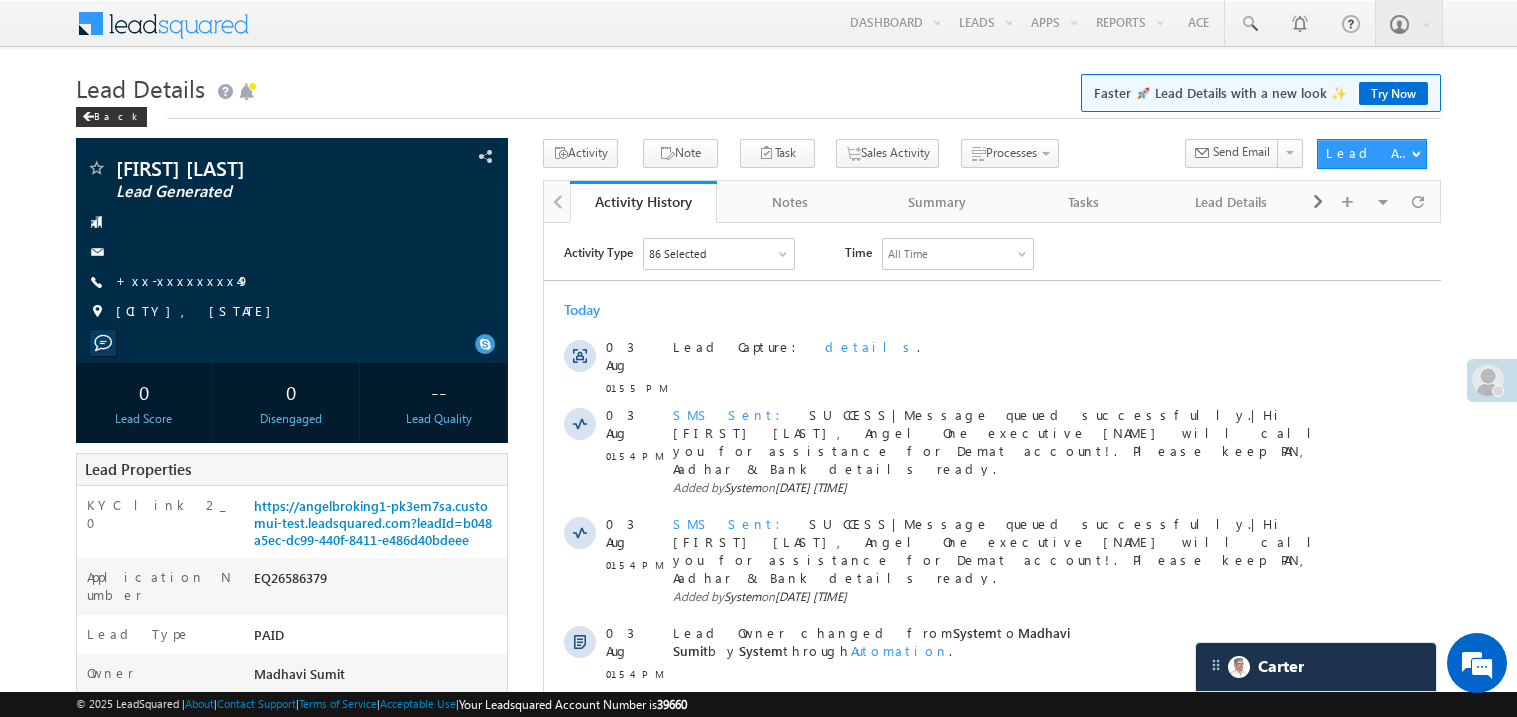 scroll, scrollTop: 0, scrollLeft: 0, axis: both 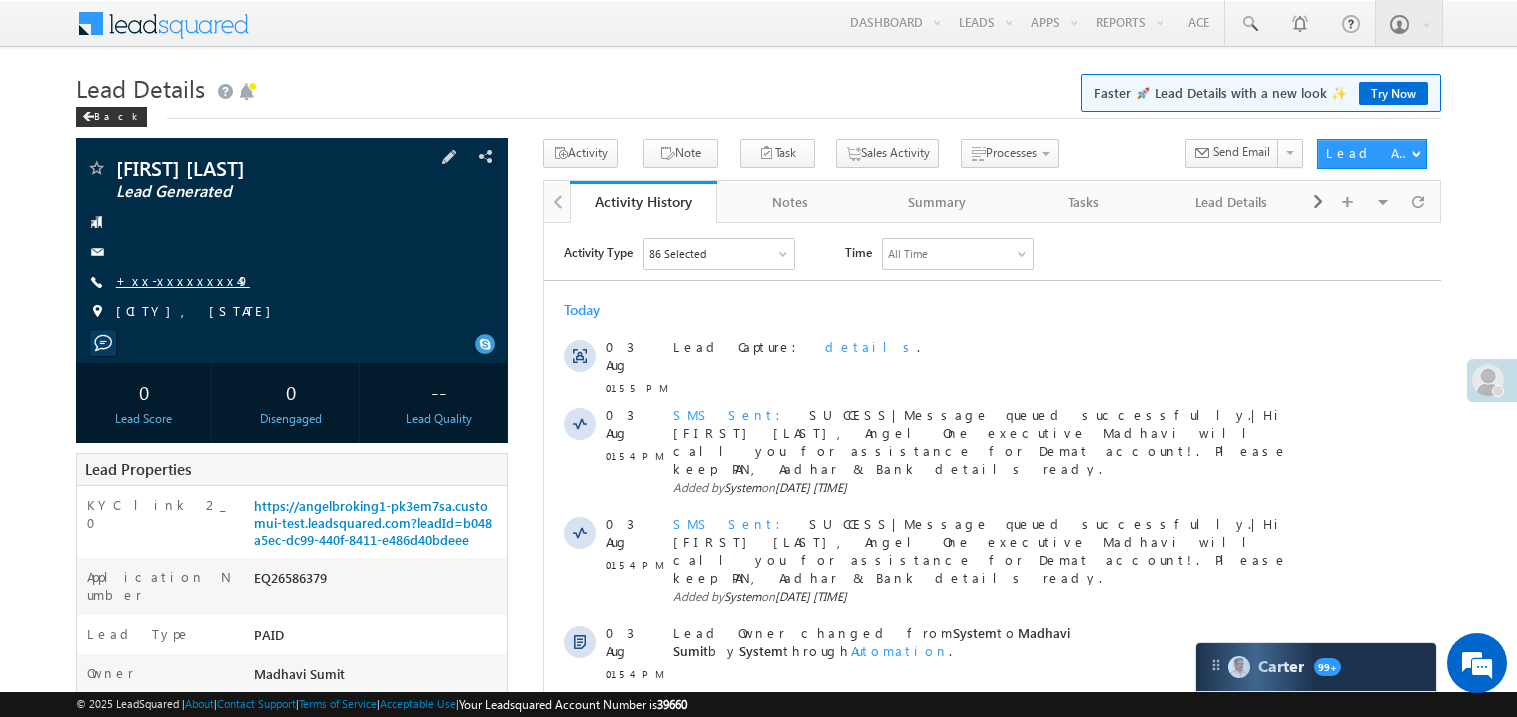 click on "+xx-xxxxxxxx49" at bounding box center (183, 280) 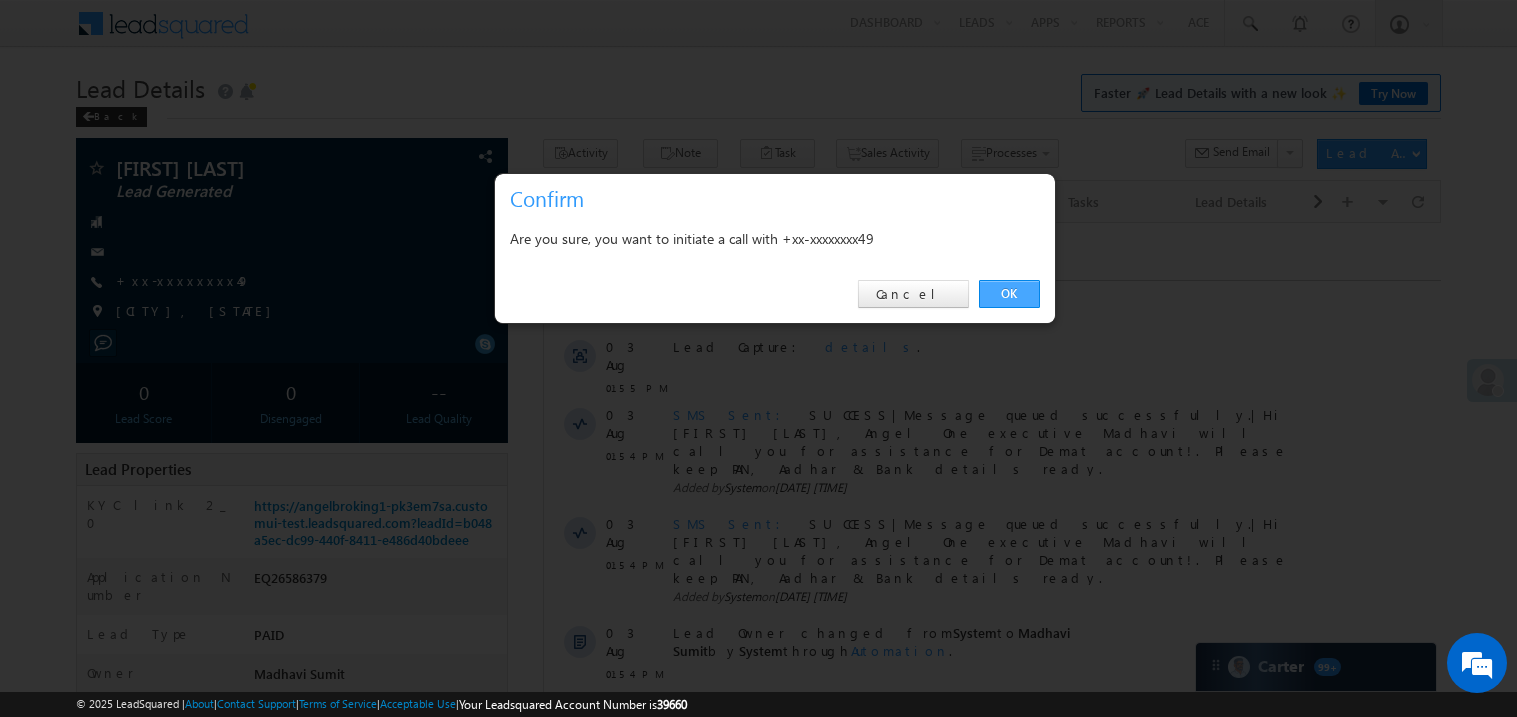 click on "OK" at bounding box center [1009, 294] 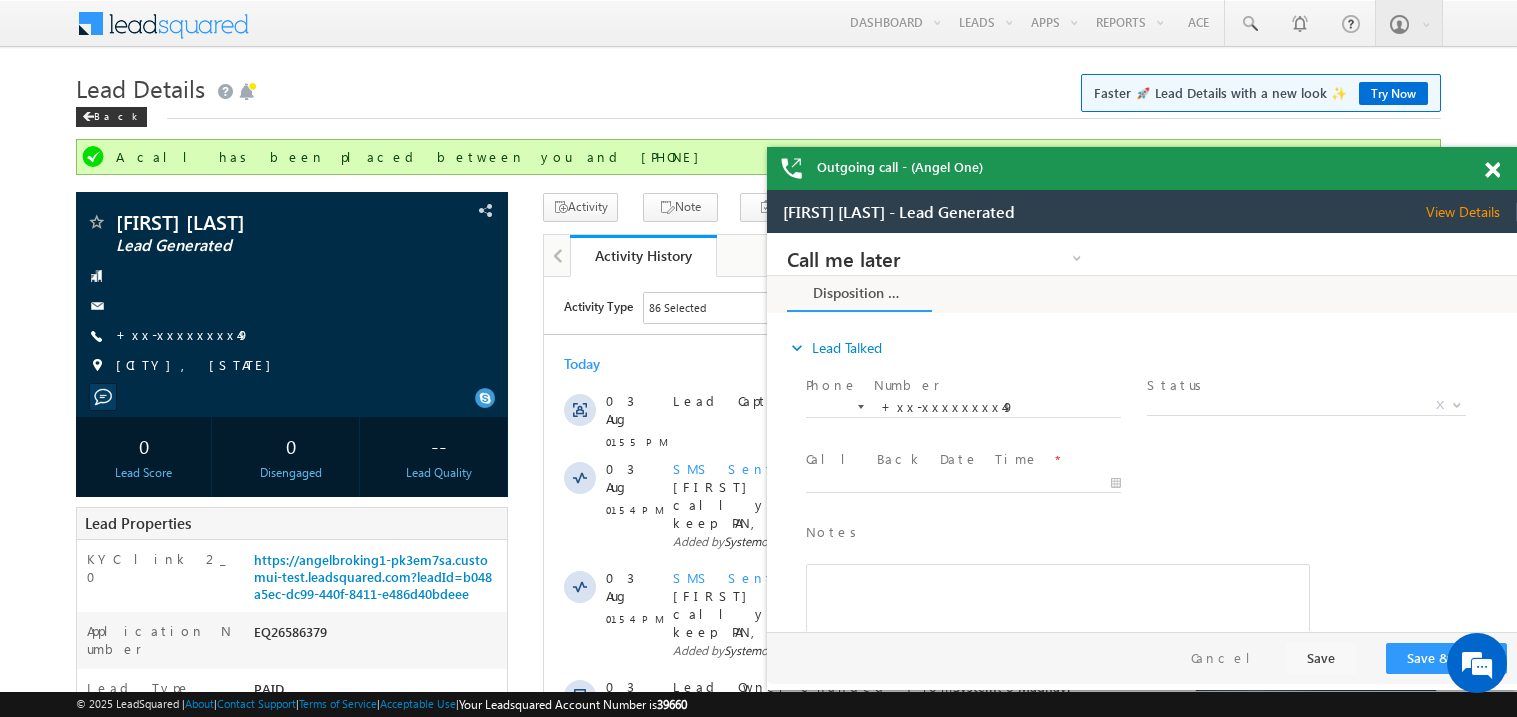 scroll, scrollTop: 0, scrollLeft: 0, axis: both 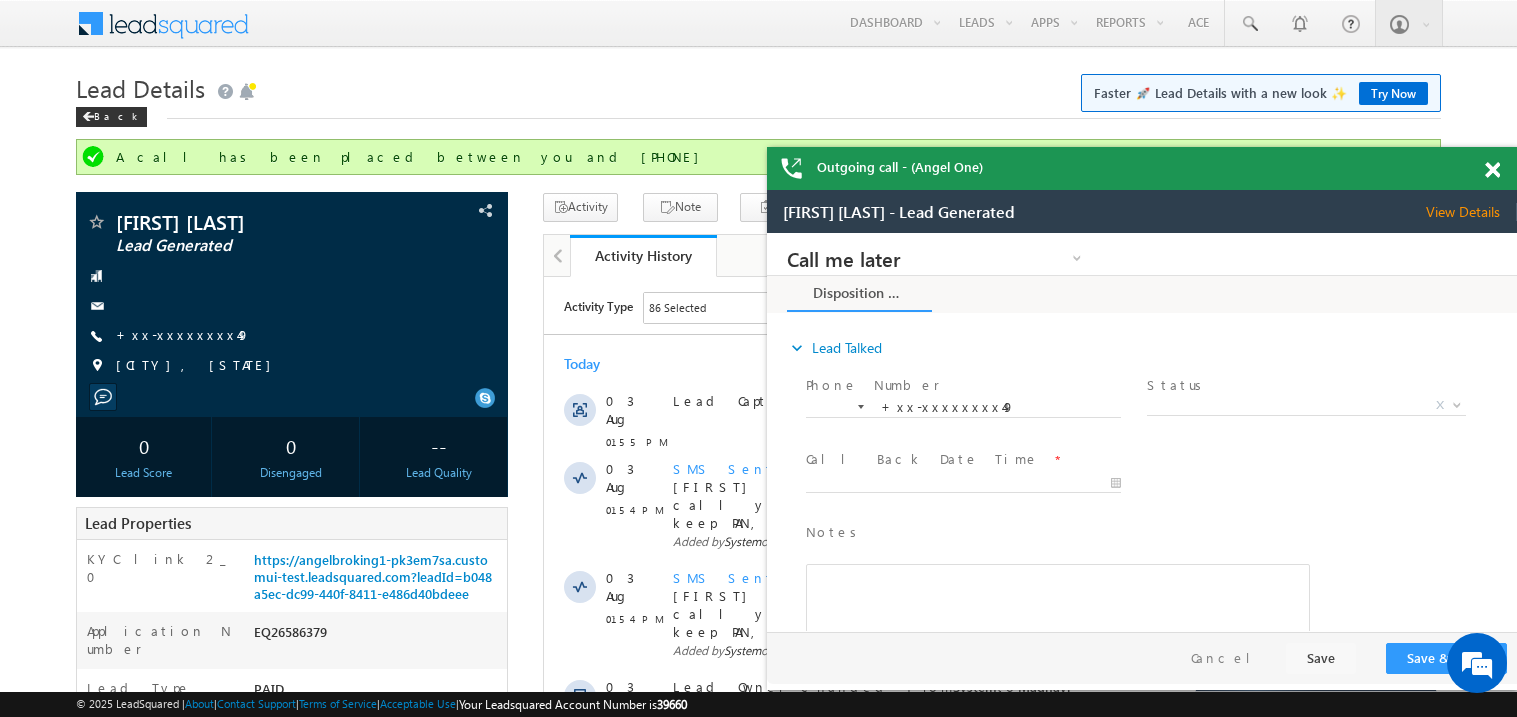 click at bounding box center [1492, 170] 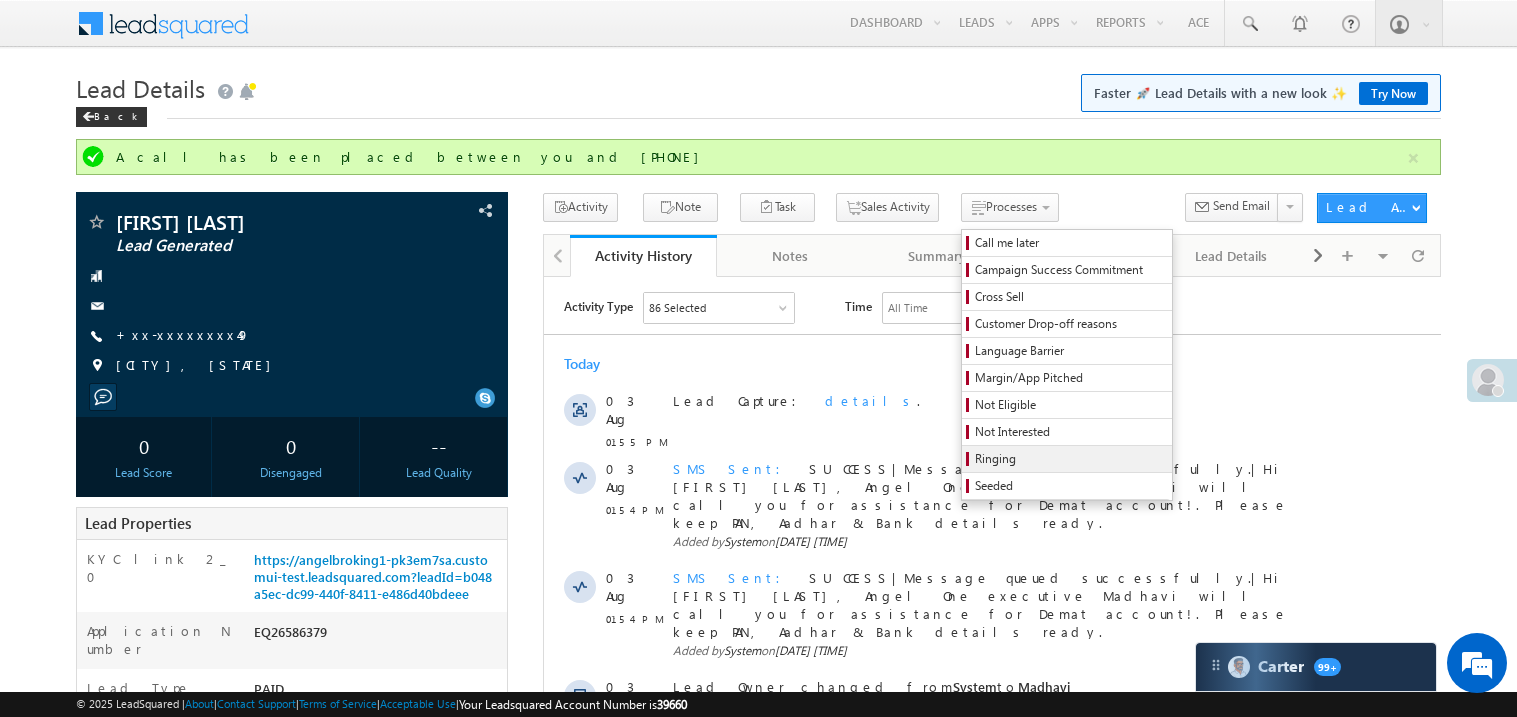 click on "Ringing" at bounding box center (1070, 459) 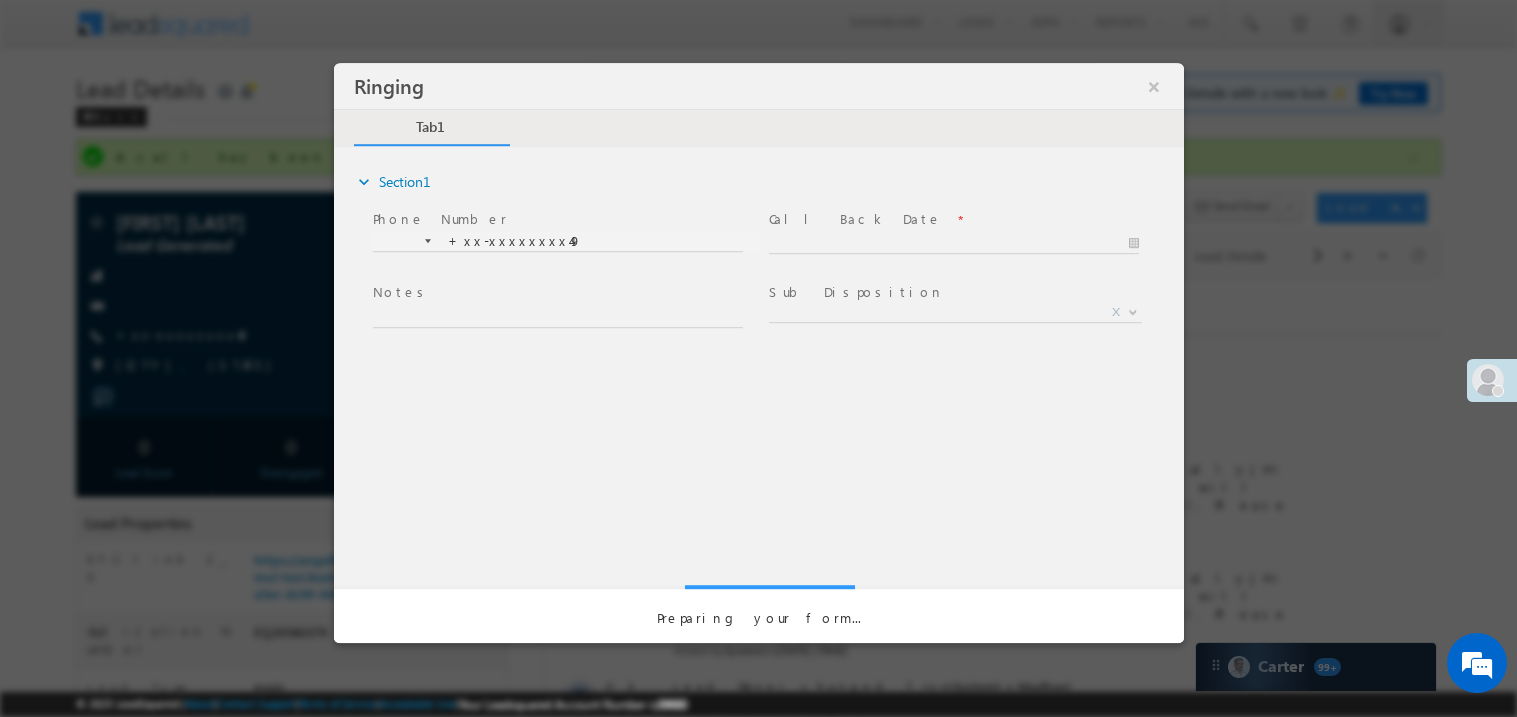 scroll, scrollTop: 0, scrollLeft: 0, axis: both 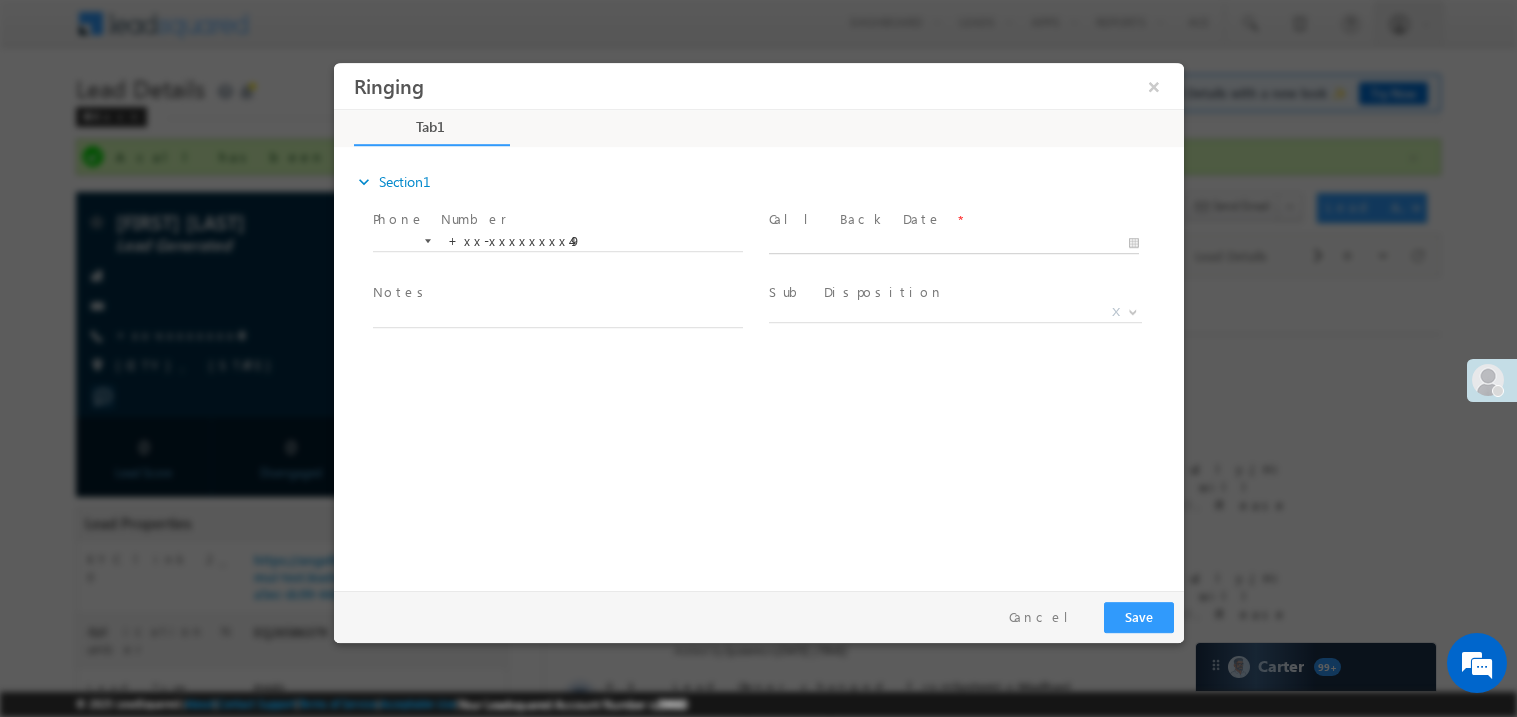 click on "Ringing
×" at bounding box center (758, 321) 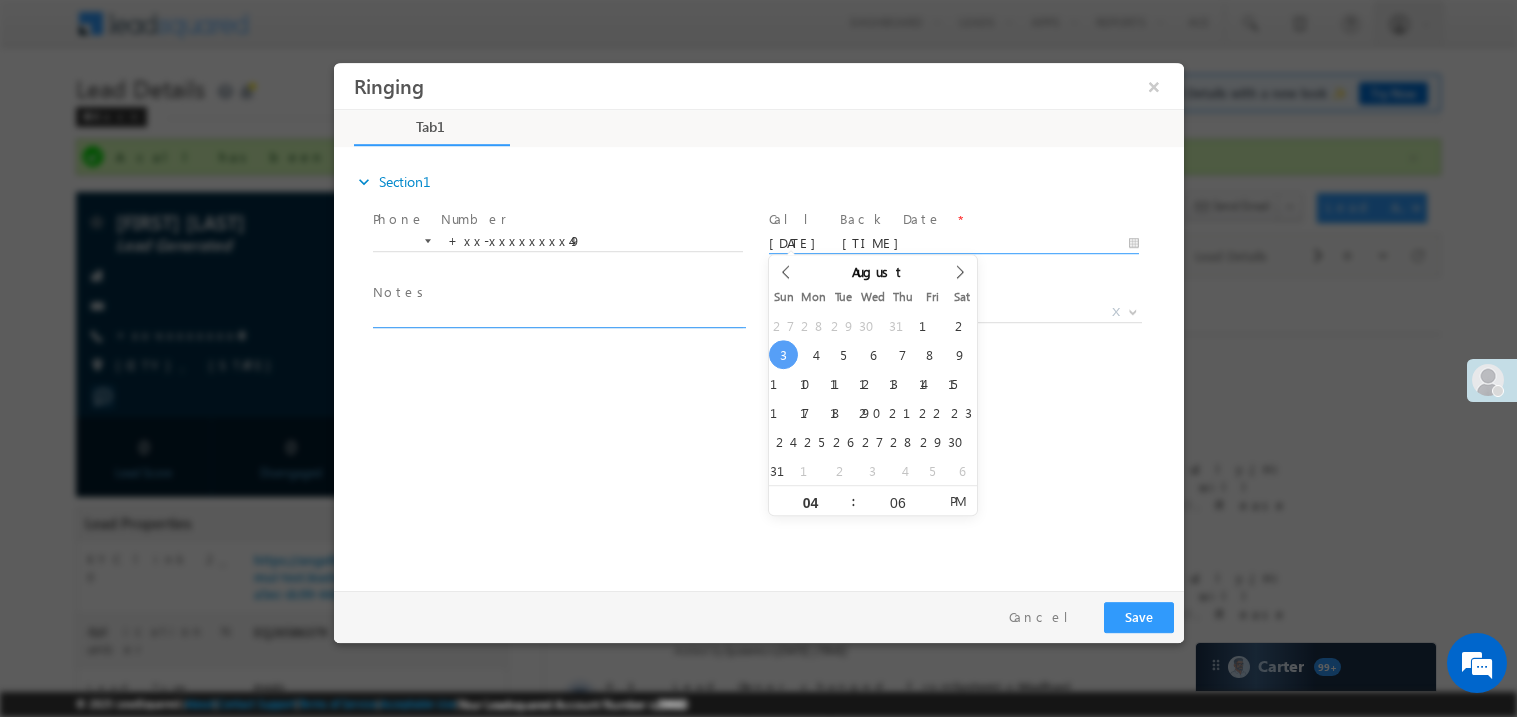 click at bounding box center [557, 315] 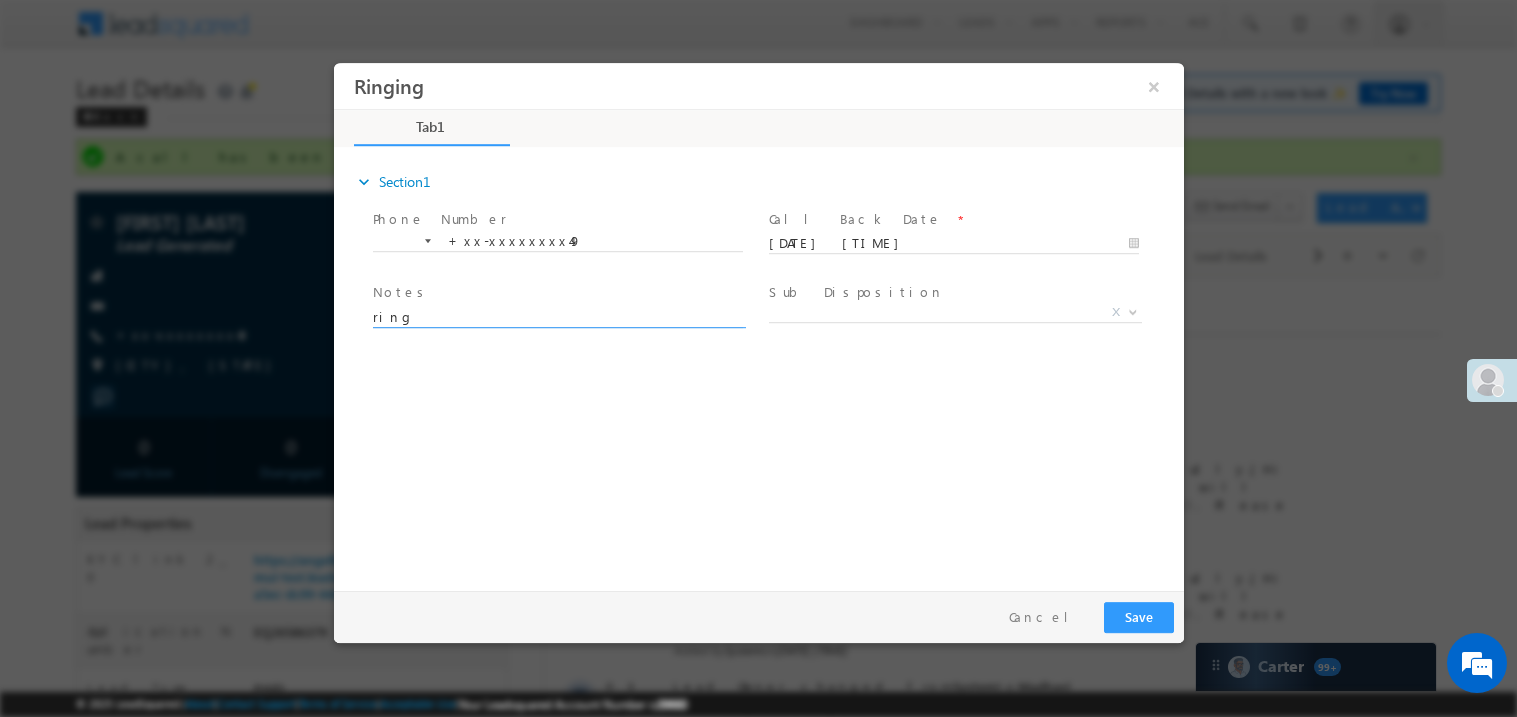type on "ring" 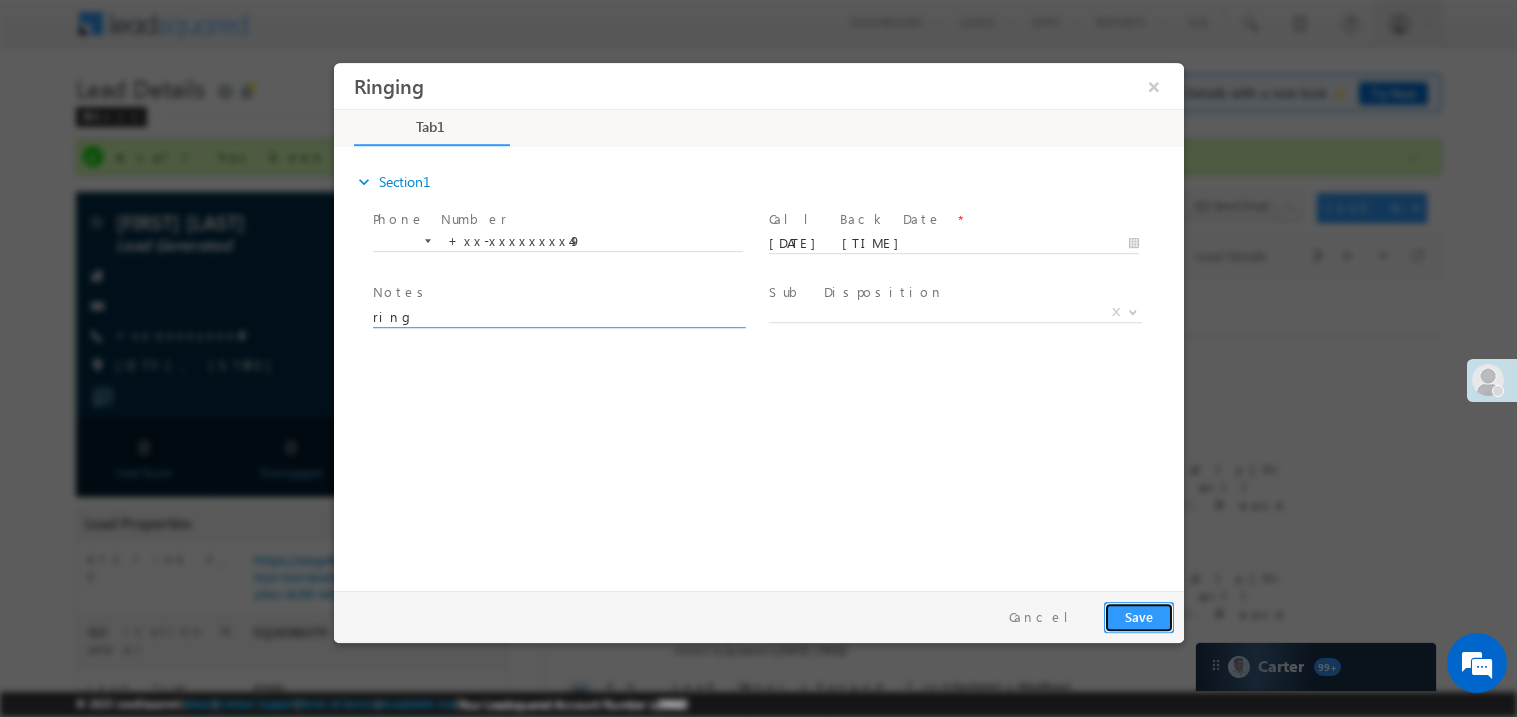 click on "Save" at bounding box center [1138, 616] 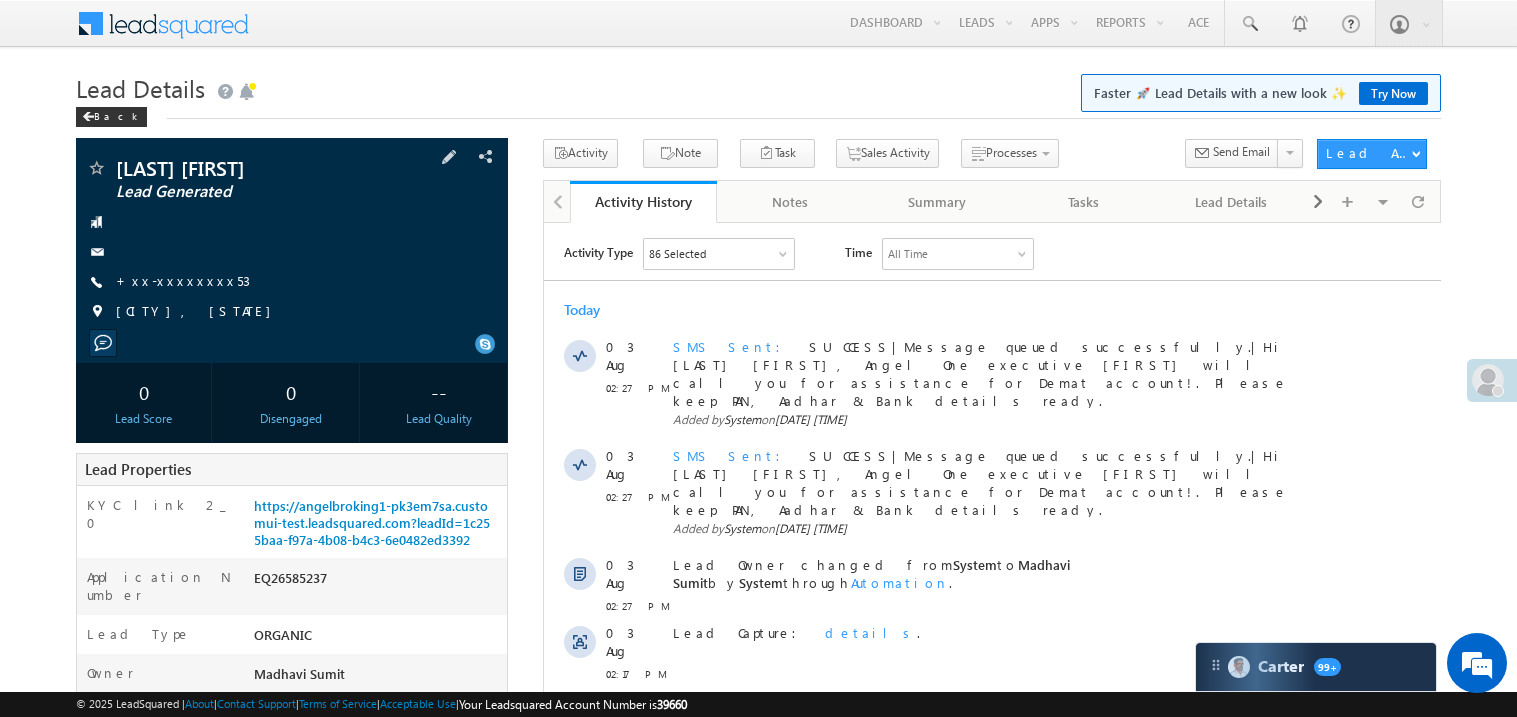 scroll, scrollTop: 0, scrollLeft: 0, axis: both 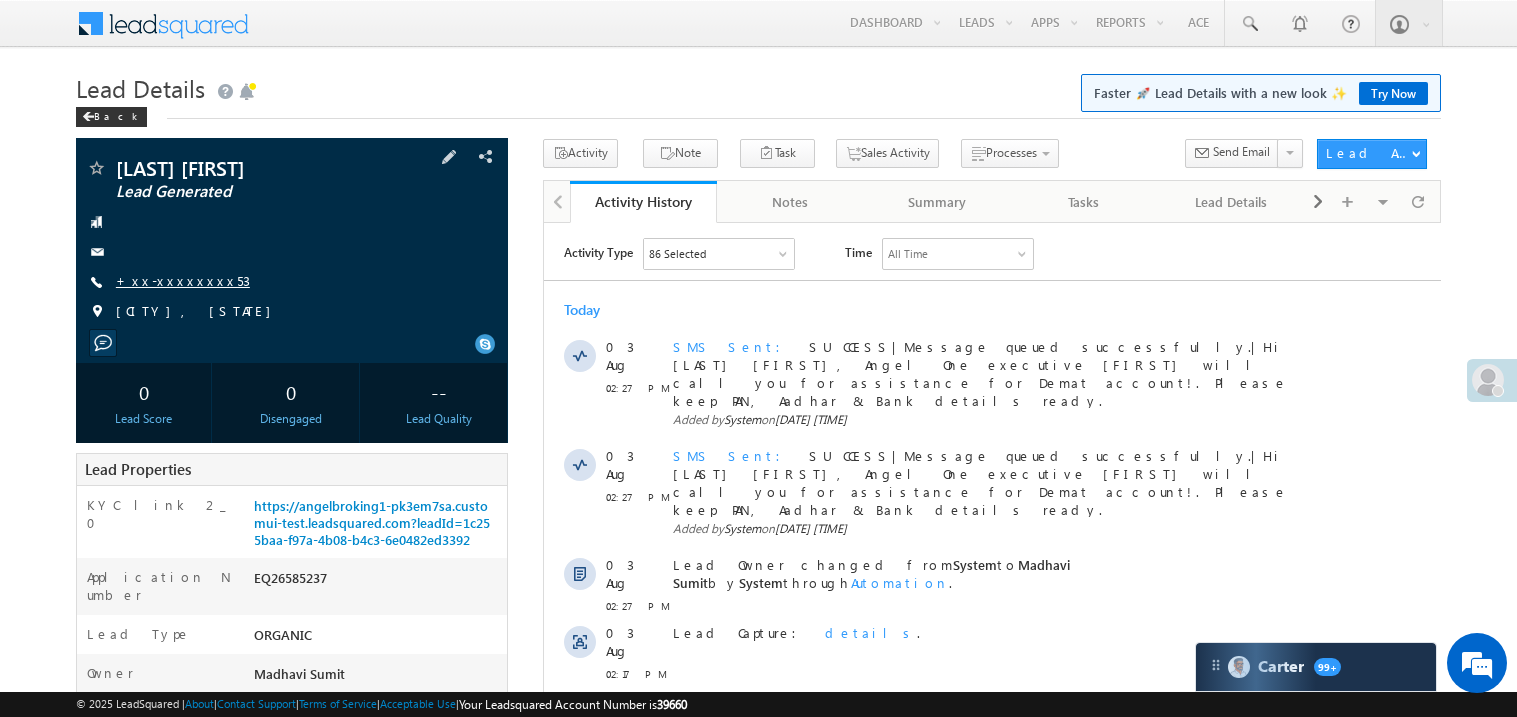 click on "+xx-xxxxxxxx53" at bounding box center [183, 280] 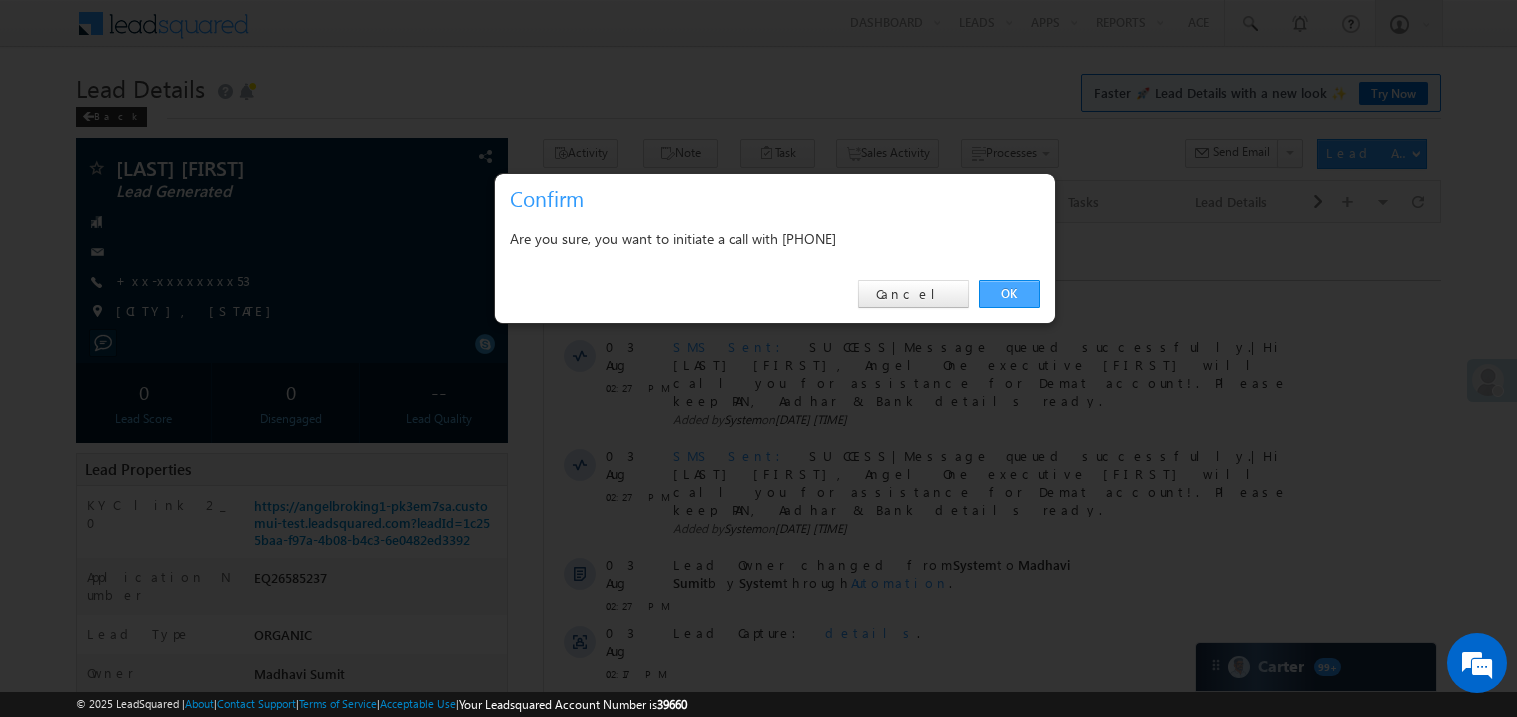 click on "OK" at bounding box center [1009, 294] 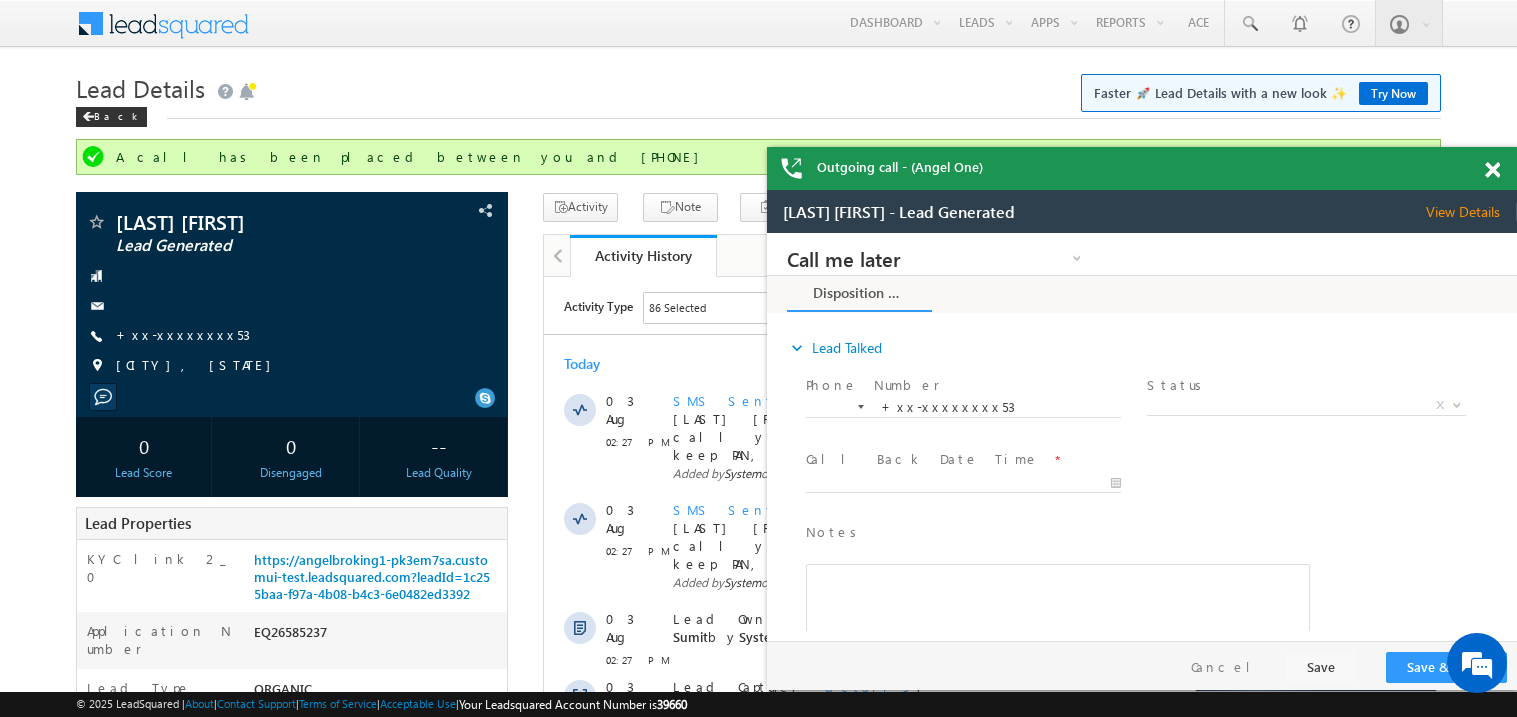 scroll, scrollTop: 0, scrollLeft: 0, axis: both 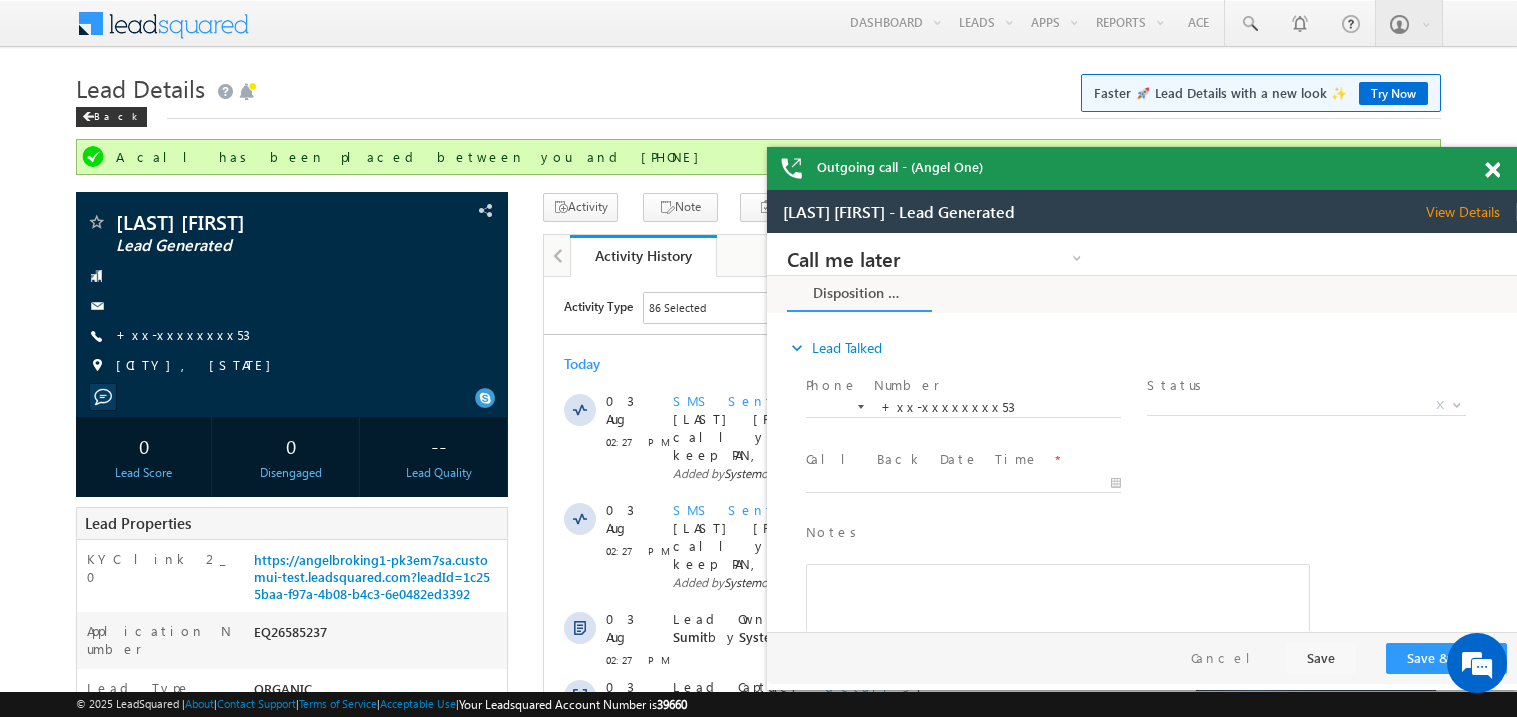 click at bounding box center [1492, 170] 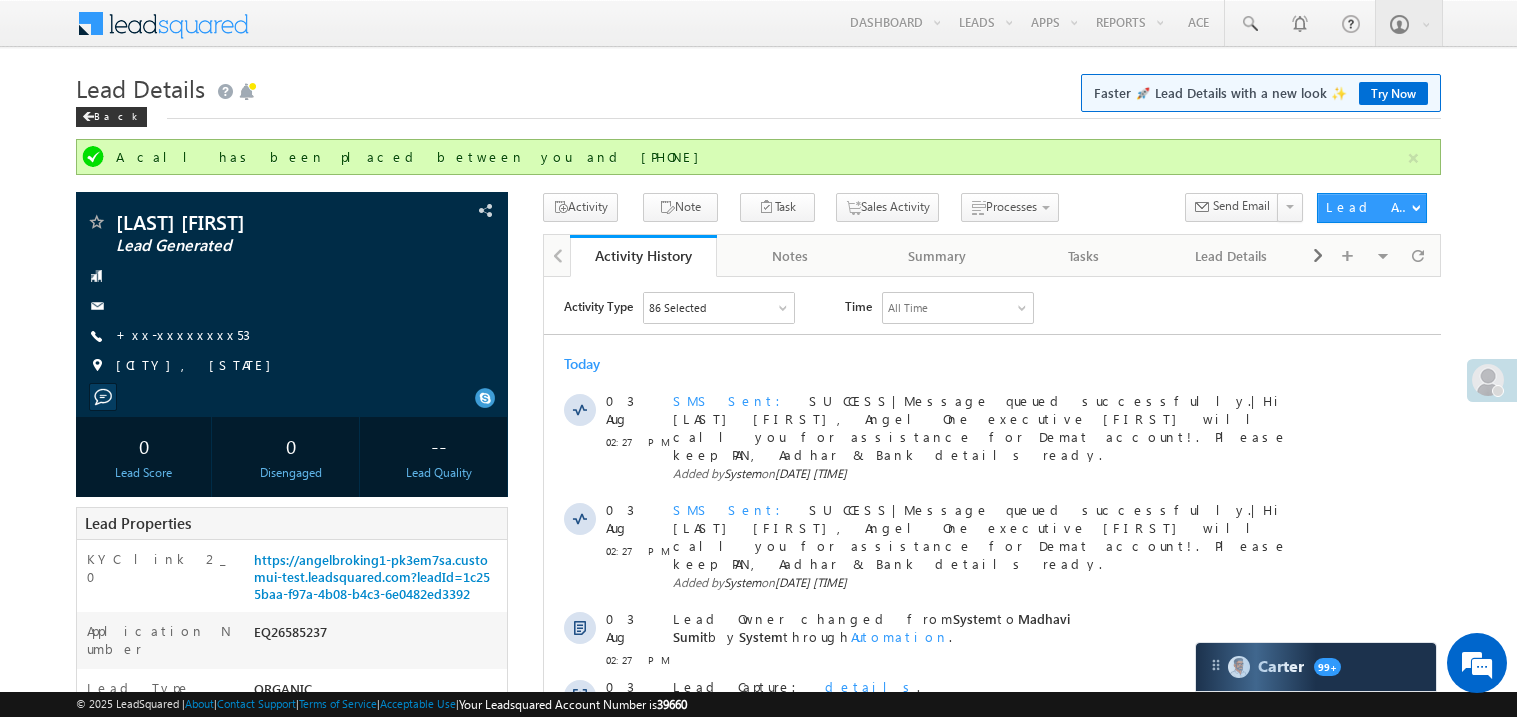 click on "Today" at bounding box center (991, 363) 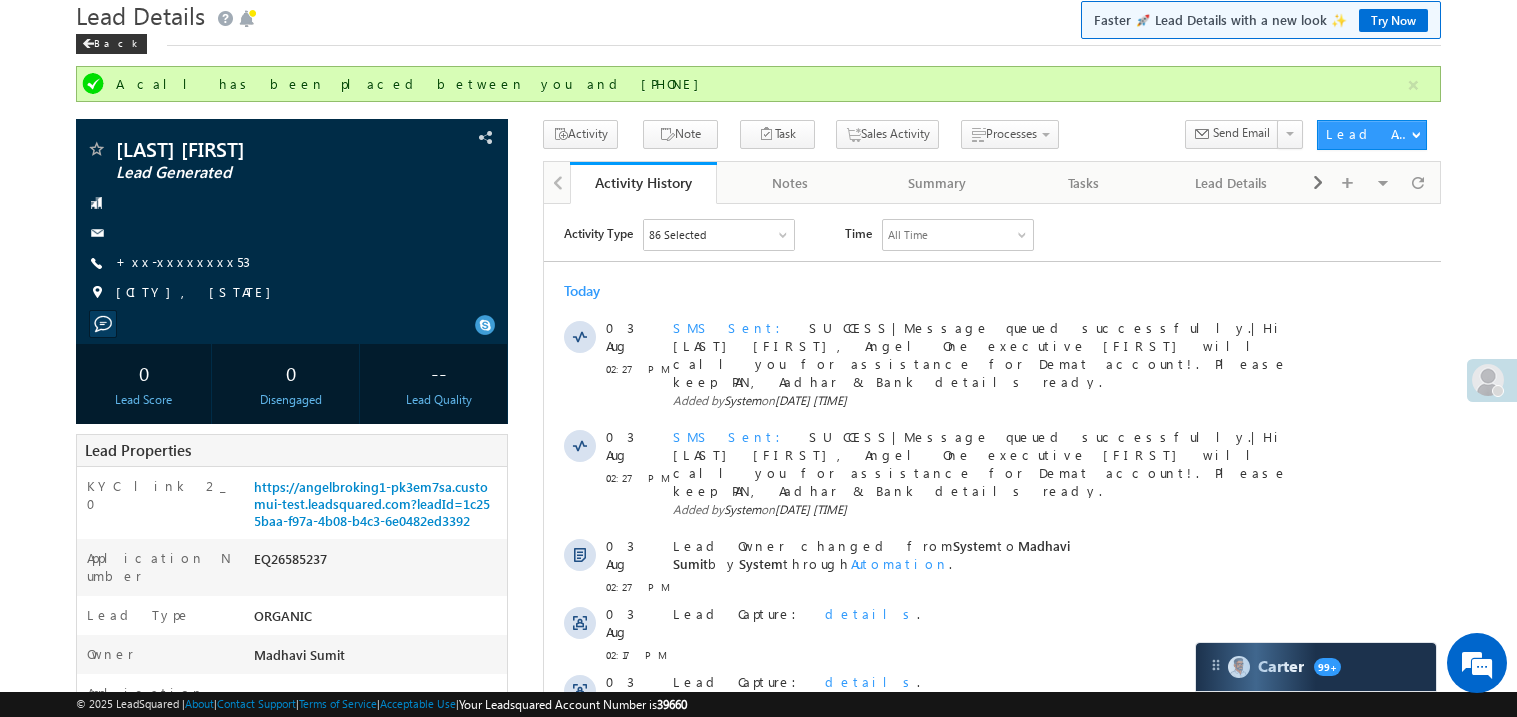 scroll, scrollTop: 0, scrollLeft: 0, axis: both 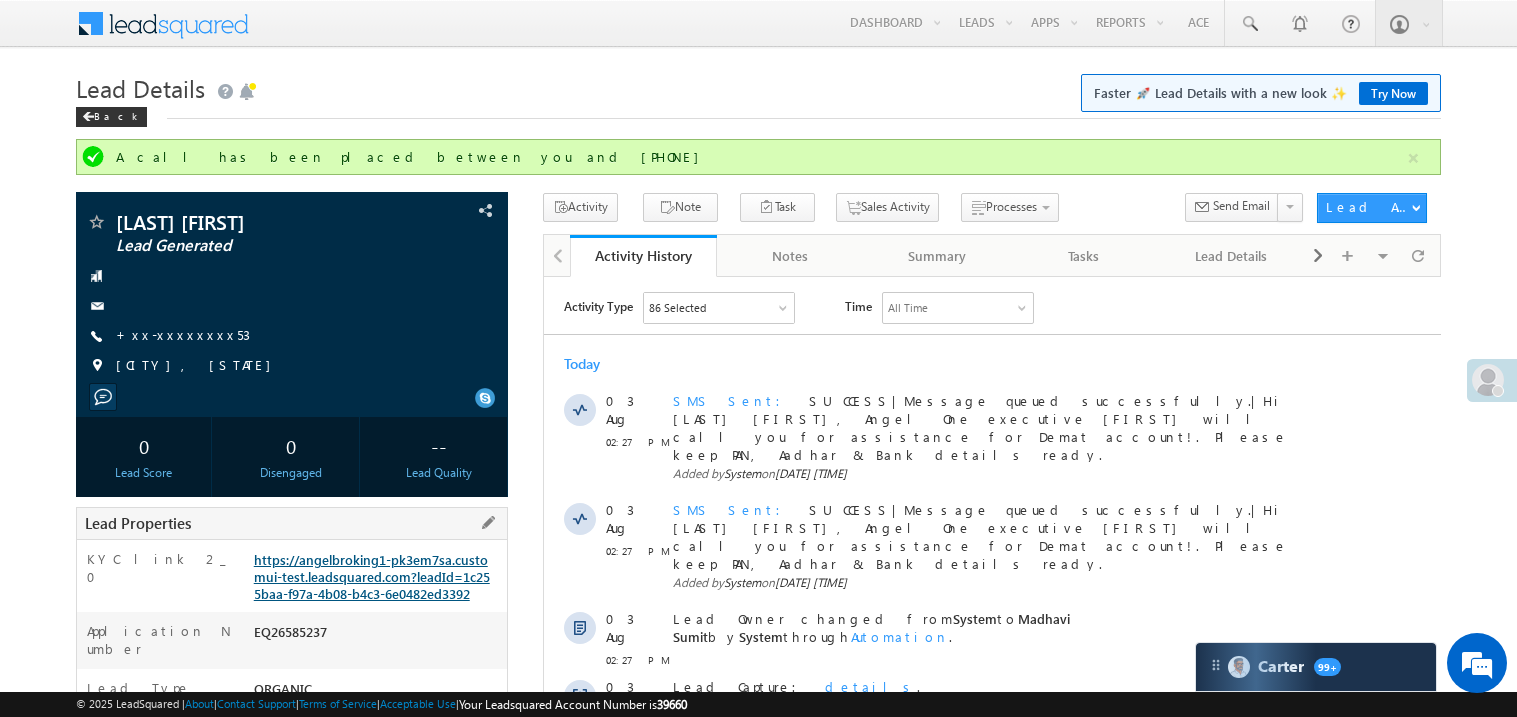click on "https://angelbroking1-pk3em7sa.customui-test.leadsquared.com?leadId=1c255baa-f97a-4b08-b4c3-6e0482ed3392" at bounding box center [372, 576] 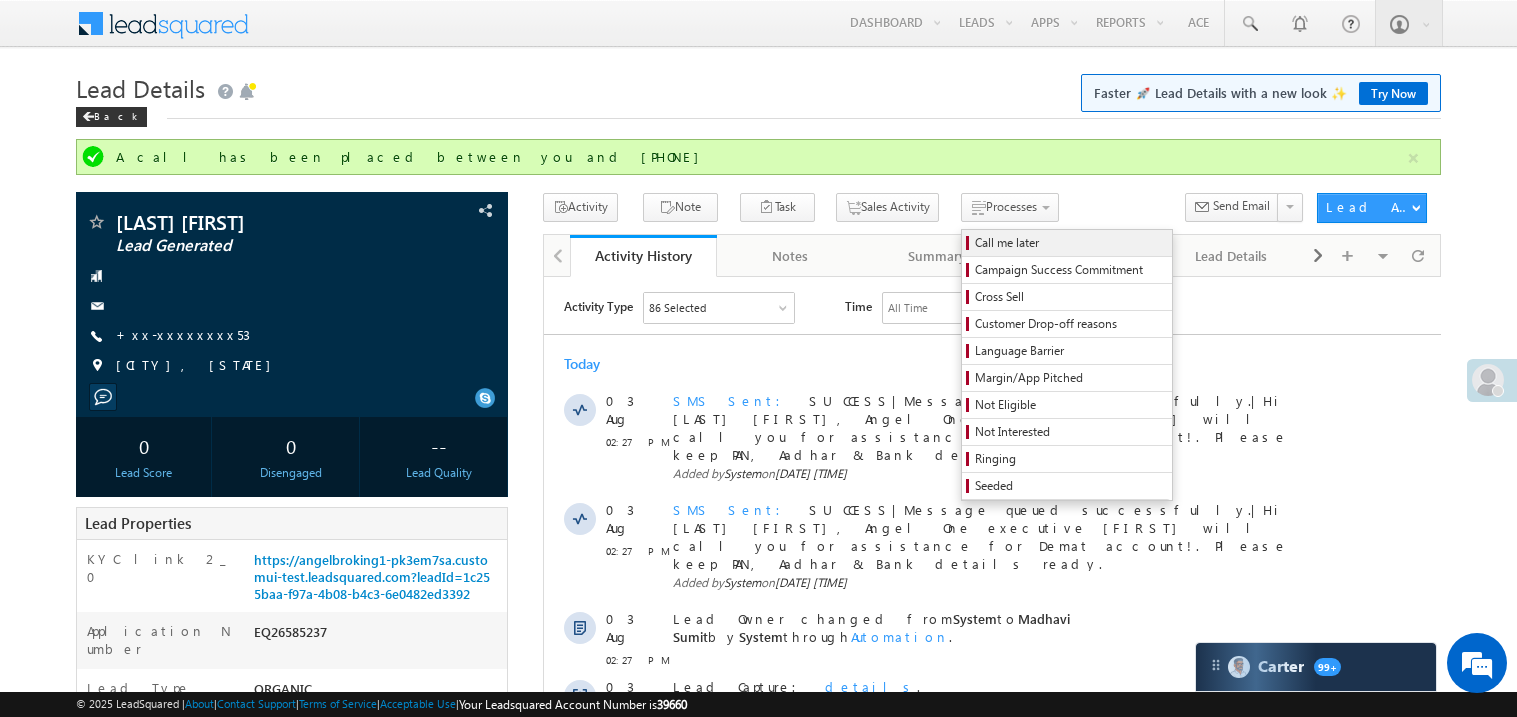 click on "Call me later" at bounding box center (1067, 243) 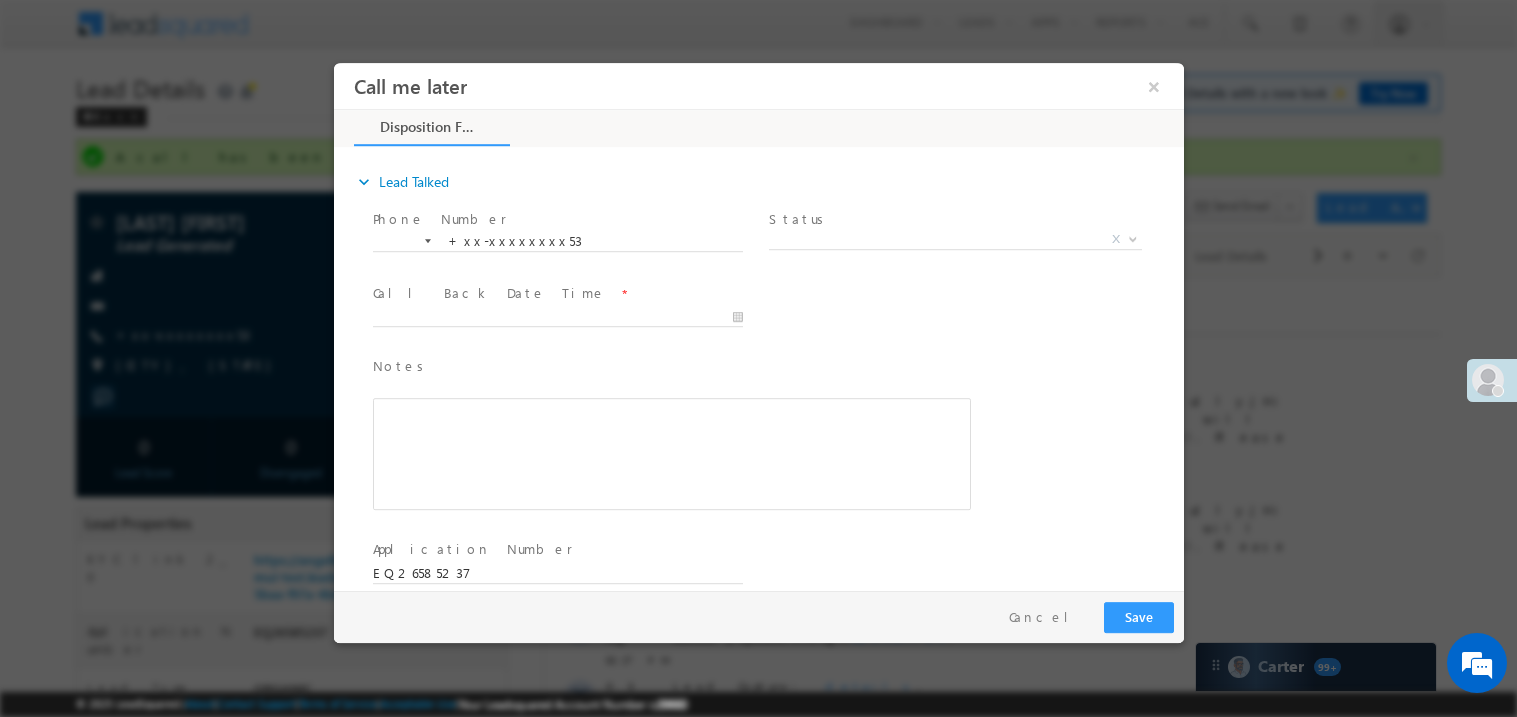 scroll, scrollTop: 0, scrollLeft: 0, axis: both 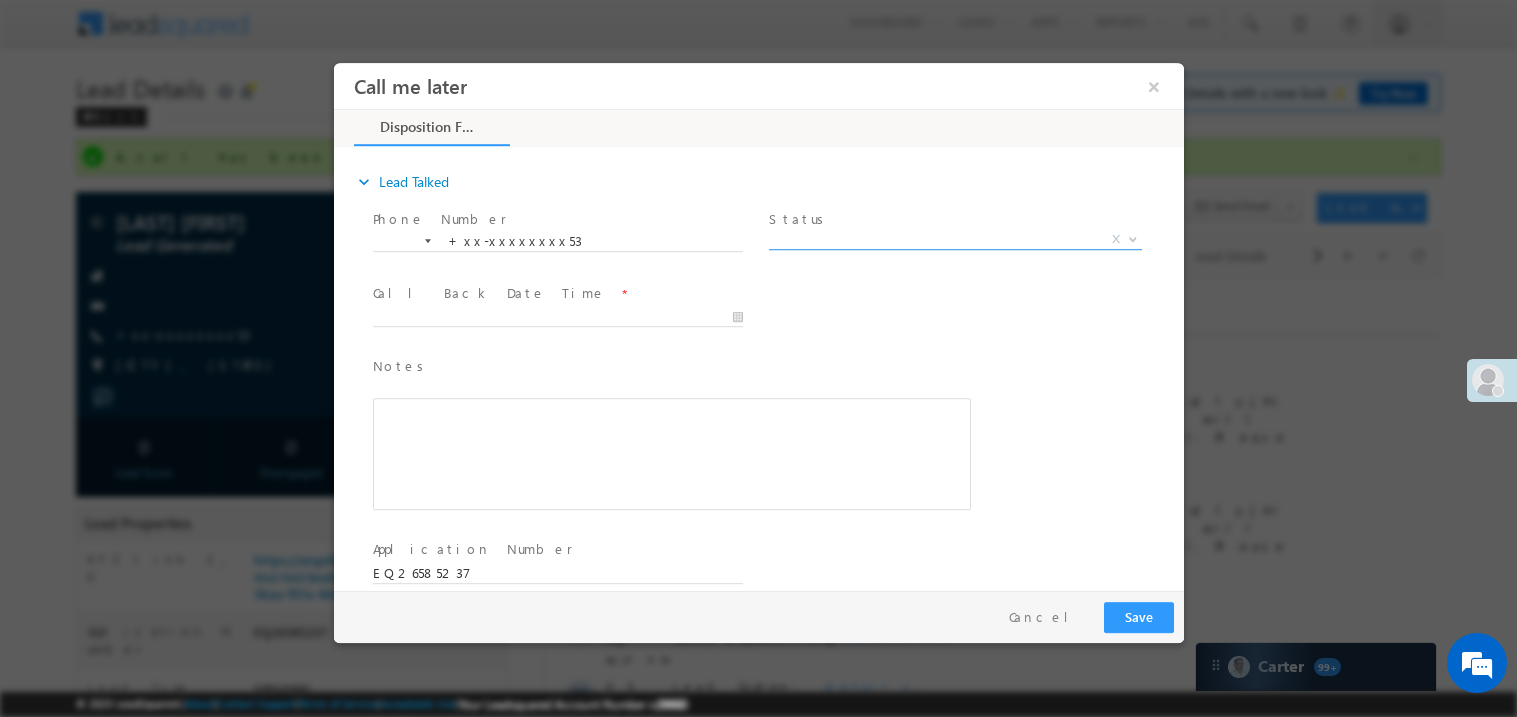 click on "X" at bounding box center [954, 239] 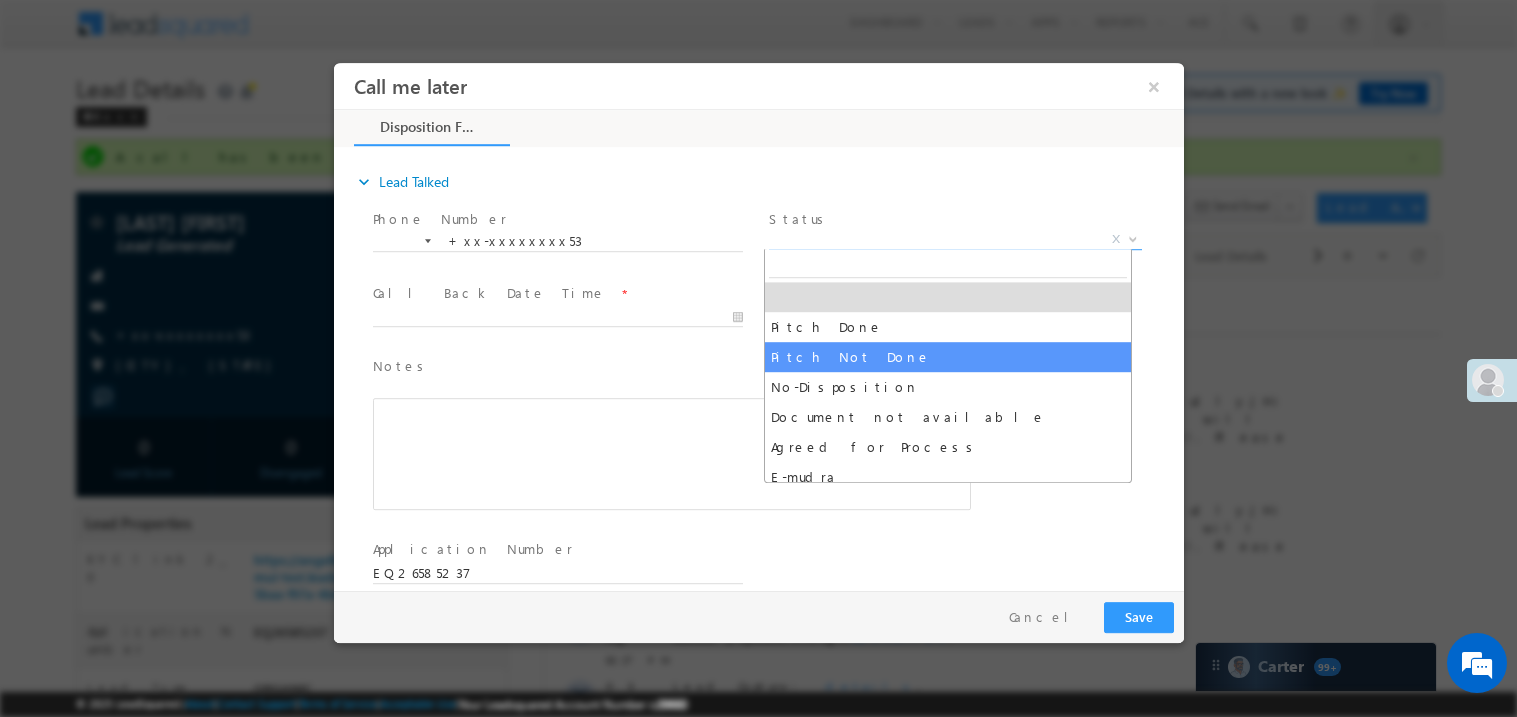 select on "Pitch Not Done" 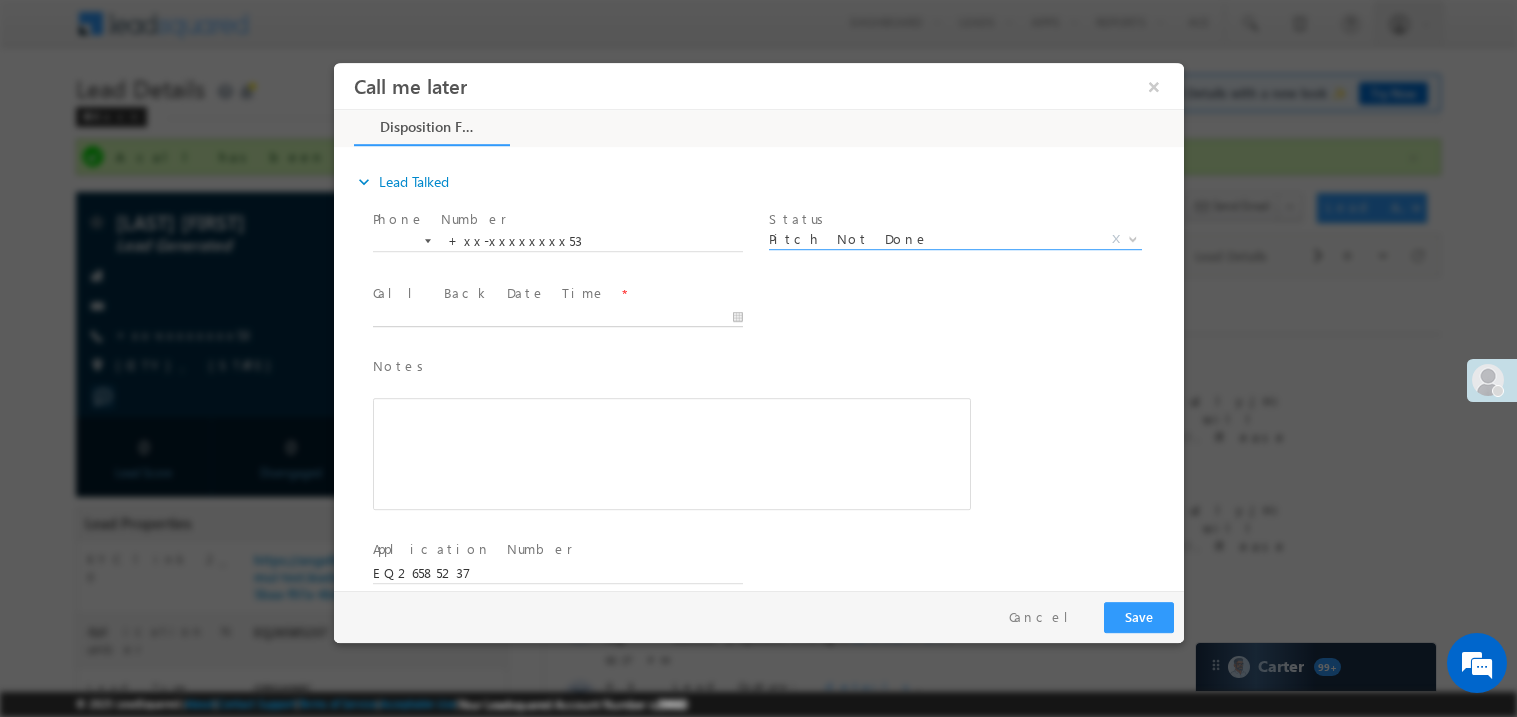 click on "Call me later
×" at bounding box center (758, 325) 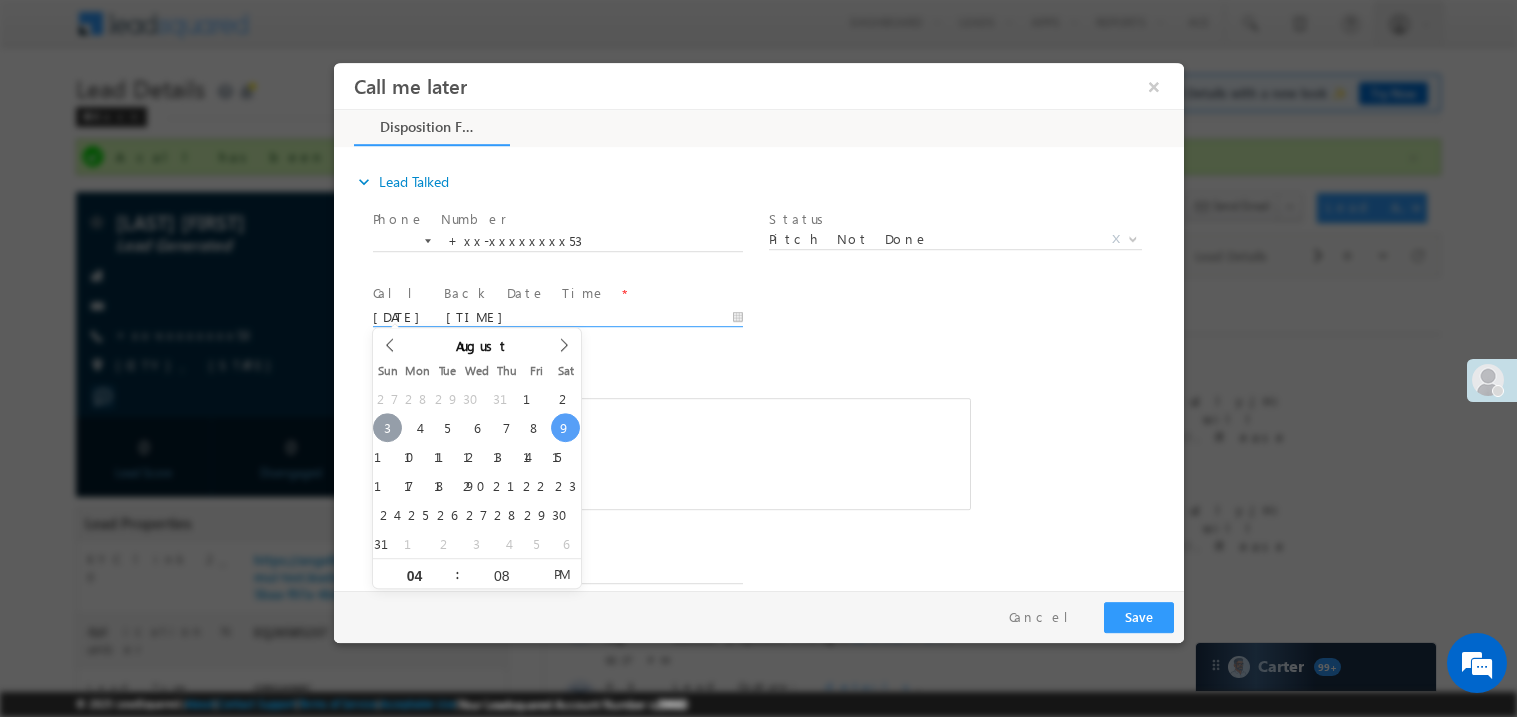 type on "08/03/25 4:08 PM" 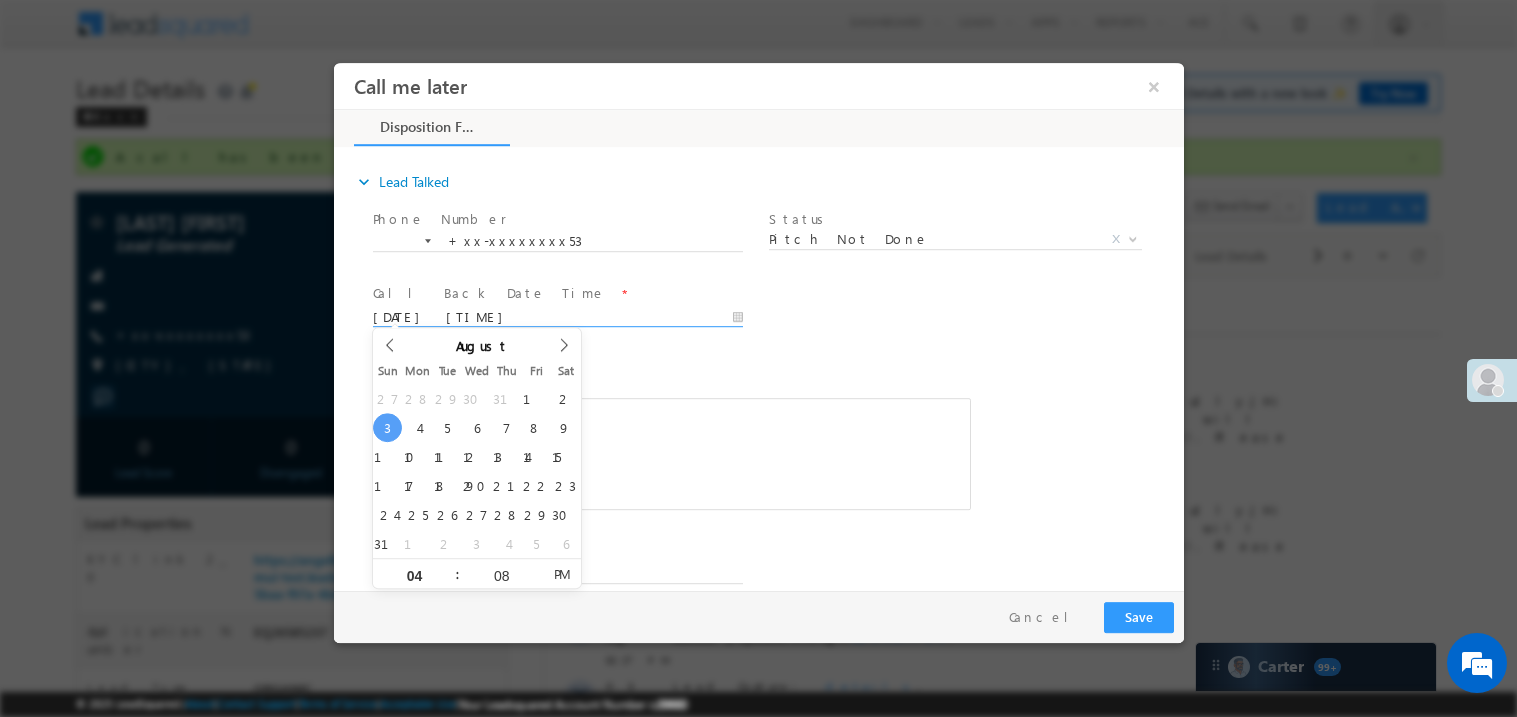 click at bounding box center (671, 453) 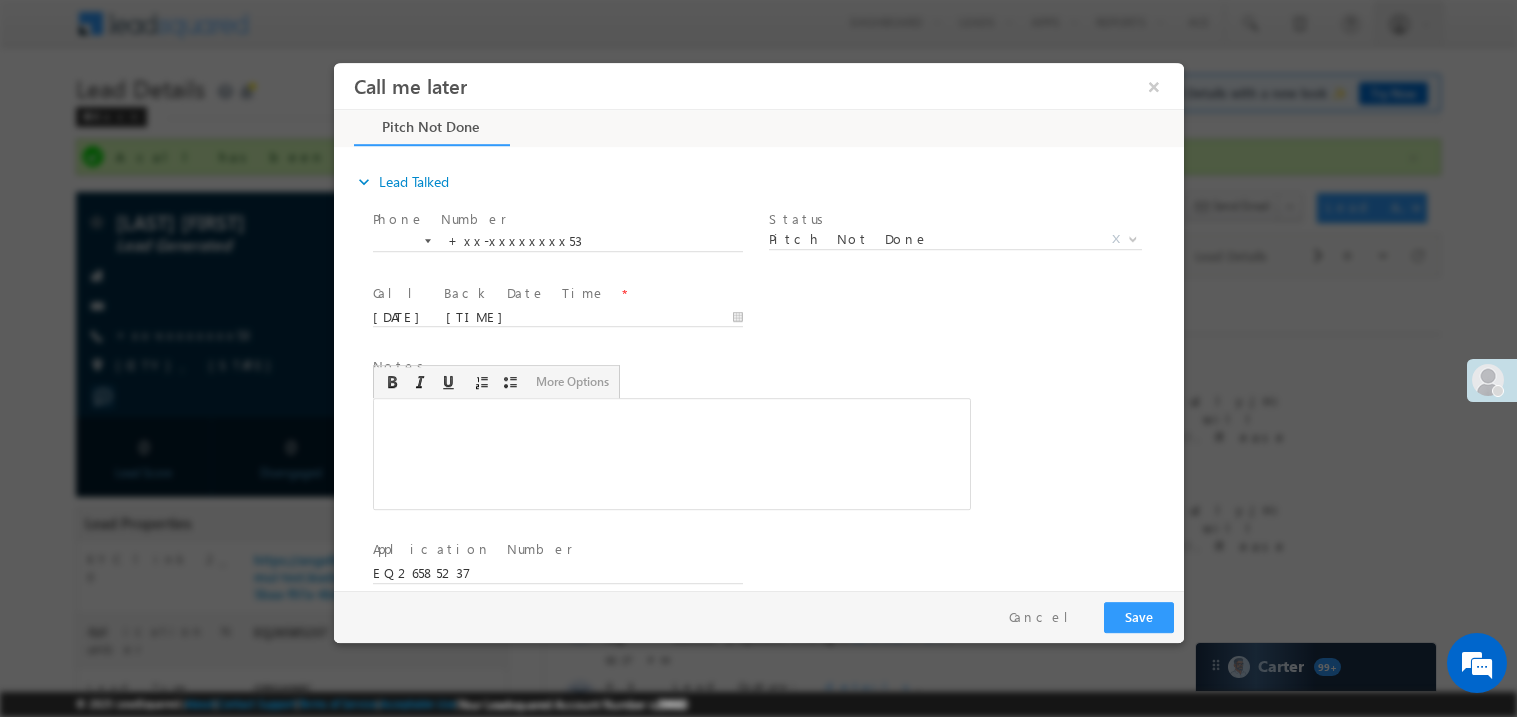 click on "Bold   Italic   Underline" at bounding box center (417, 381) 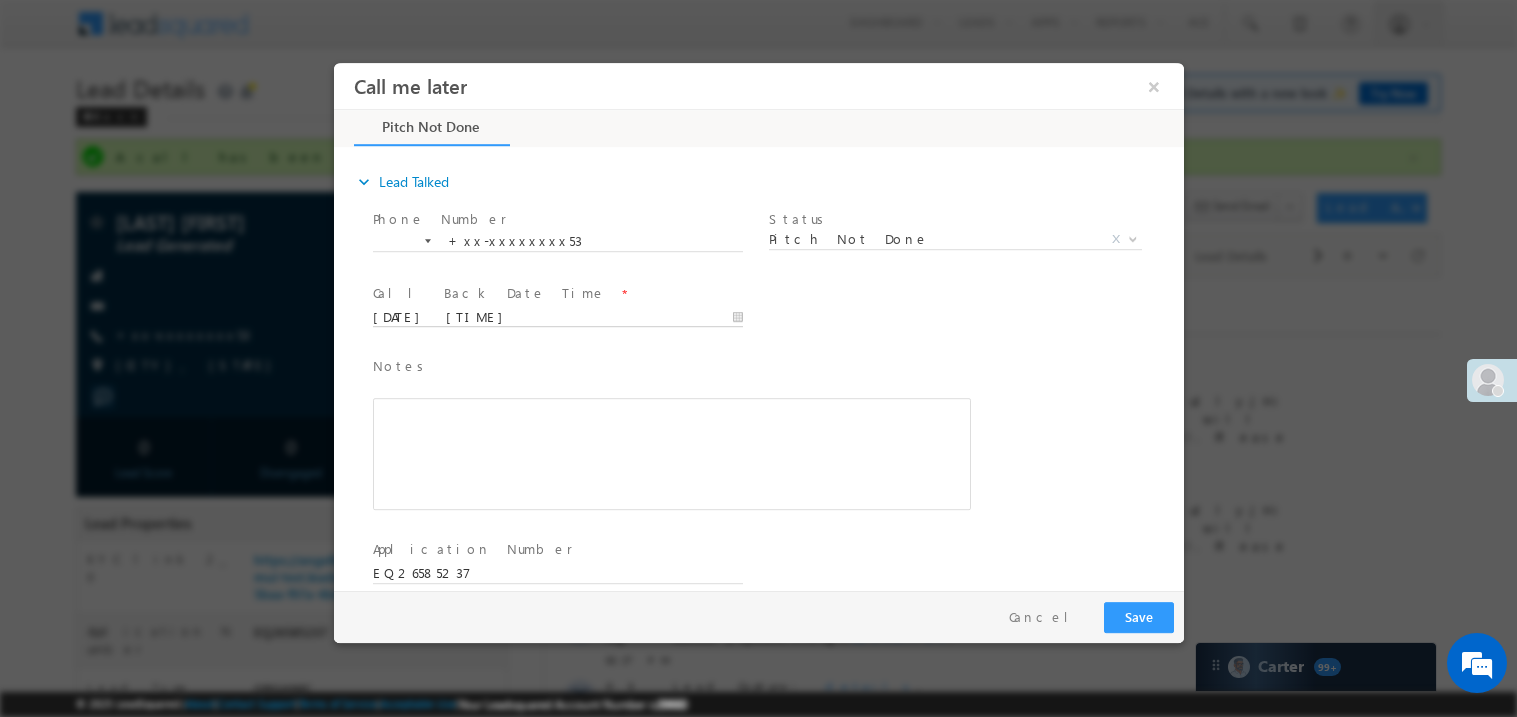 click on "Call me later
×" at bounding box center (758, 325) 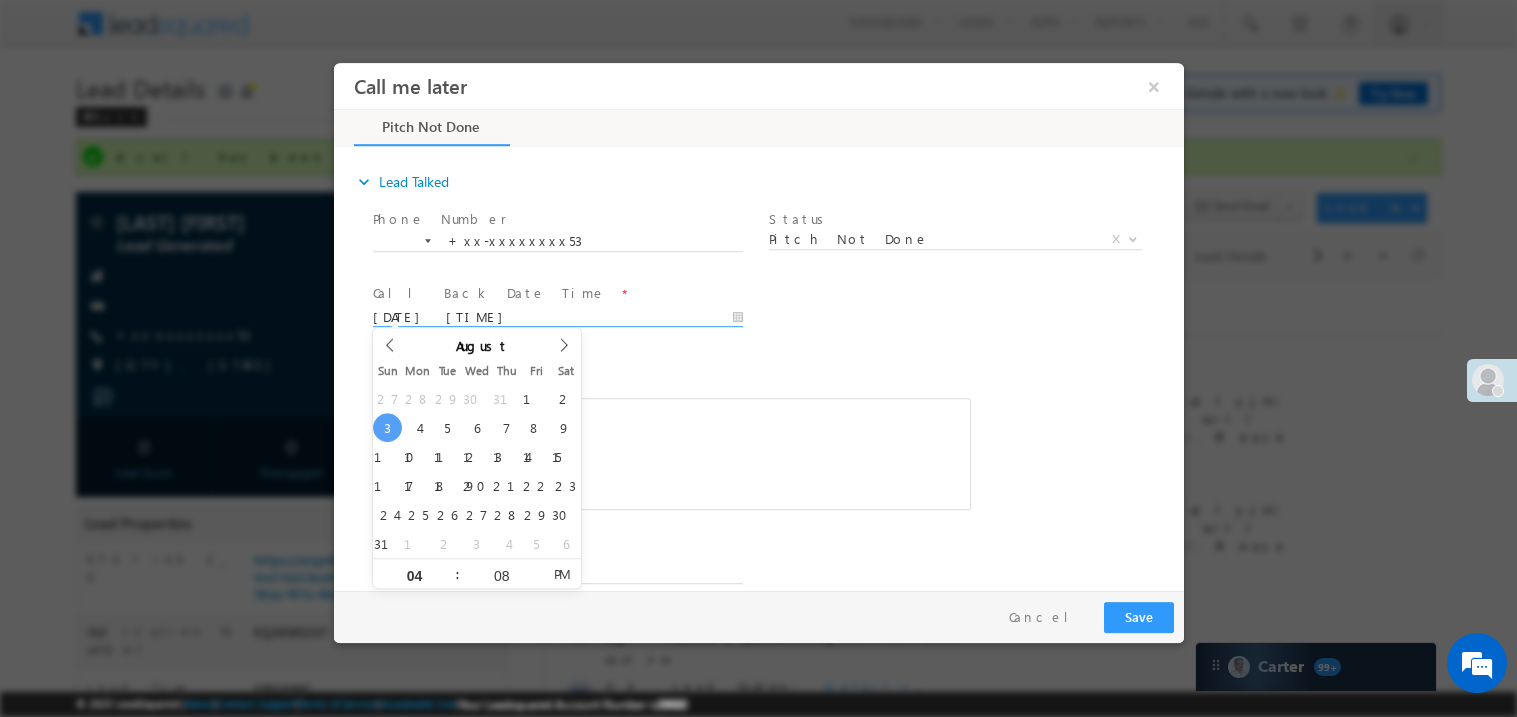 click at bounding box center [671, 453] 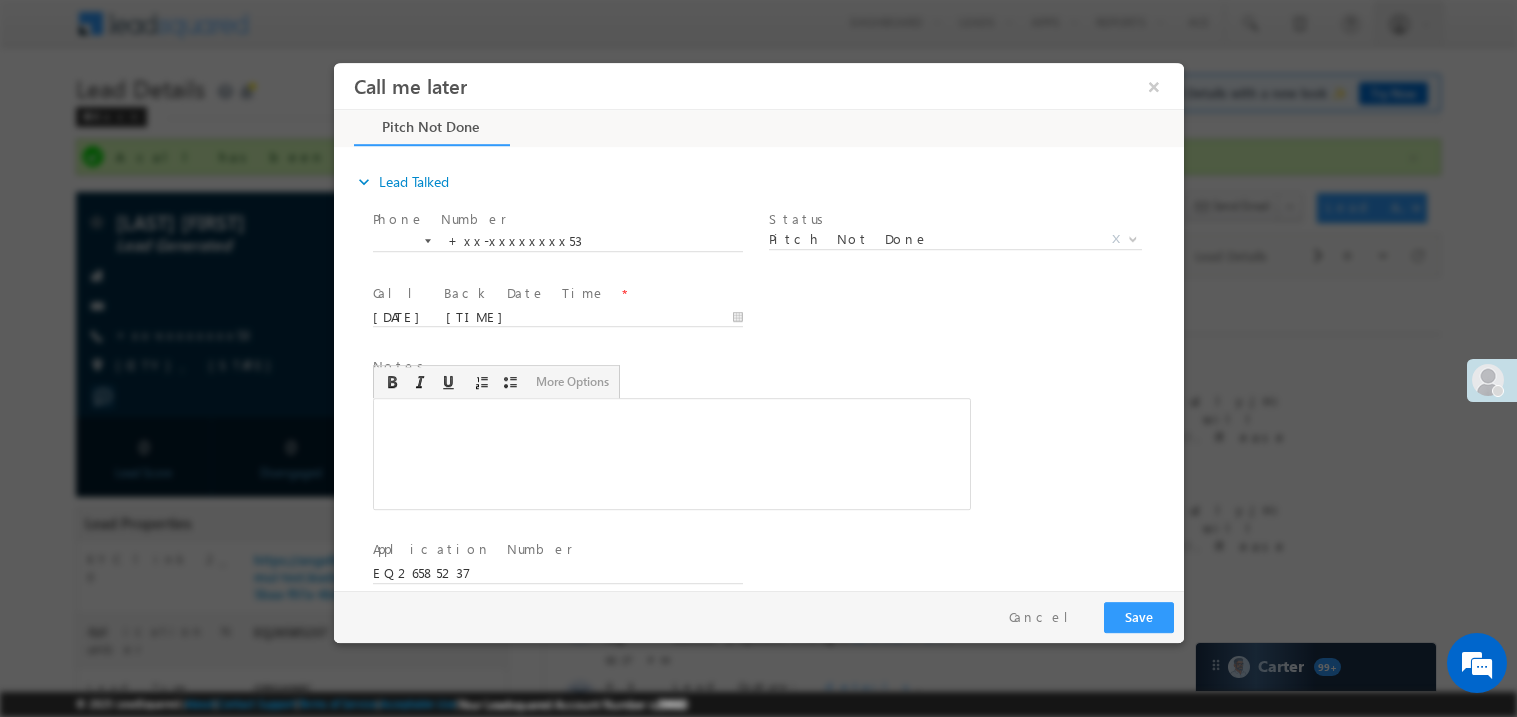 type 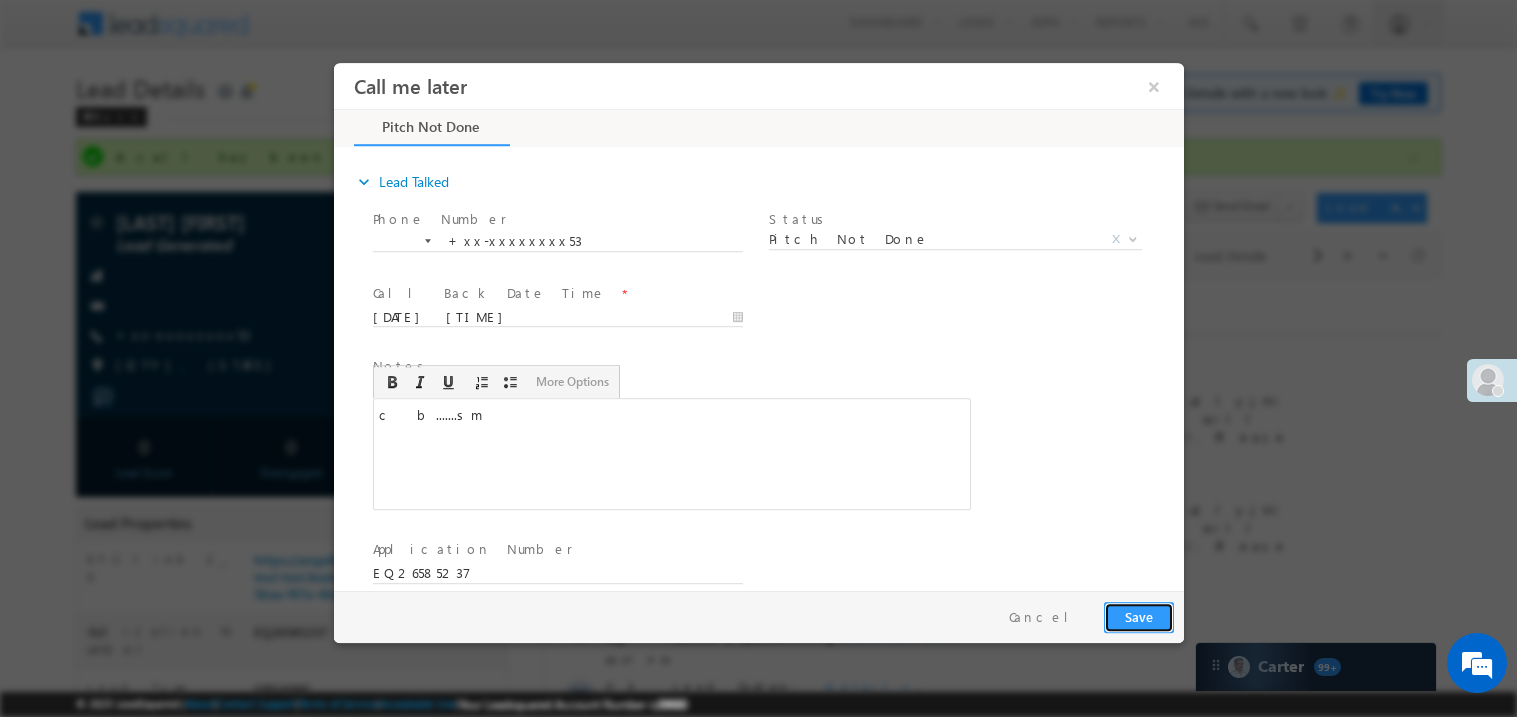 click on "Save" at bounding box center [1138, 616] 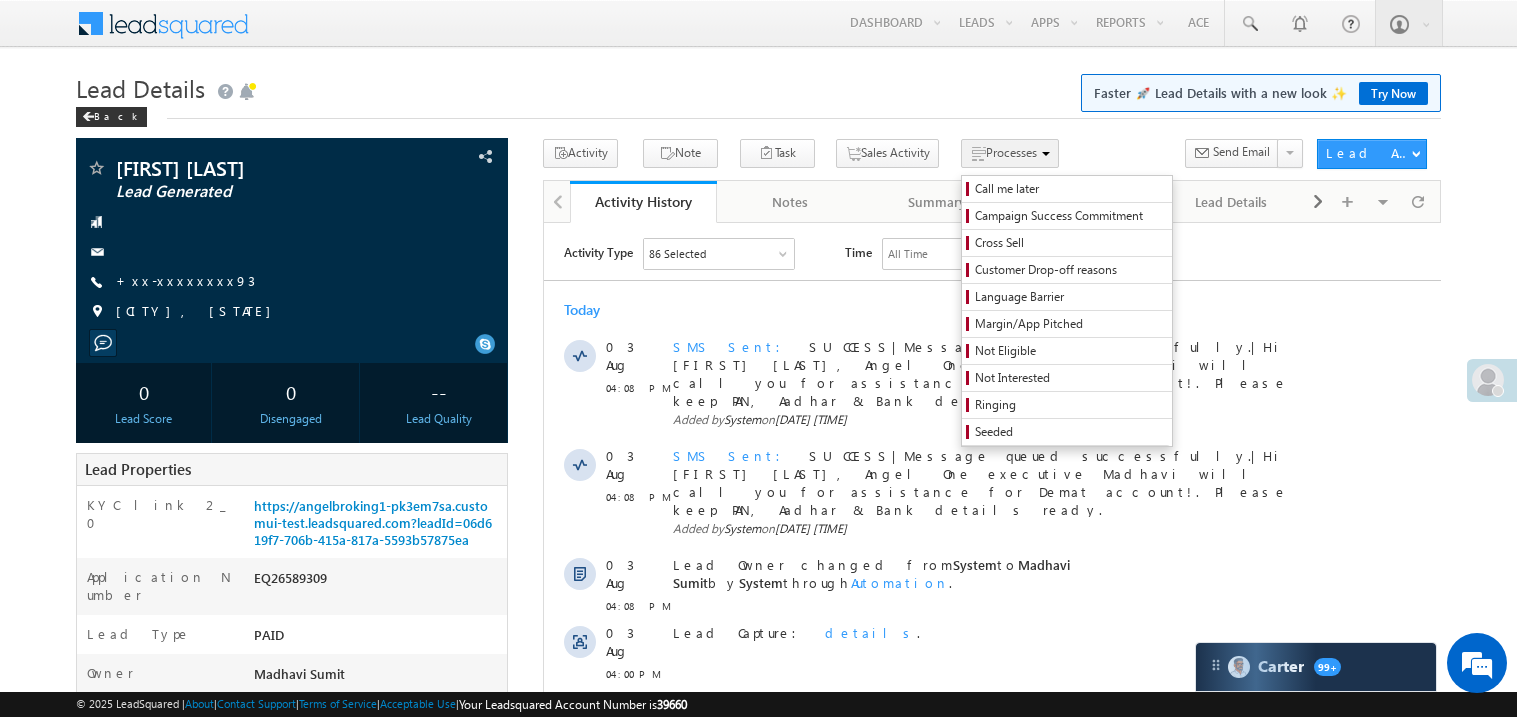 scroll, scrollTop: 0, scrollLeft: 0, axis: both 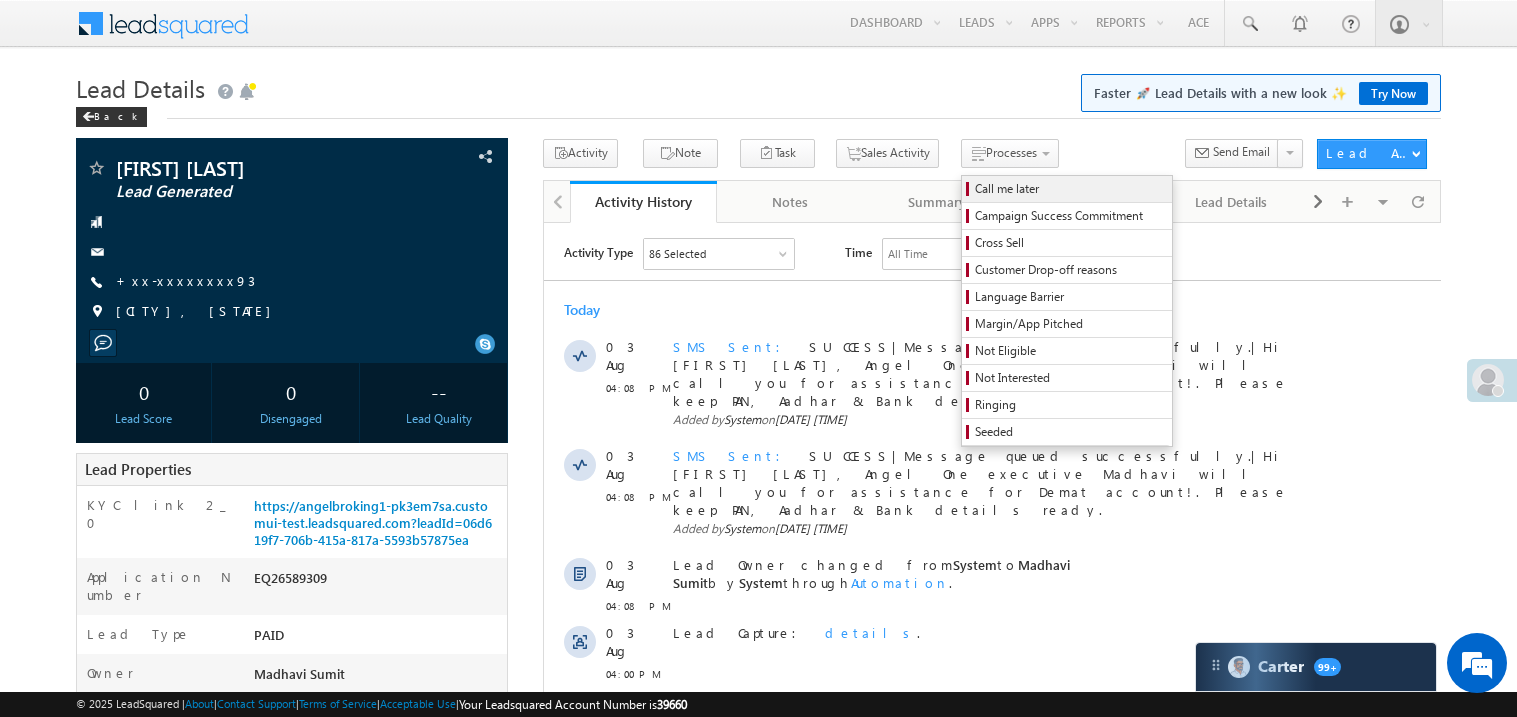 click on "Call me later" at bounding box center (1070, 189) 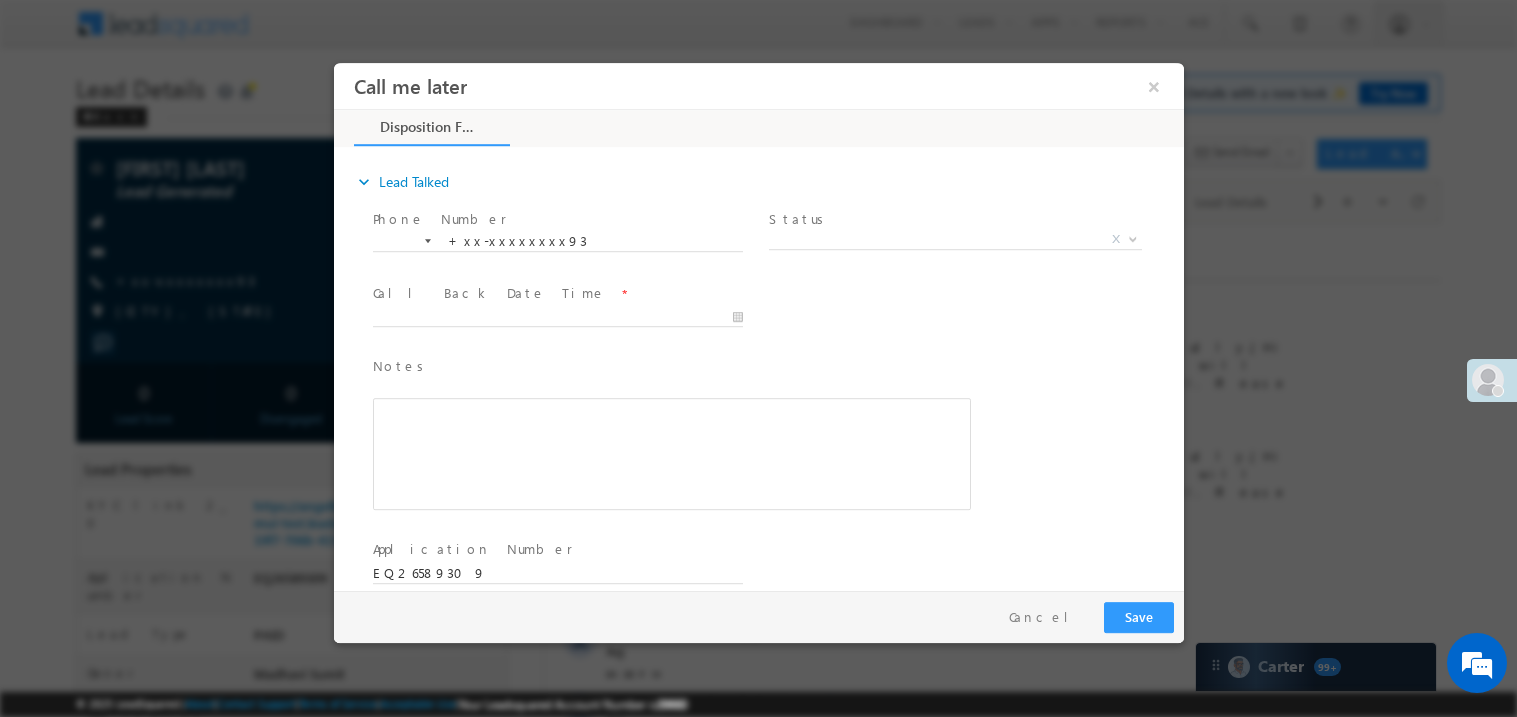 scroll, scrollTop: 0, scrollLeft: 0, axis: both 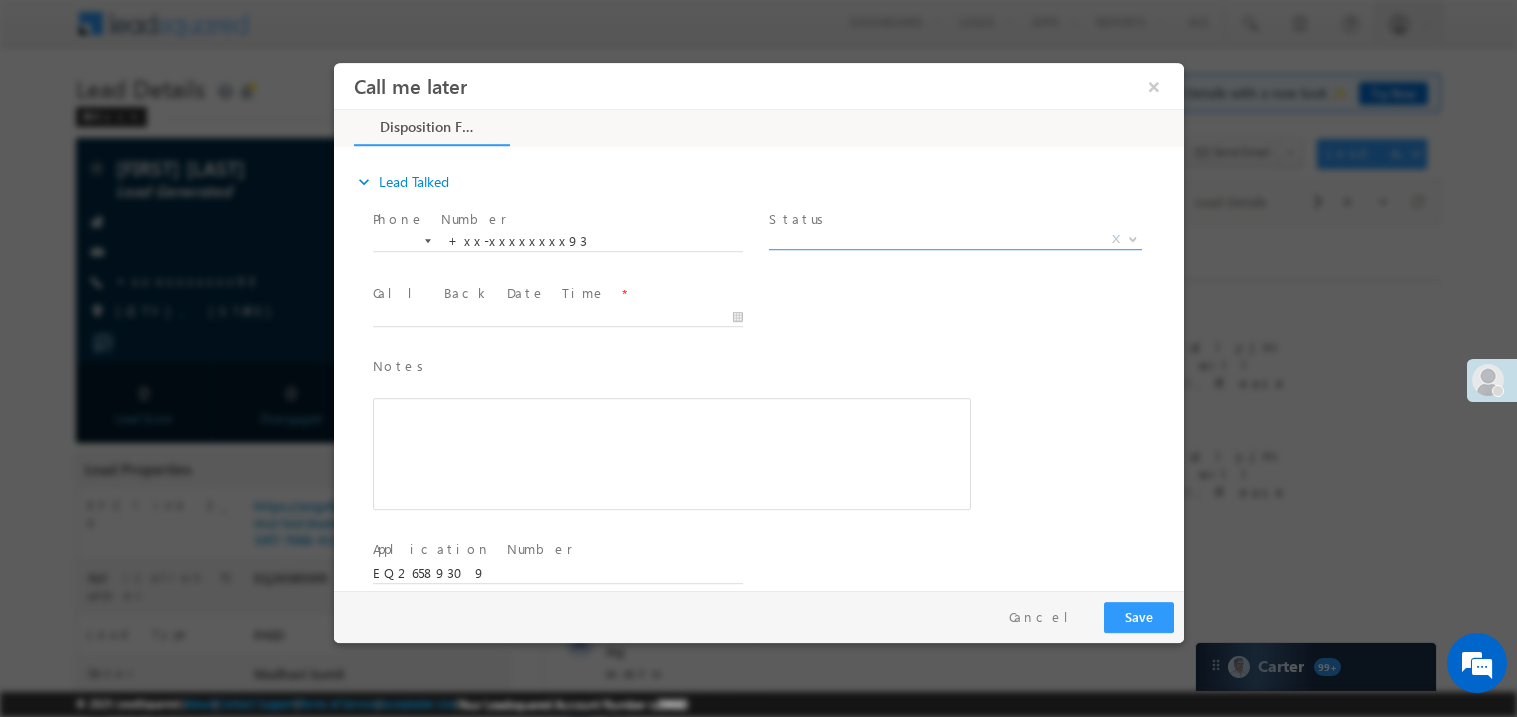 click on "X" at bounding box center [954, 239] 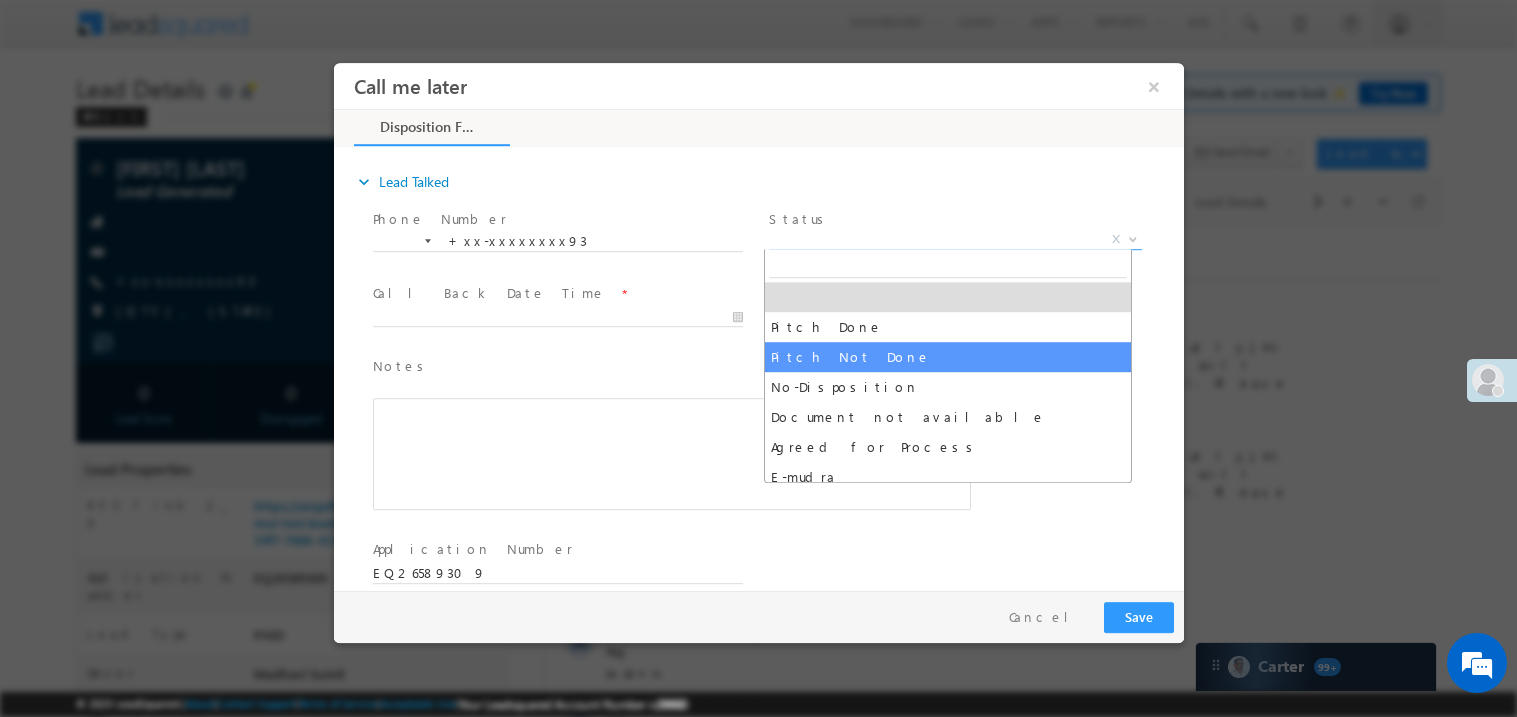 select on "Pitch Not Done" 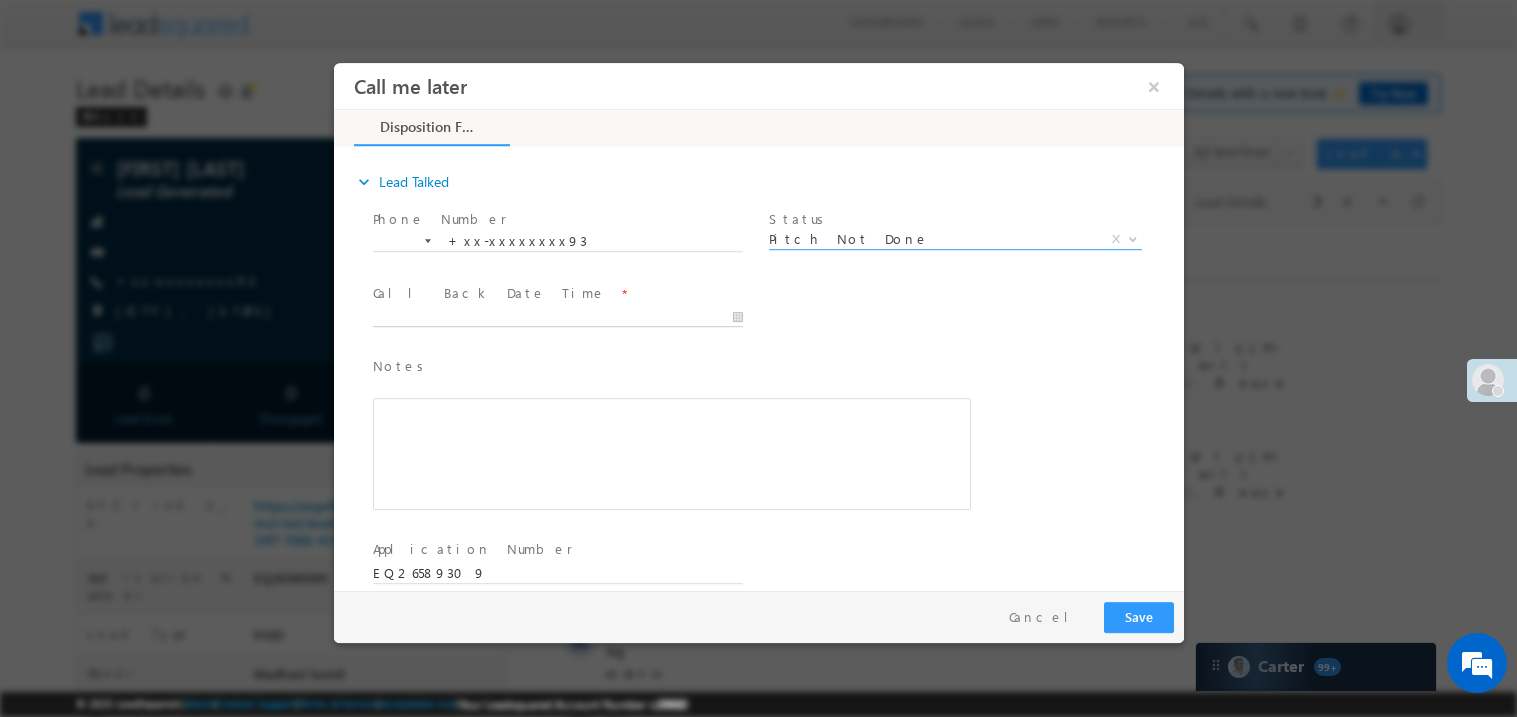 click on "Call me later
×" at bounding box center [758, 325] 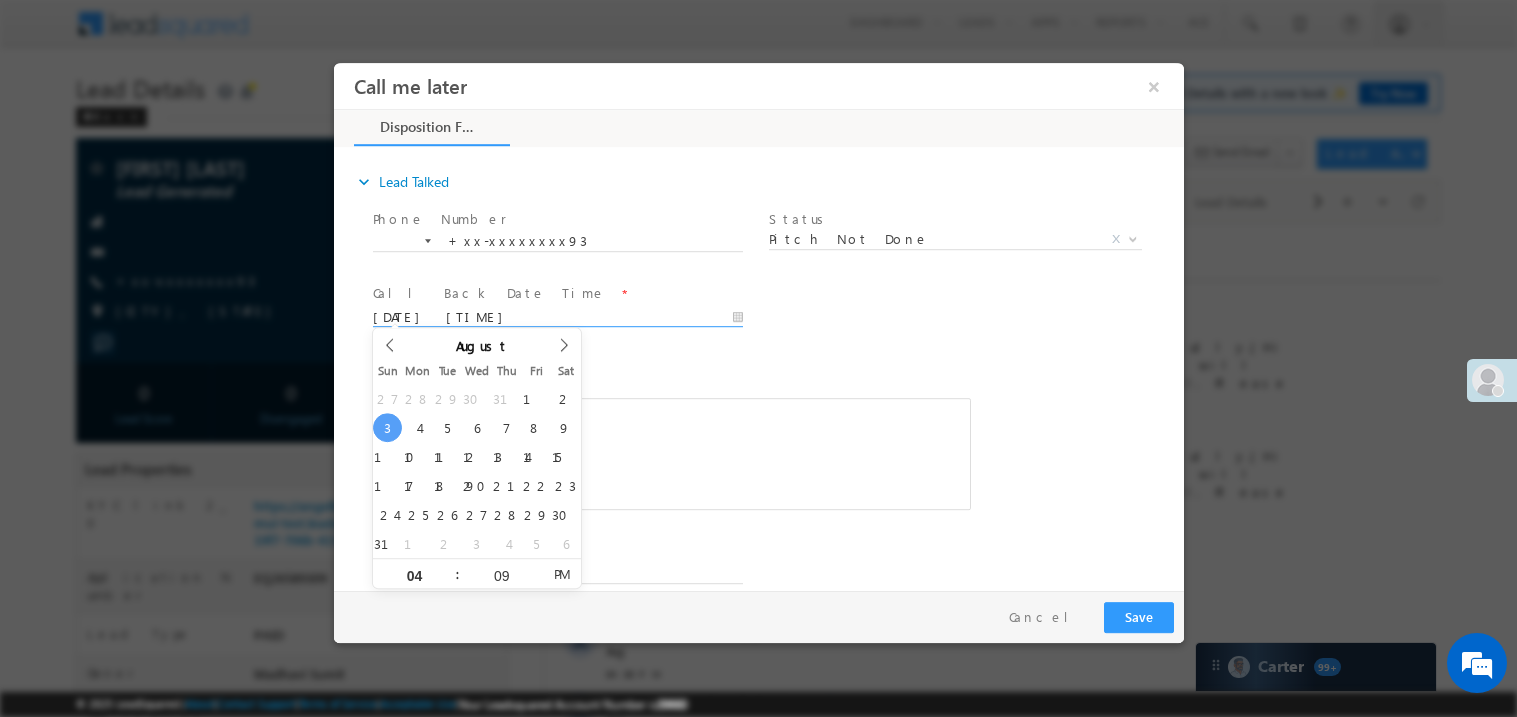 click at bounding box center (671, 453) 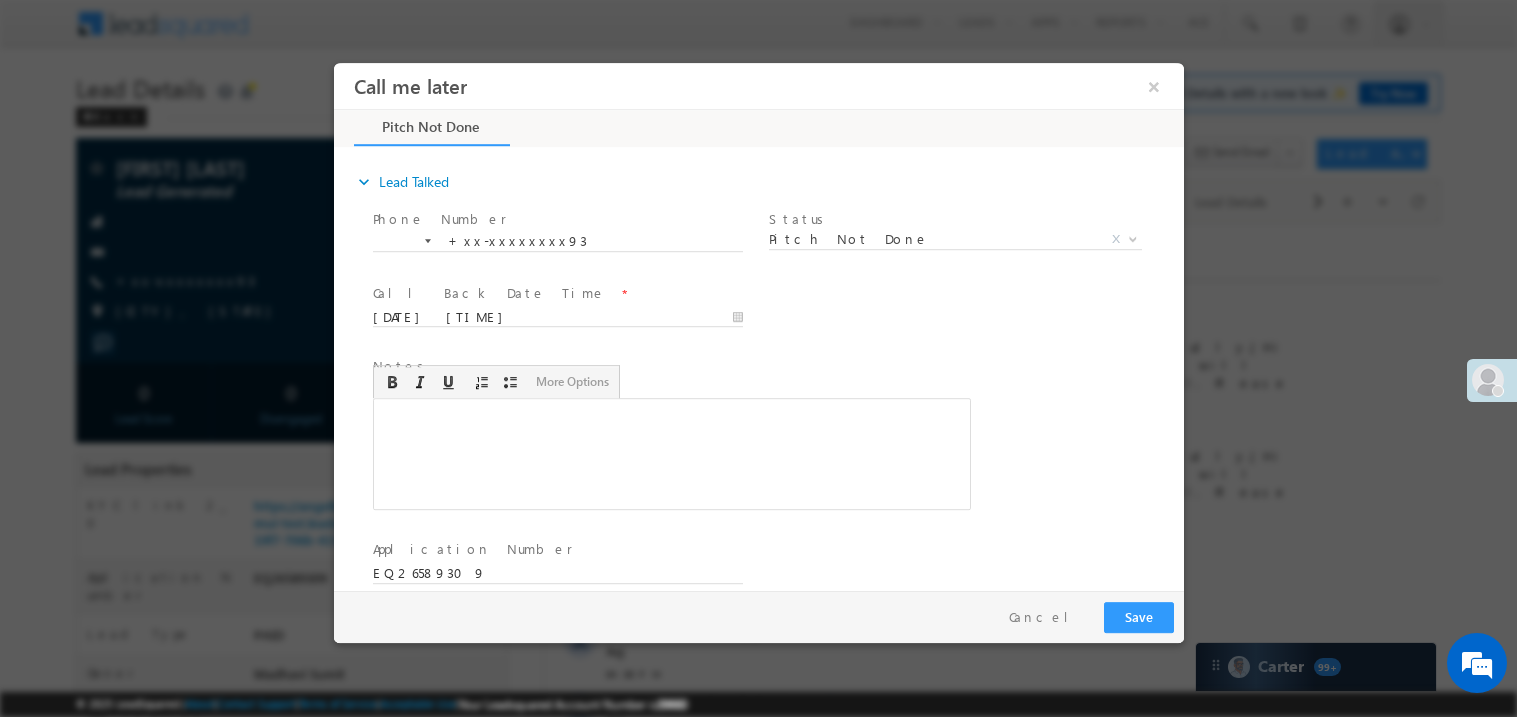 type 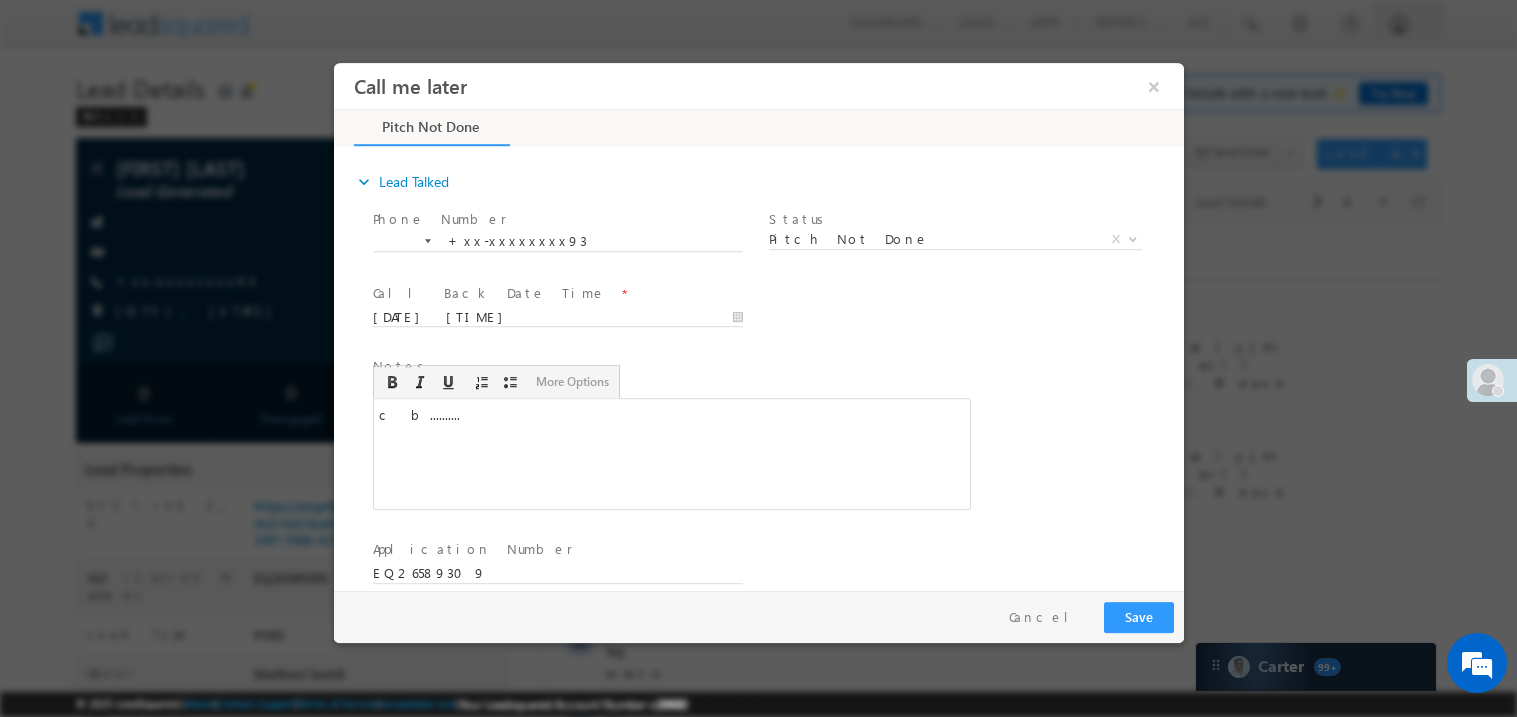 scroll, scrollTop: 0, scrollLeft: 0, axis: both 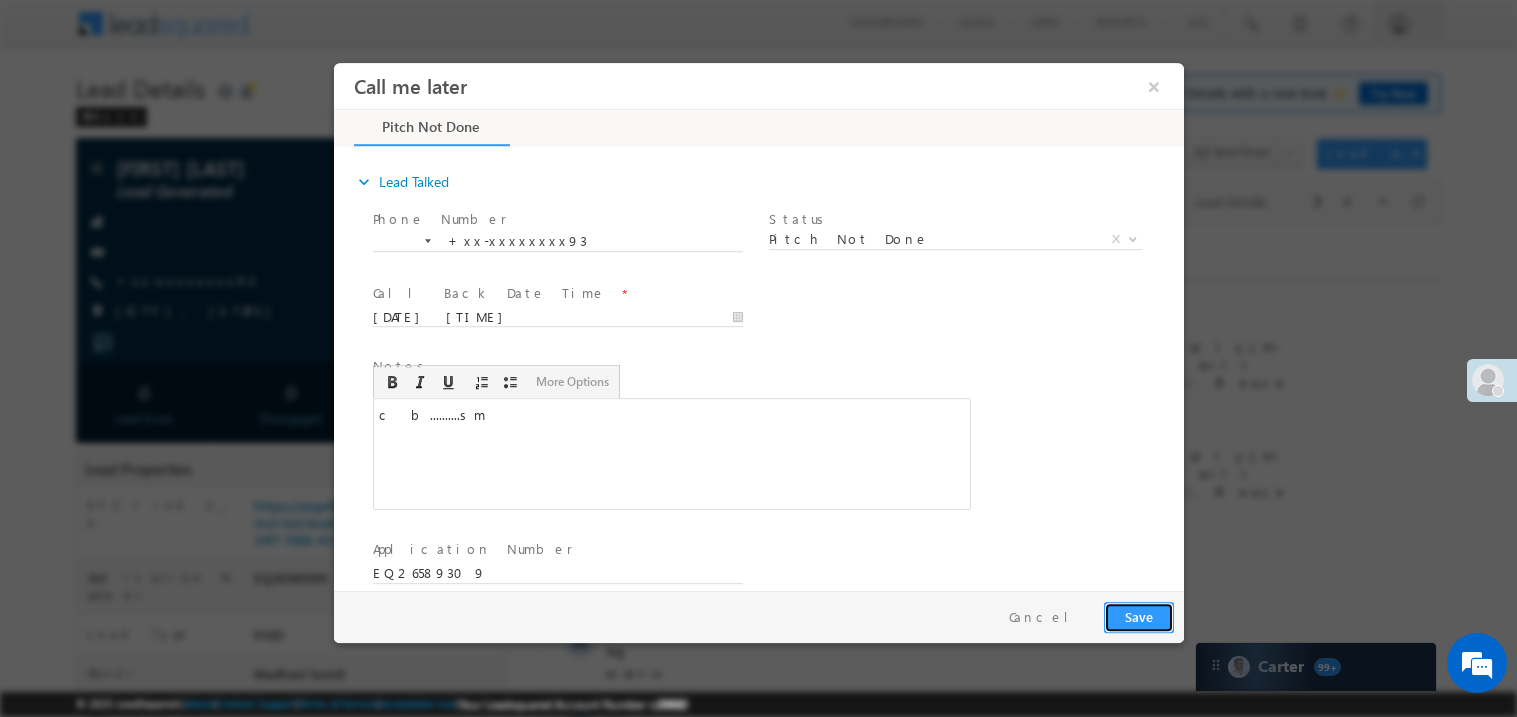 click on "Save" at bounding box center [1138, 616] 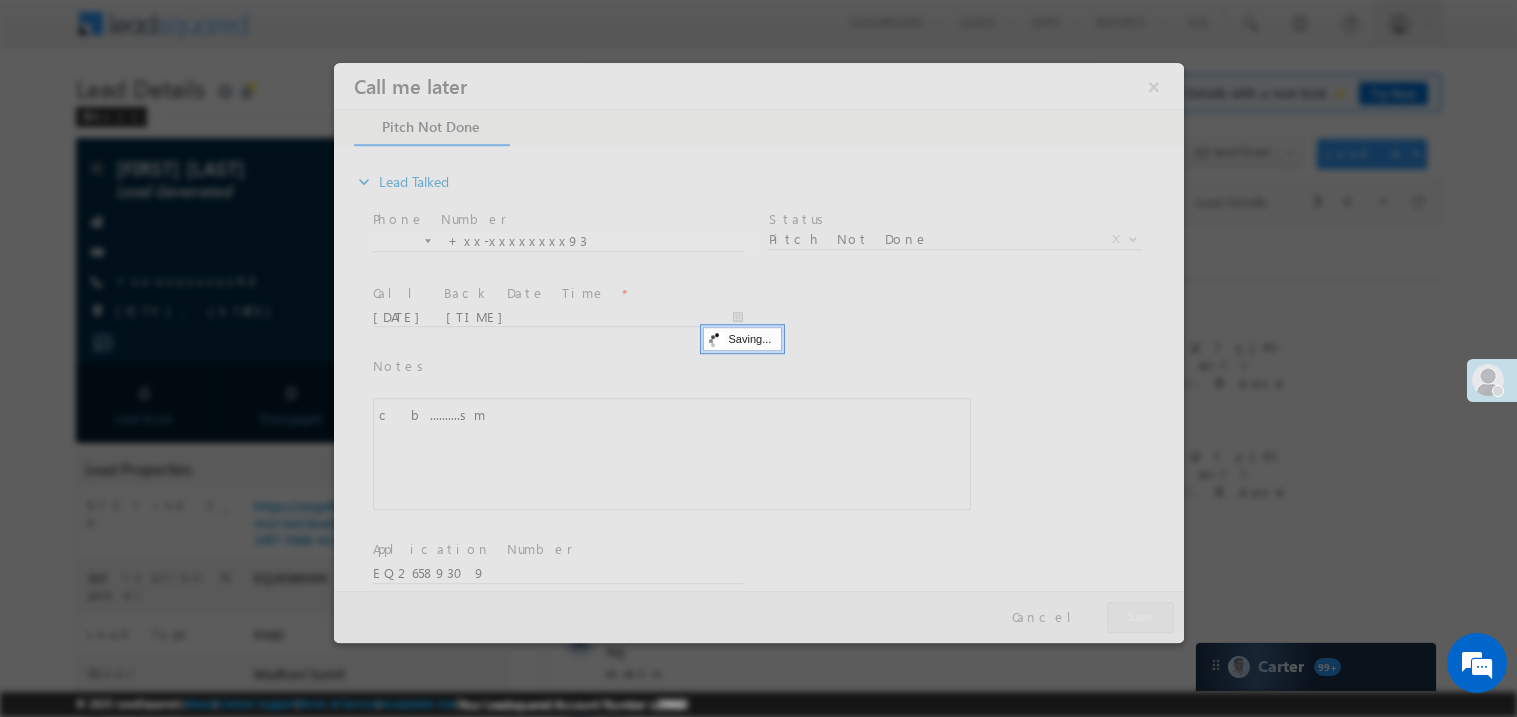 click at bounding box center (758, 352) 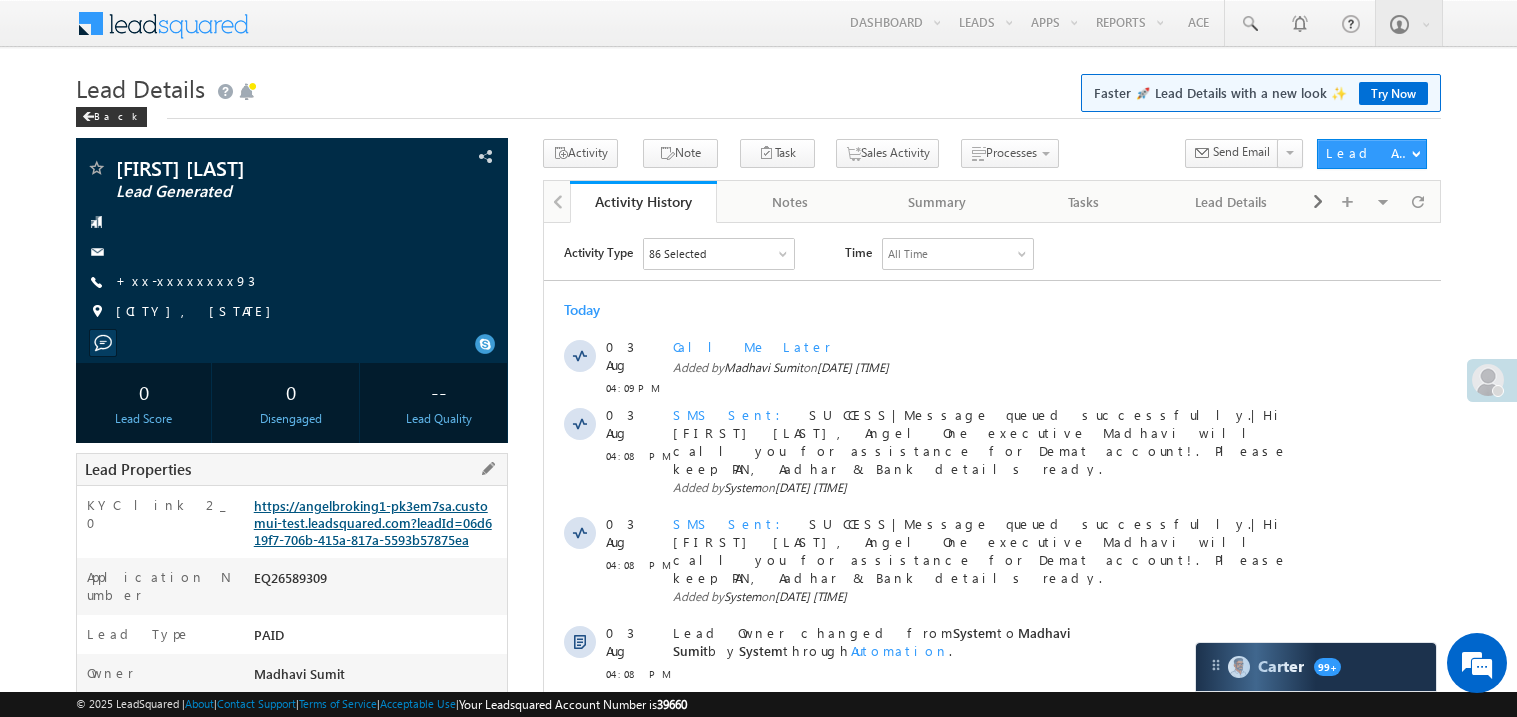 click on "https://angelbroking1-pk3em7sa.customui-test.leadsquared.com?leadId=06d619f7-706b-415a-817a-5593b57875ea" at bounding box center (373, 522) 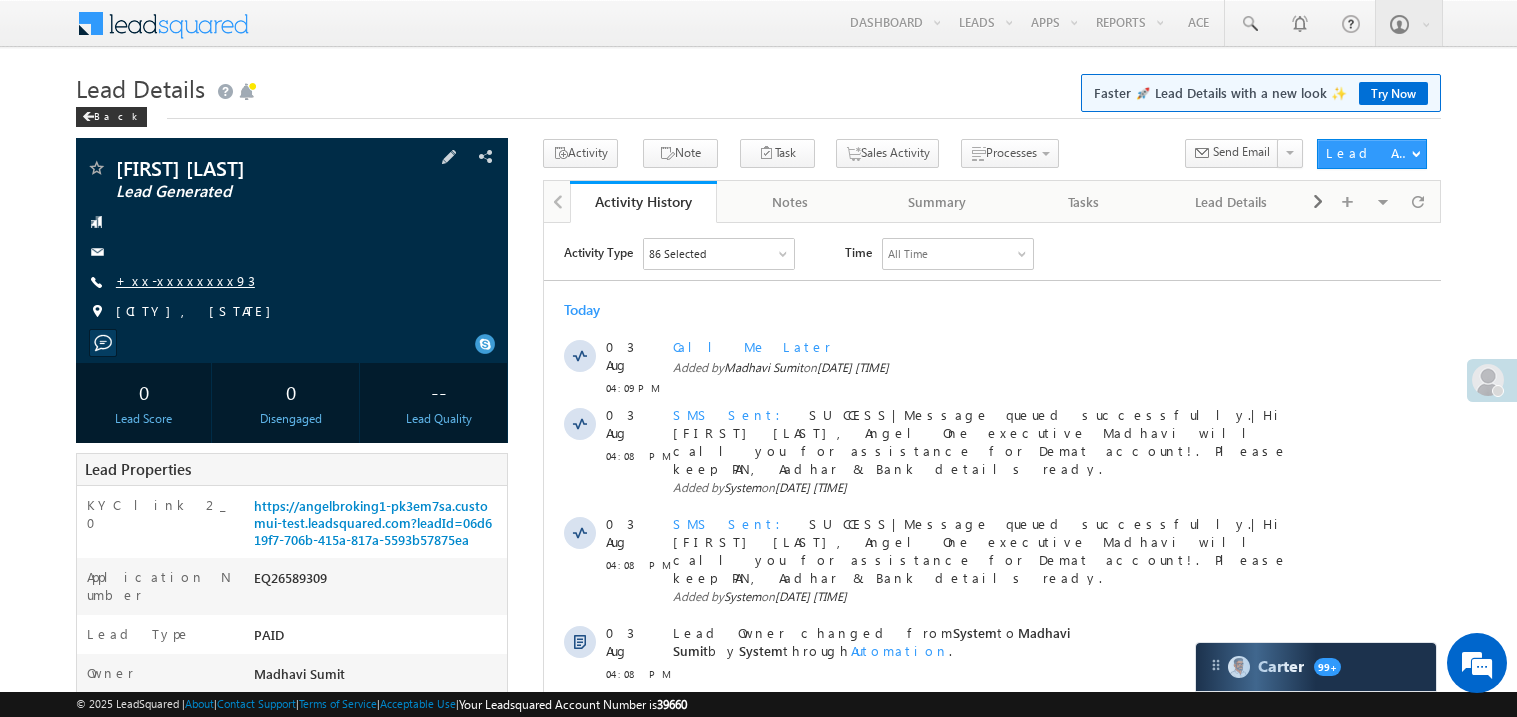 click on "+xx-xxxxxxxx93" at bounding box center [185, 280] 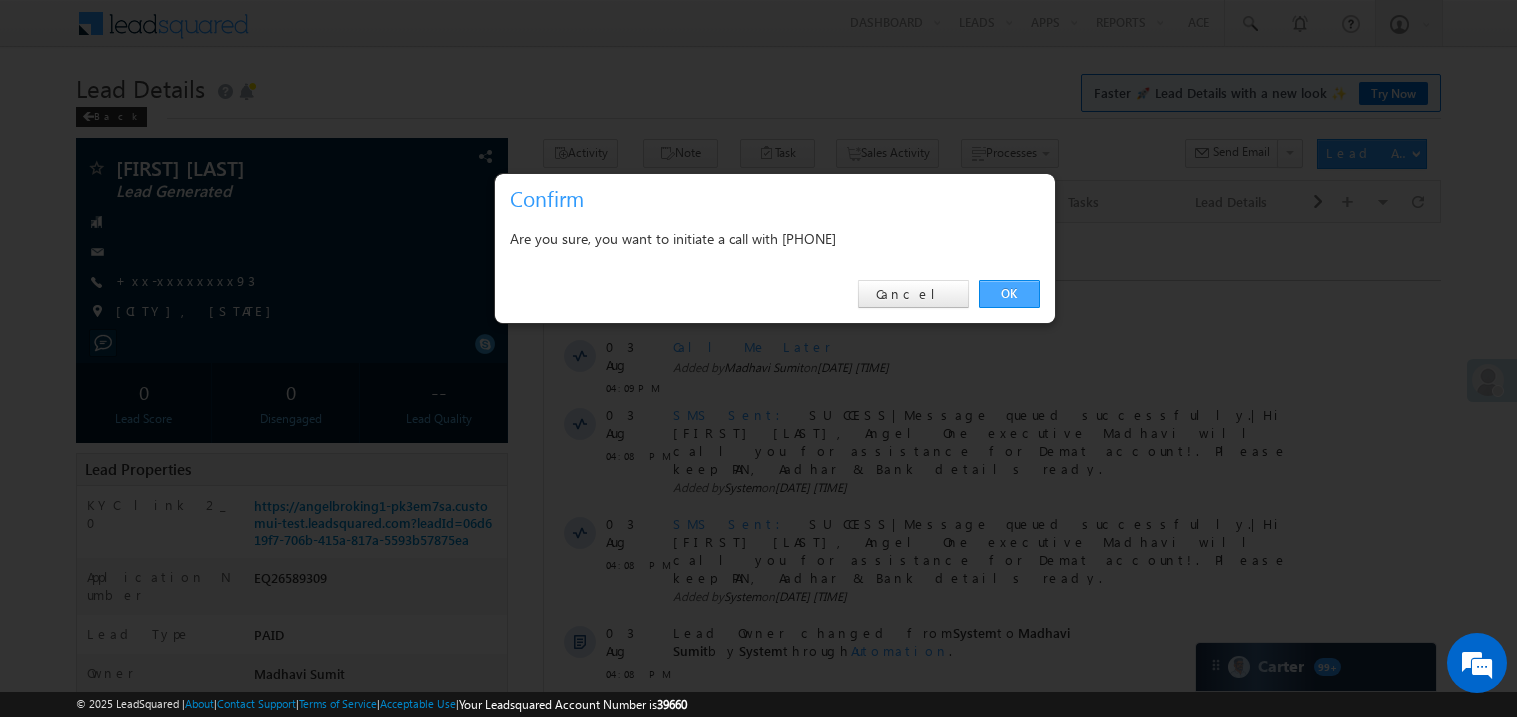 click on "OK" at bounding box center [1009, 294] 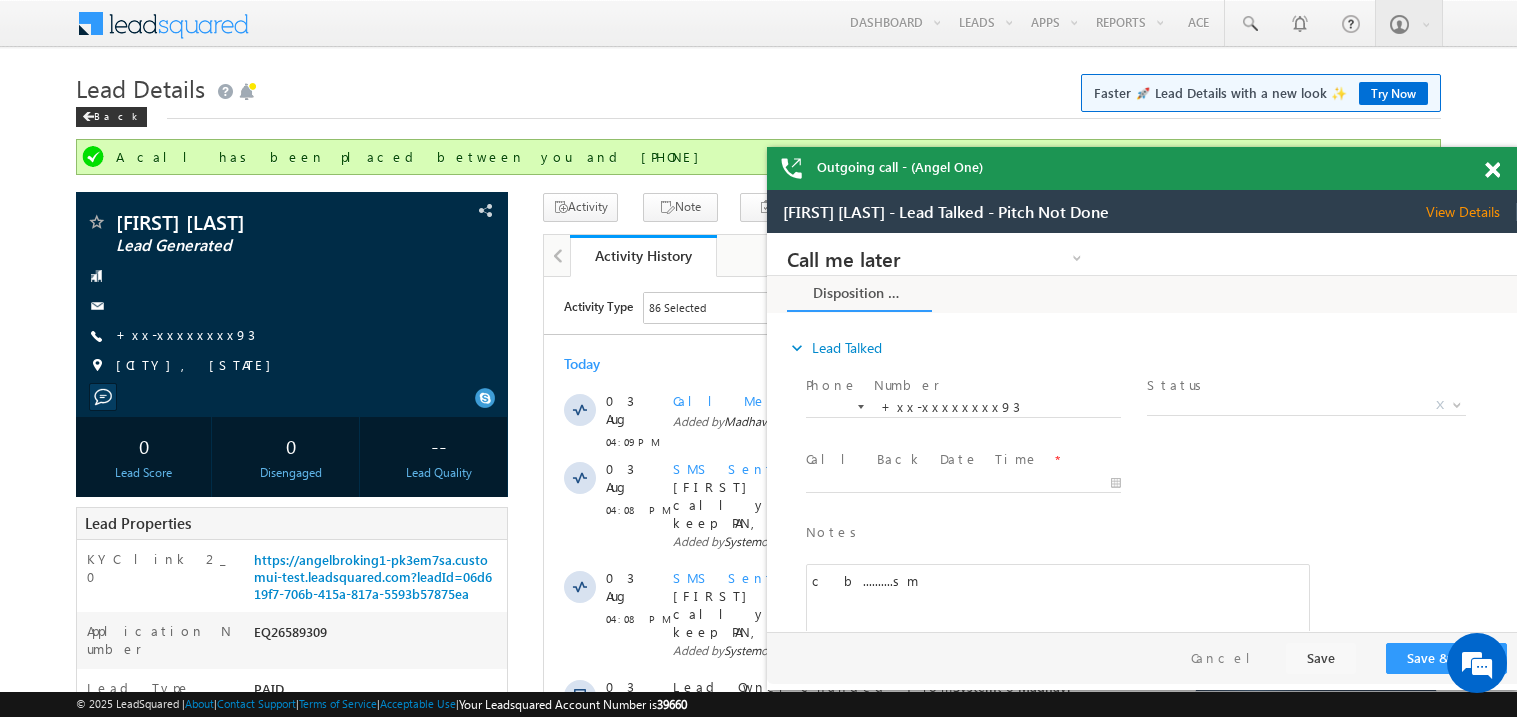 scroll, scrollTop: 0, scrollLeft: 0, axis: both 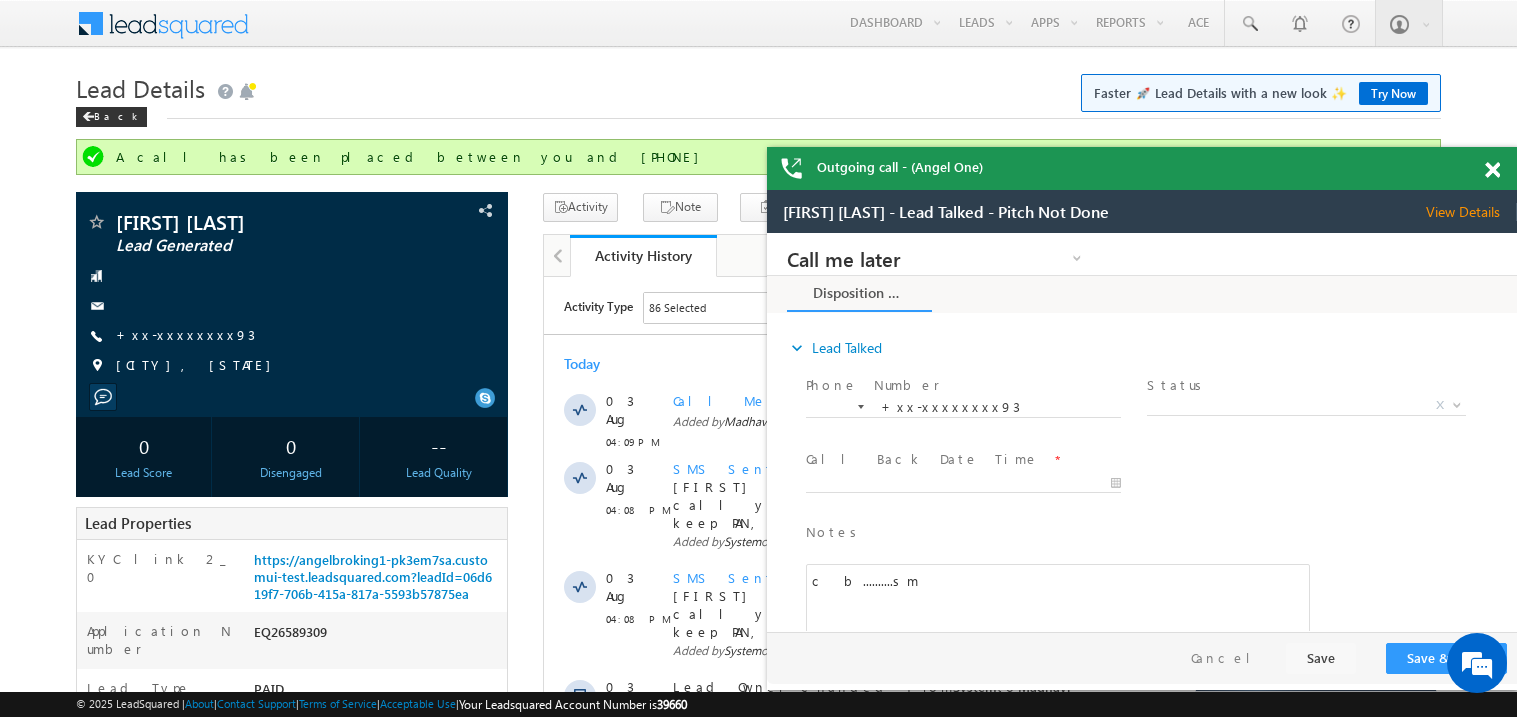 click at bounding box center [1503, 166] 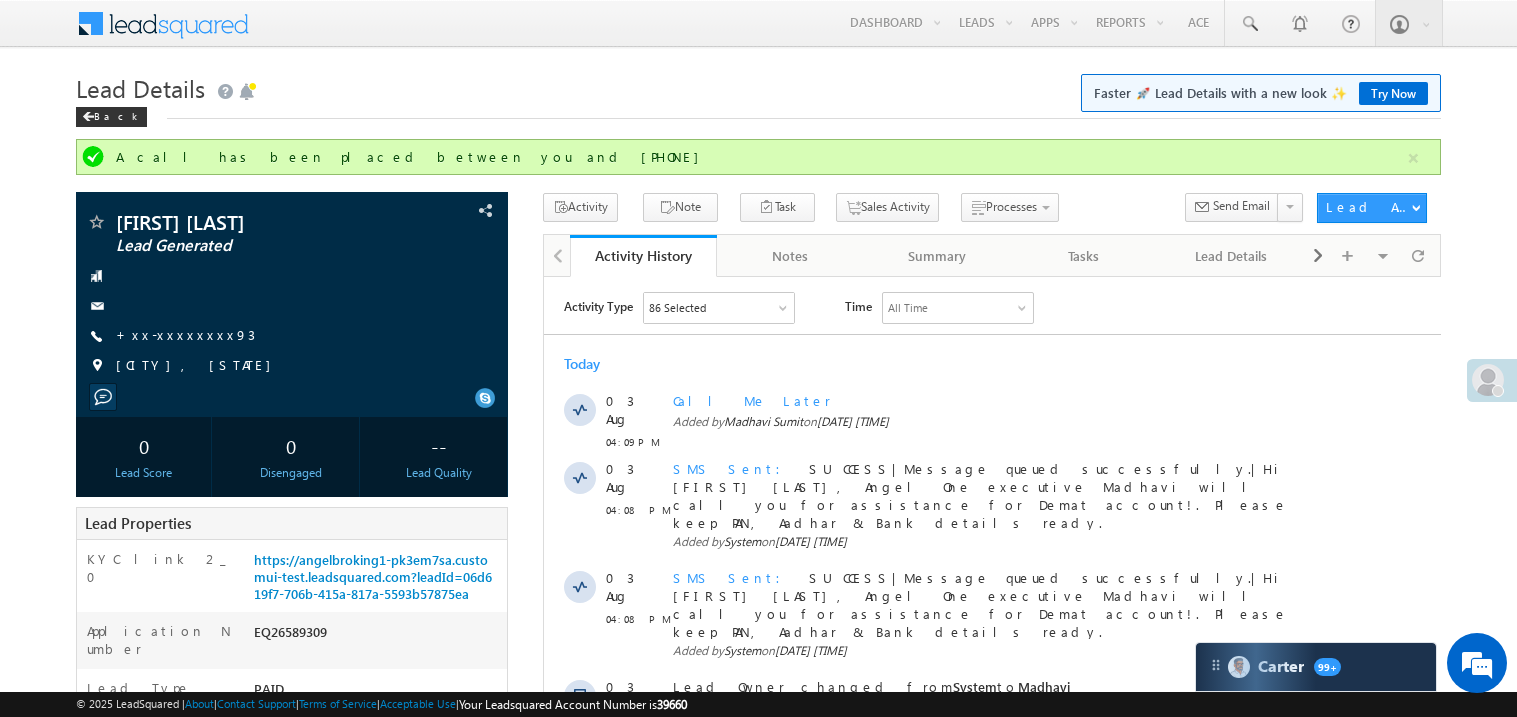 click on "Lead Details Faster 🚀 Lead Details with a new look ✨ Try Now" at bounding box center (758, 86) 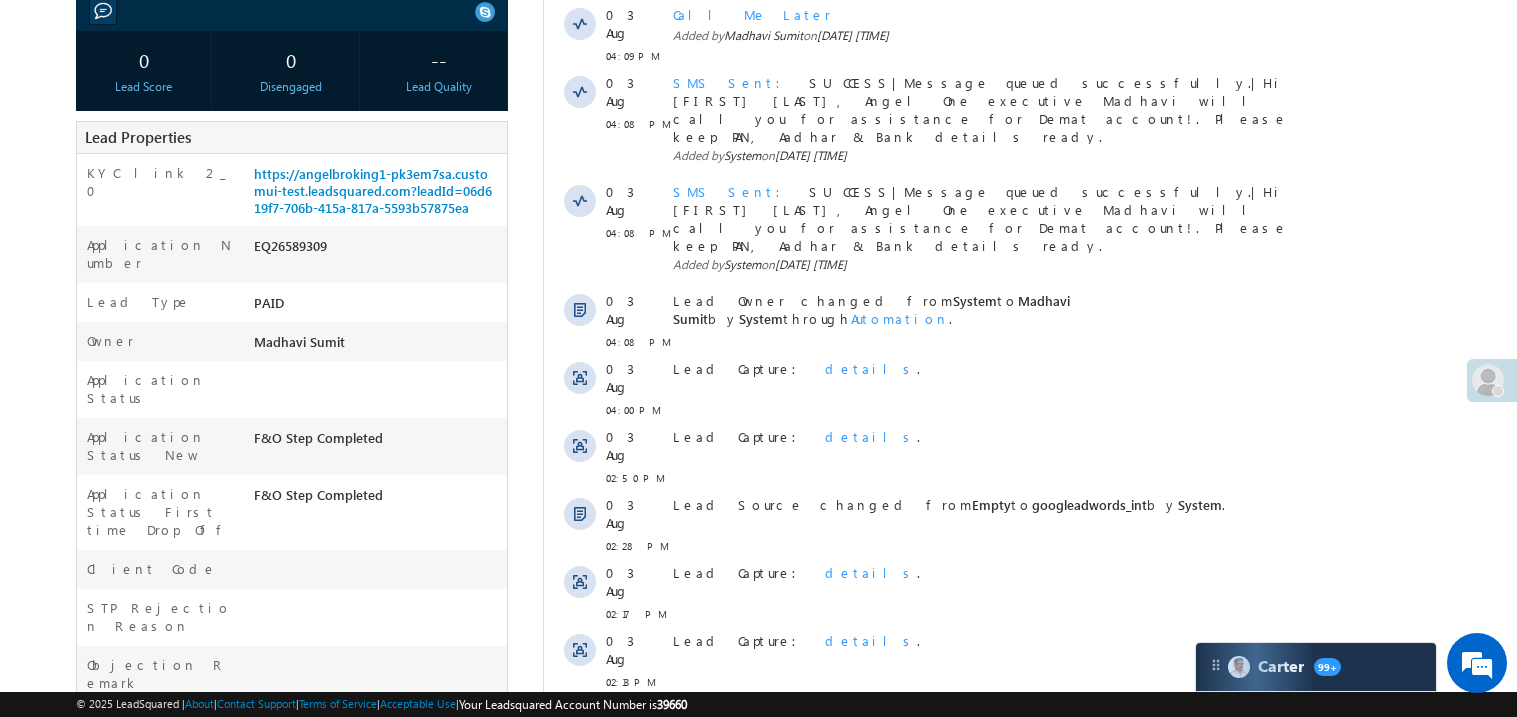 scroll, scrollTop: 399, scrollLeft: 0, axis: vertical 